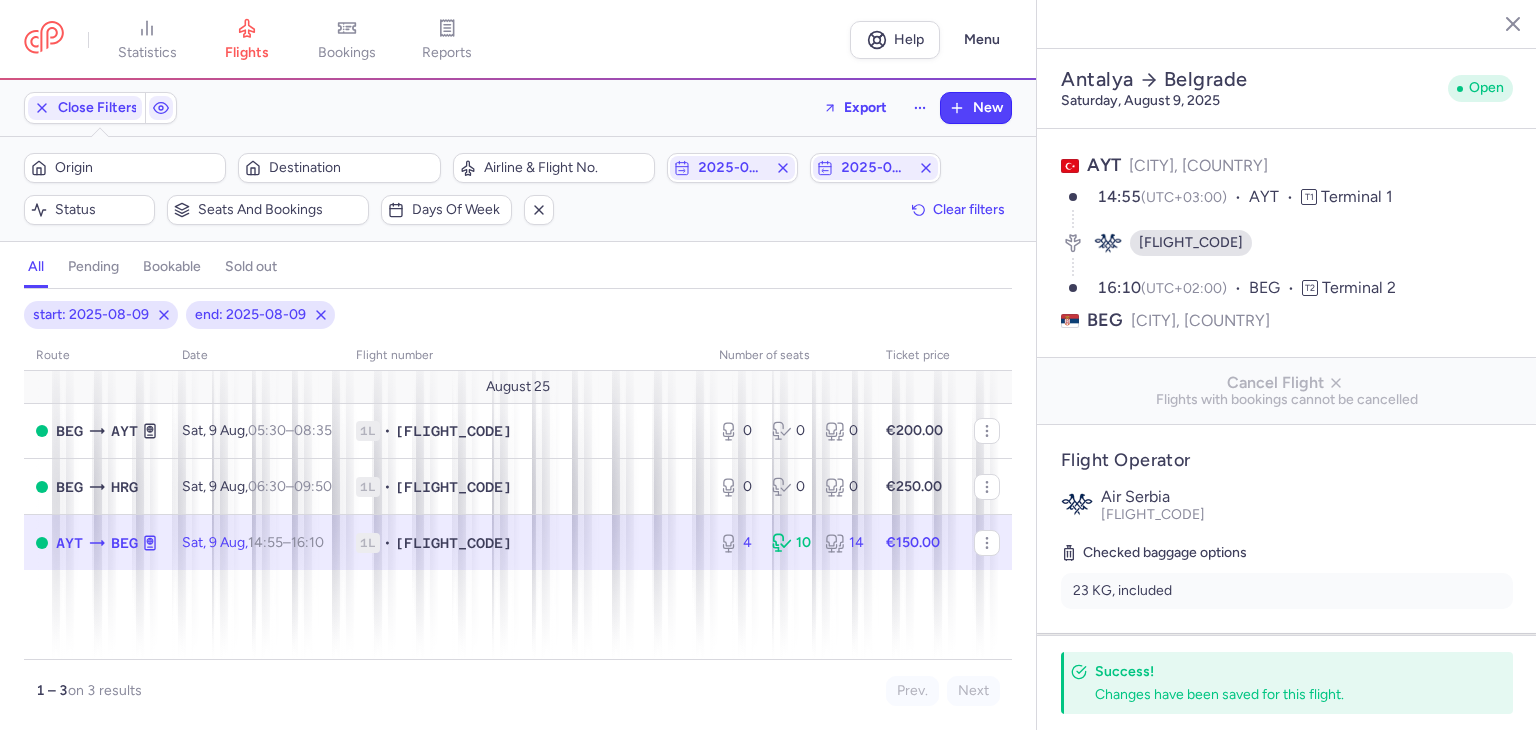 select on "days" 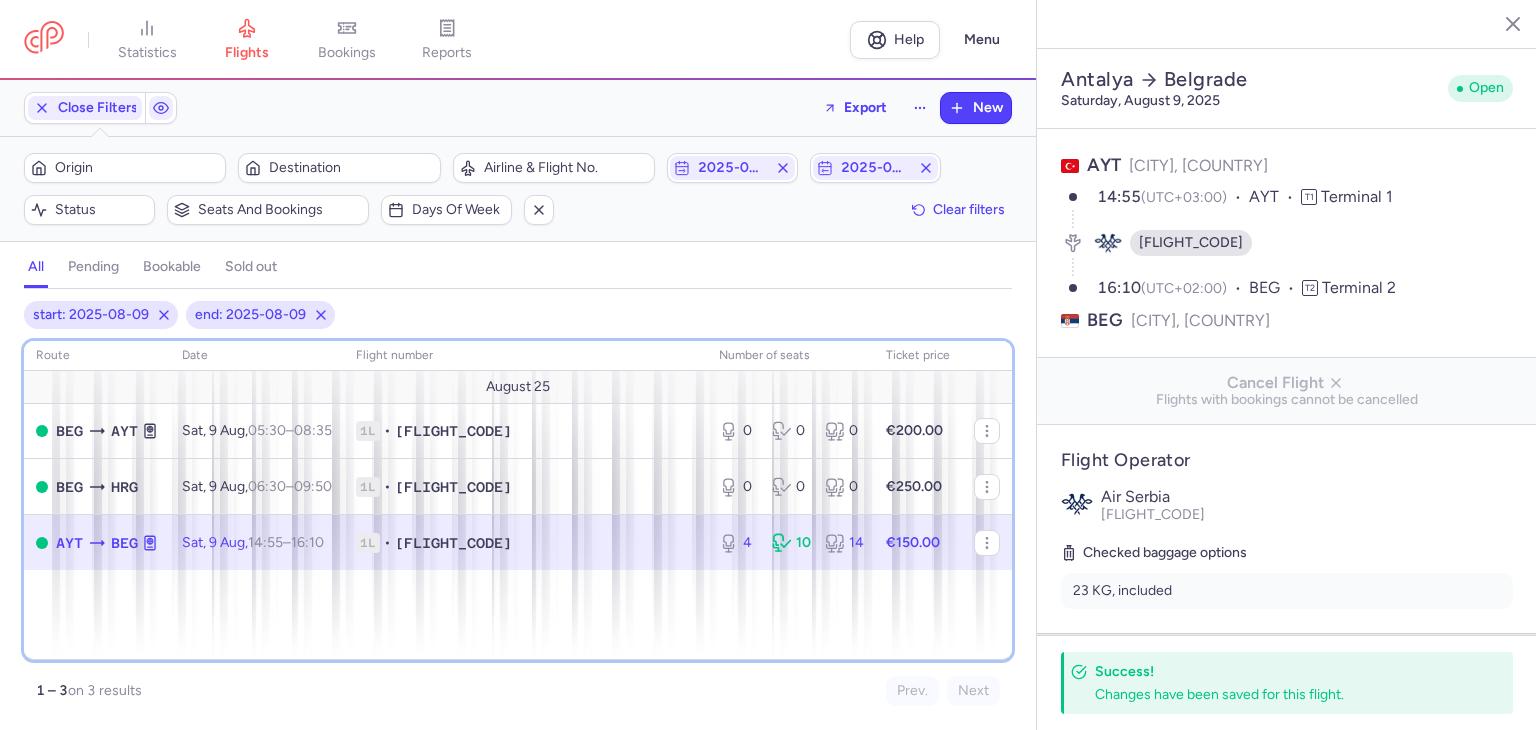 scroll, scrollTop: 1160, scrollLeft: 0, axis: vertical 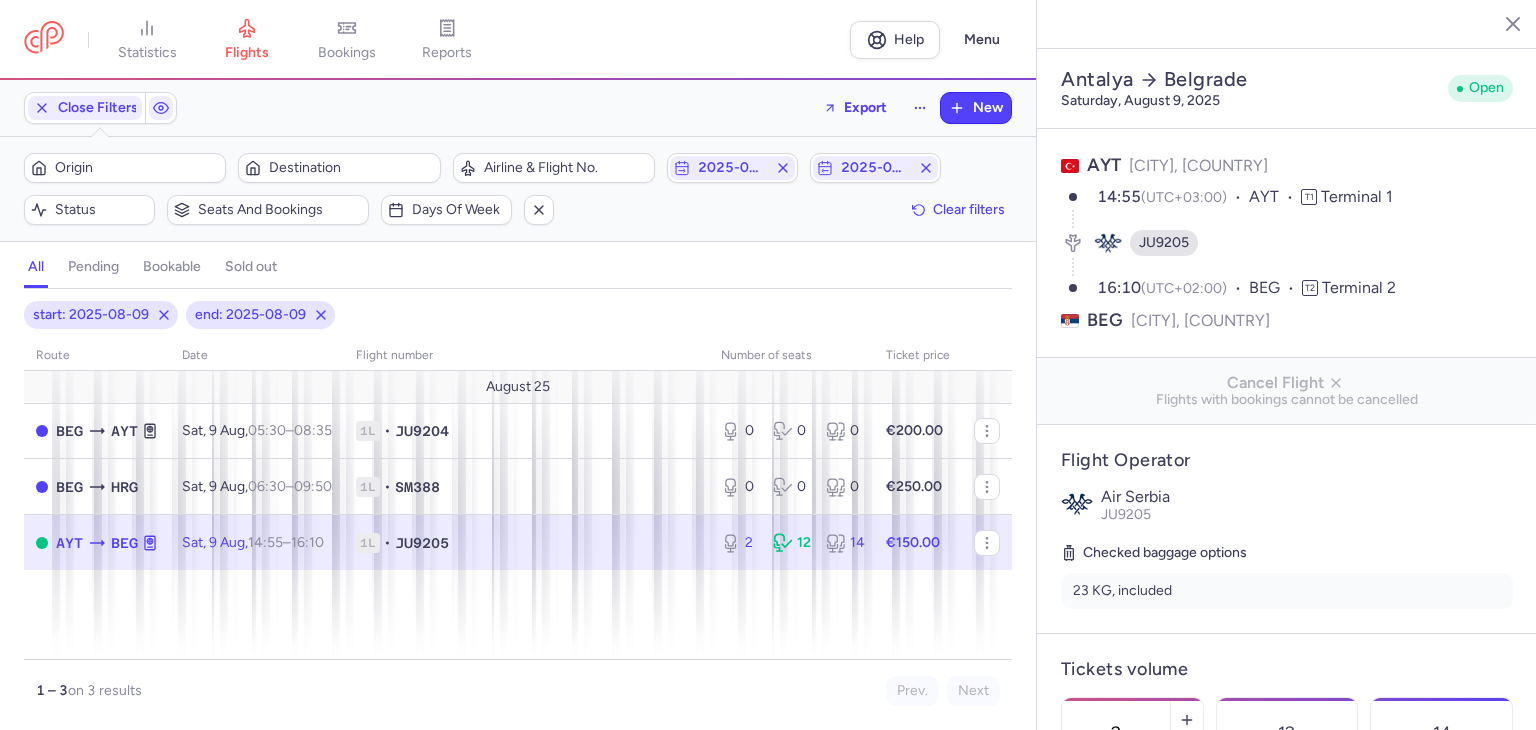 select on "days" 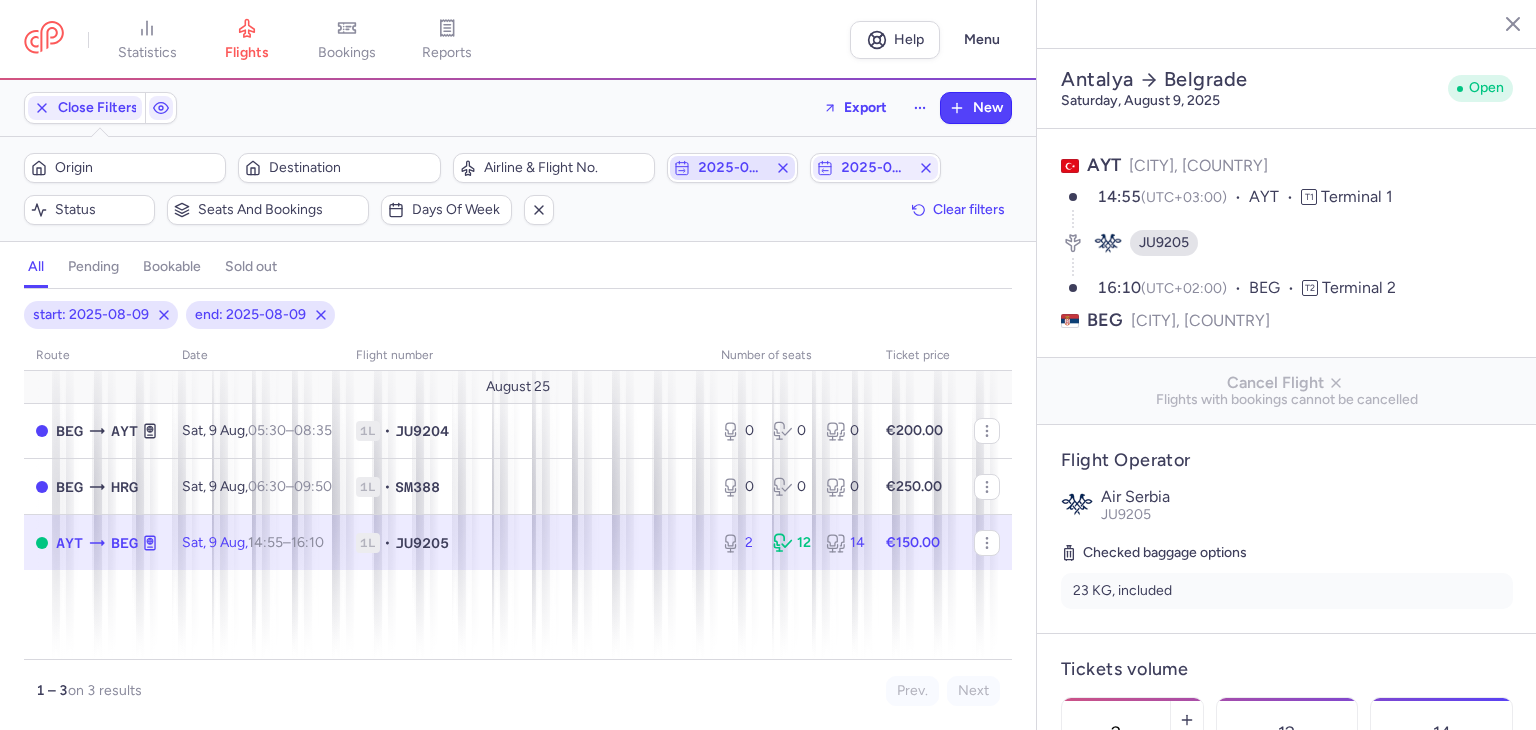 scroll, scrollTop: 0, scrollLeft: 0, axis: both 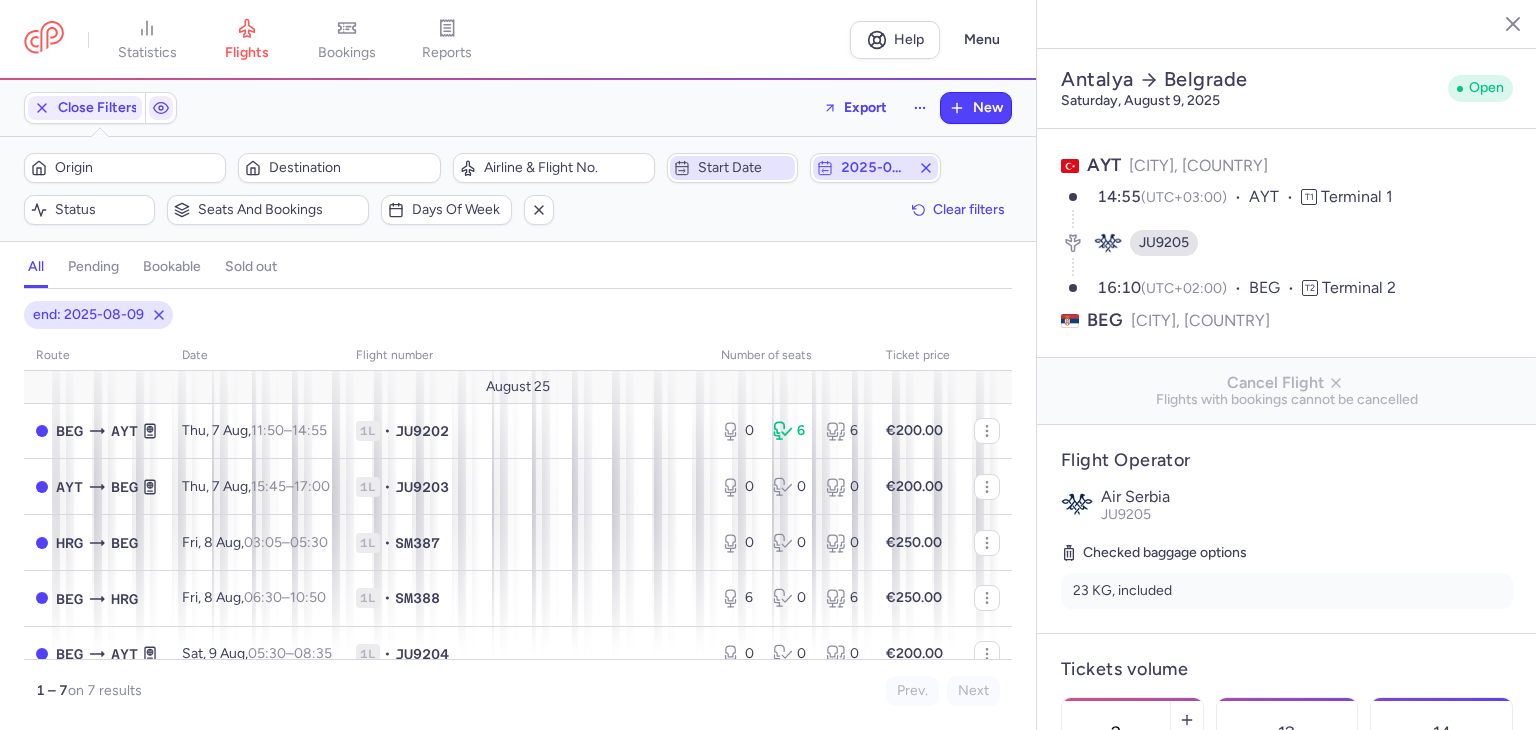 click 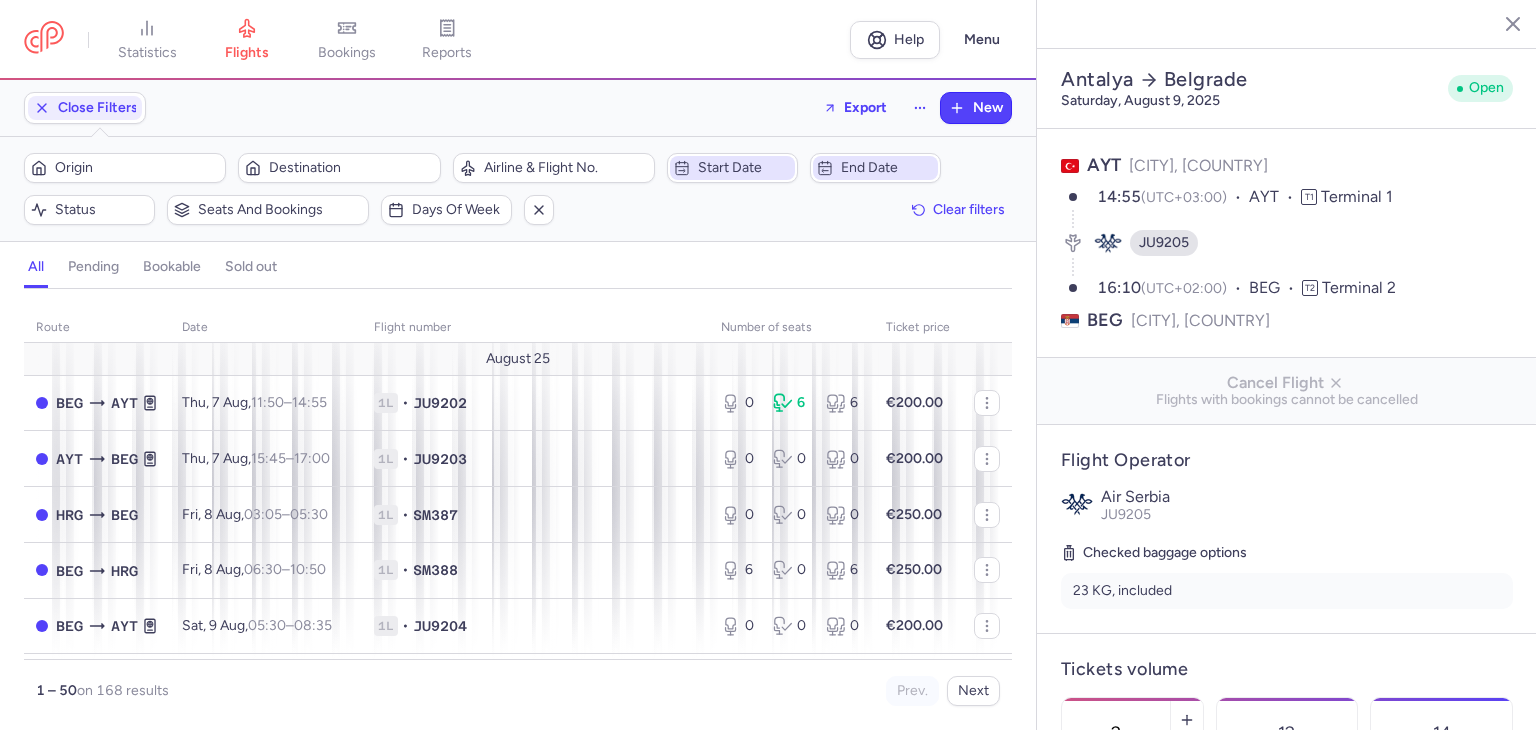 click on "Start date" at bounding box center (732, 168) 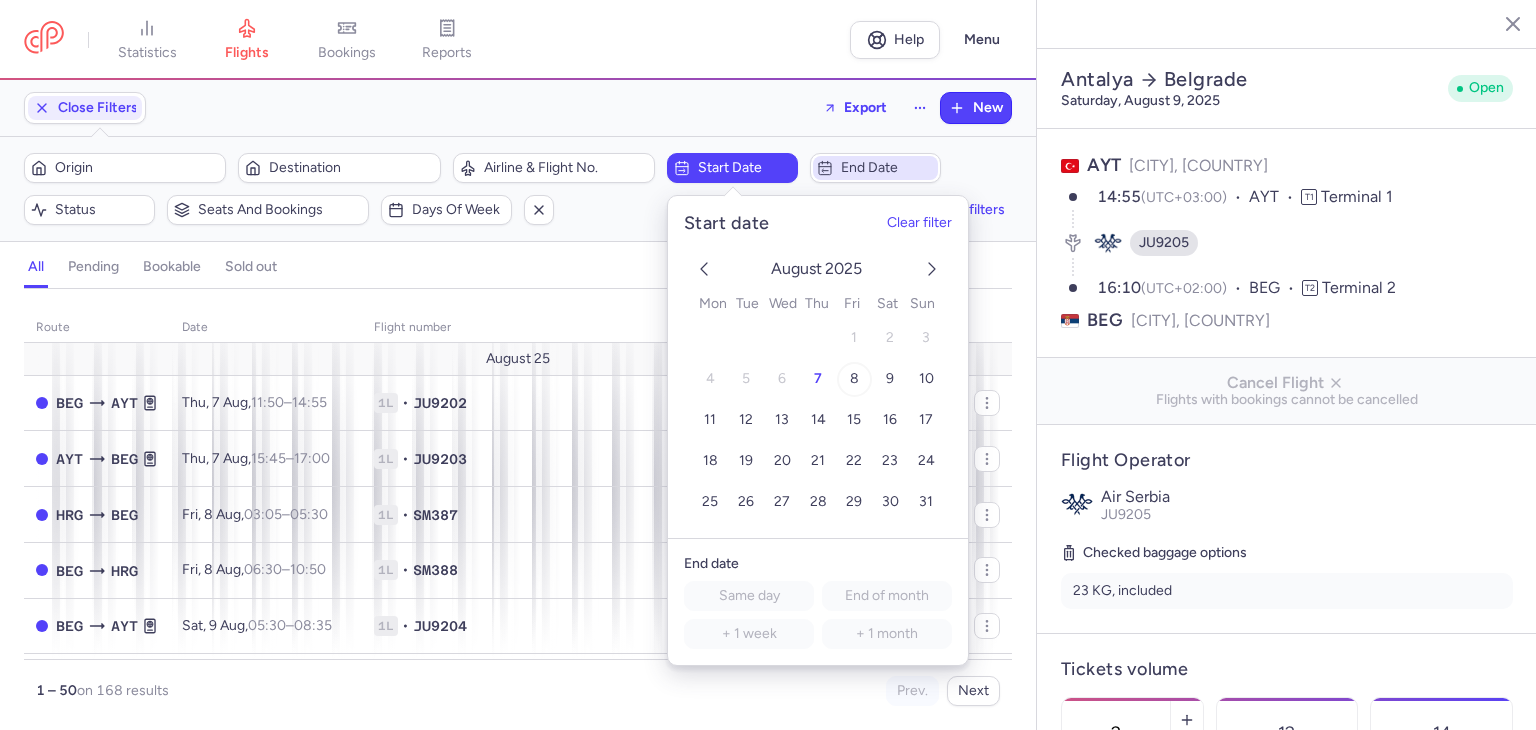 click on "8" at bounding box center [853, 378] 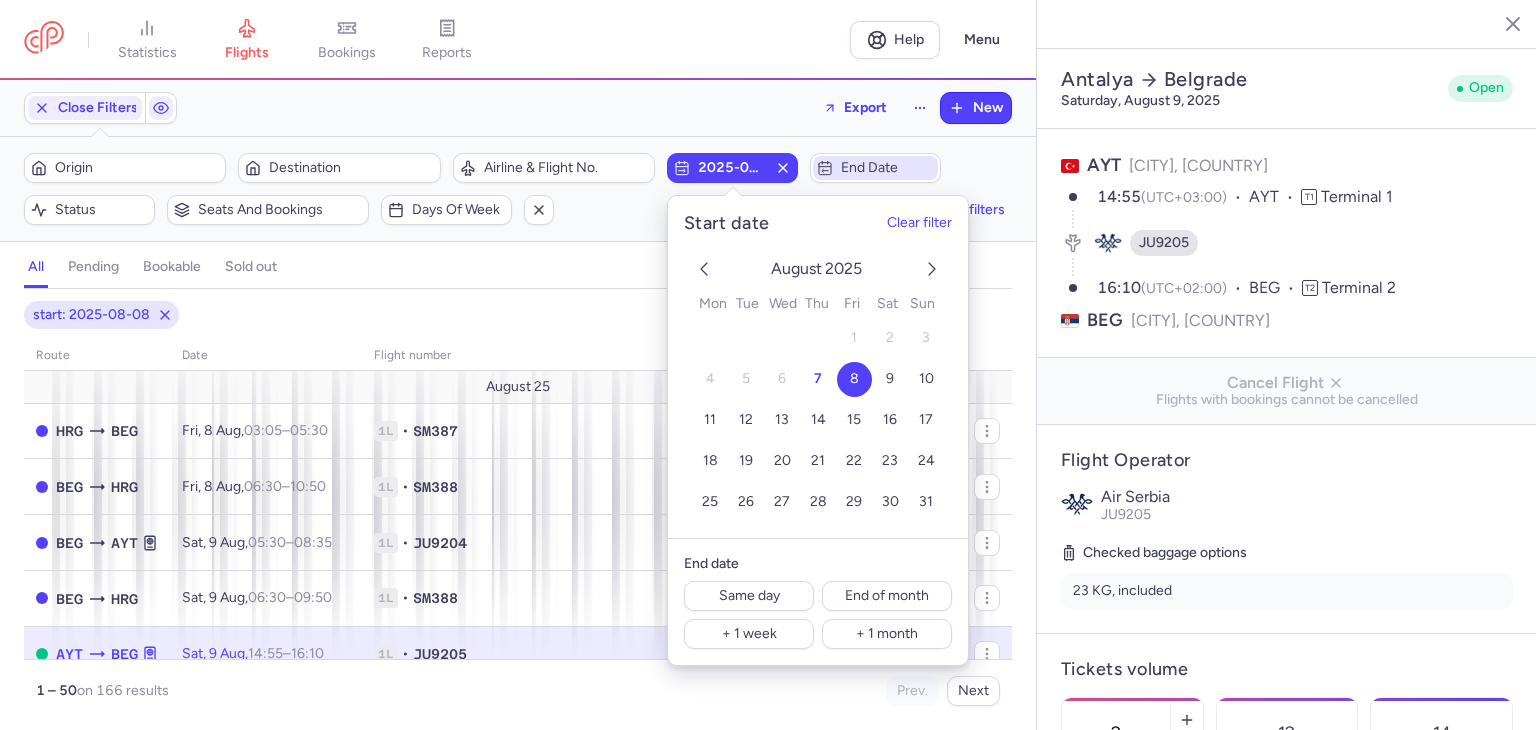 click on "End date" at bounding box center (887, 168) 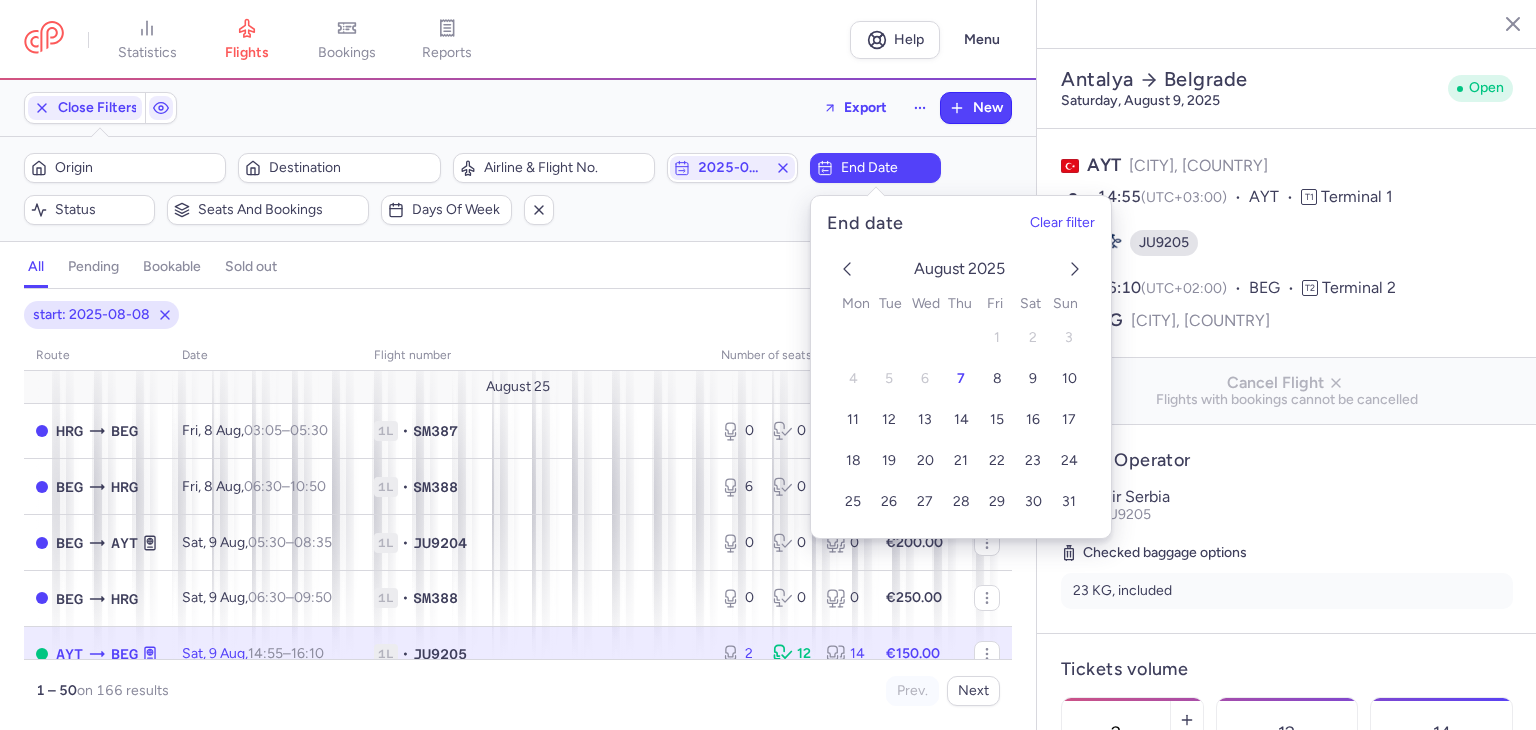 click 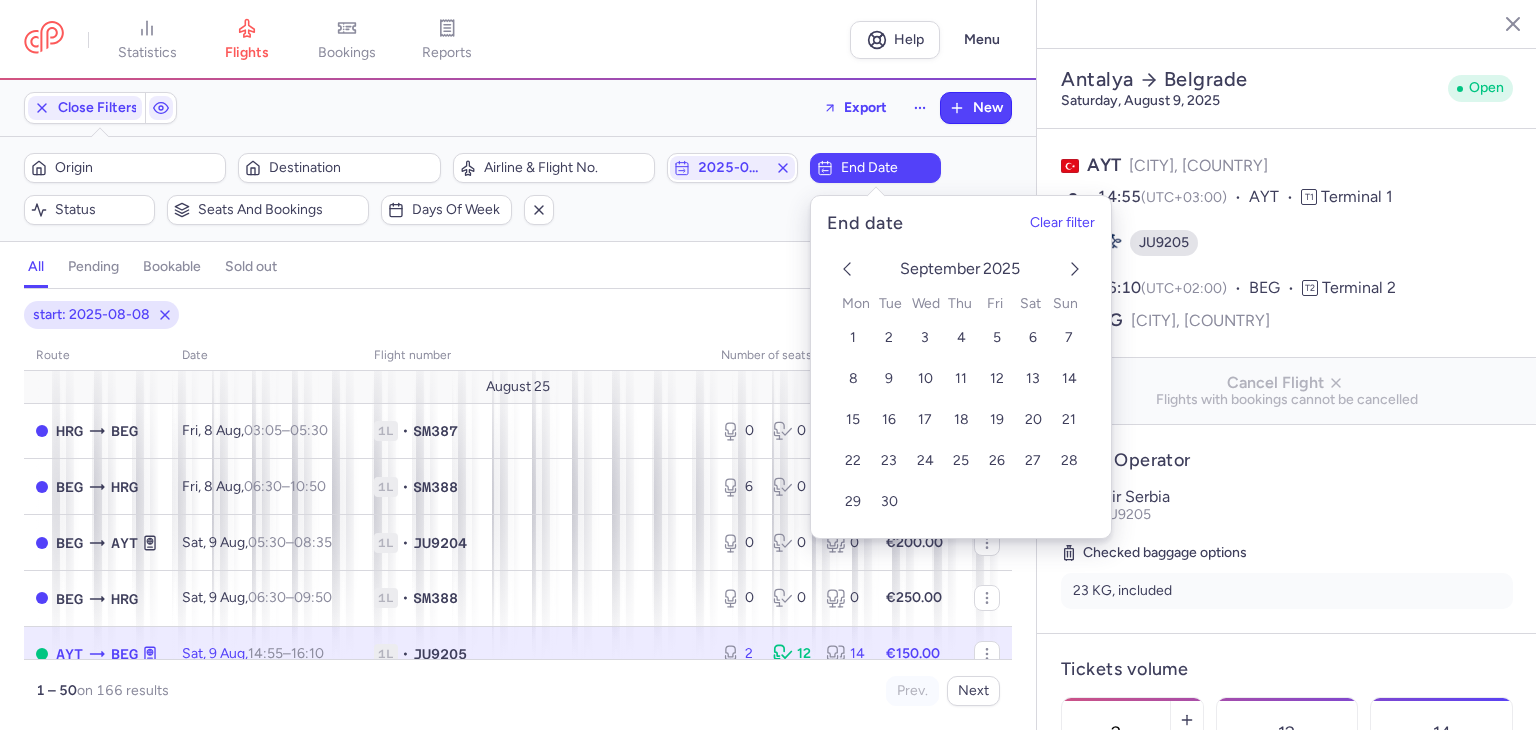 click 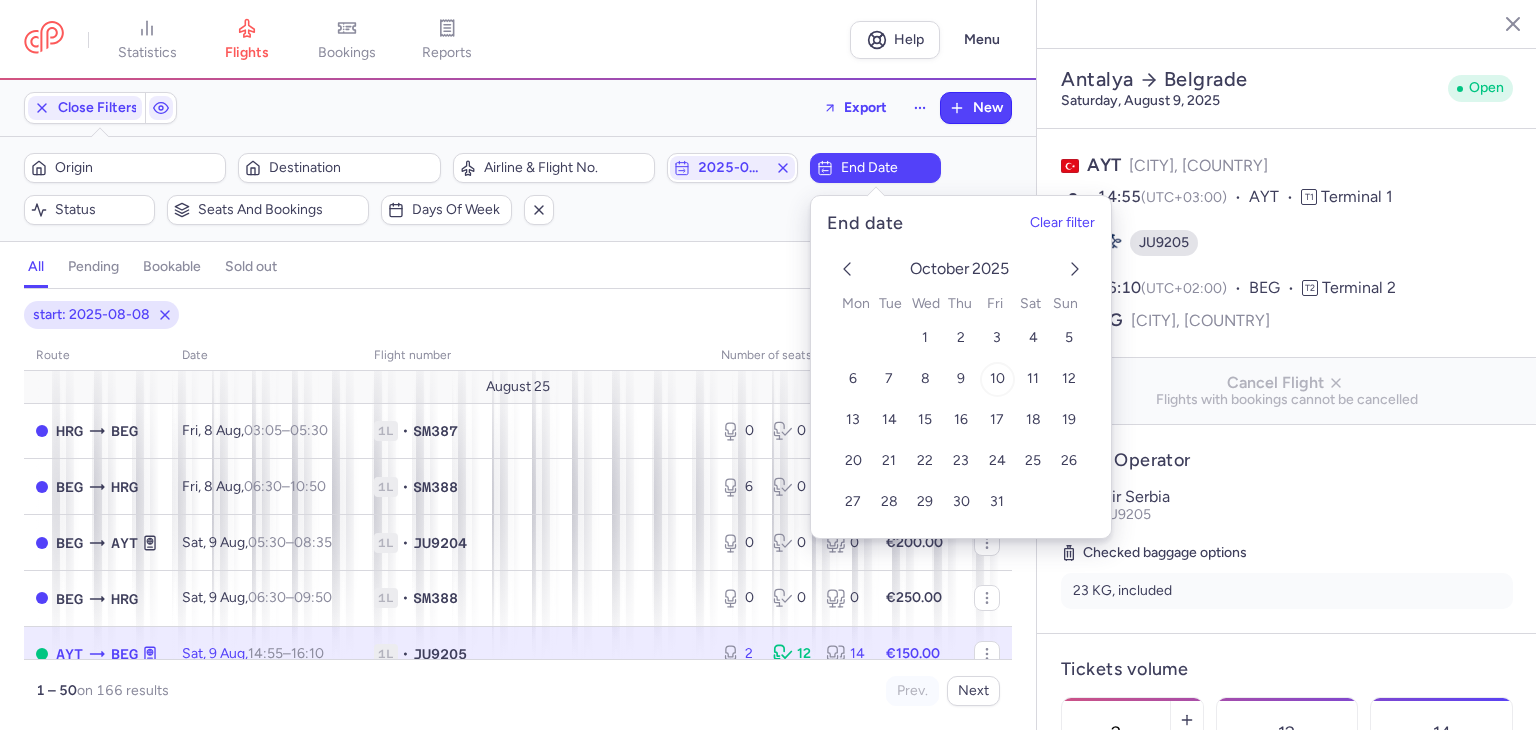 click on "10" at bounding box center (996, 378) 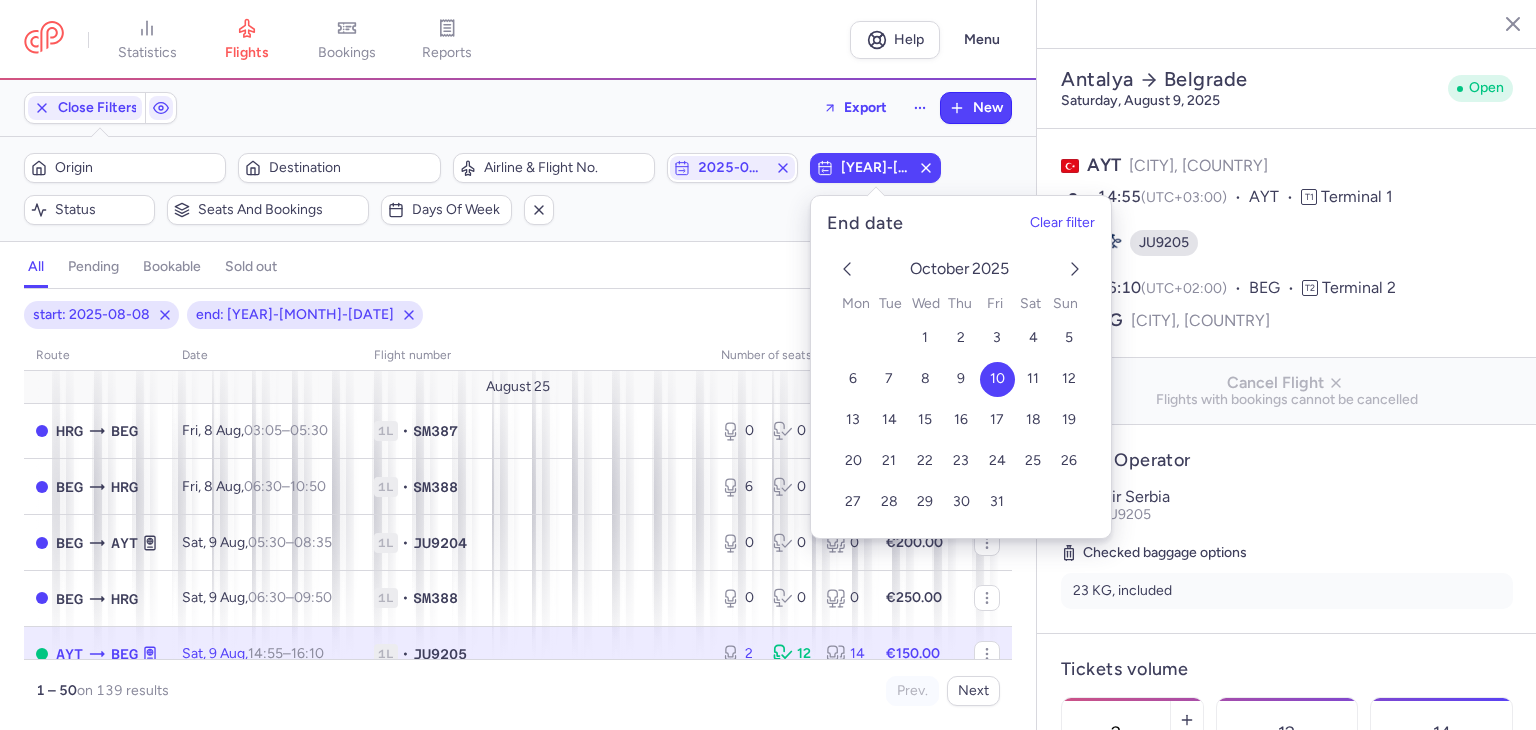 click on "all pending bookable sold out" at bounding box center [518, 271] 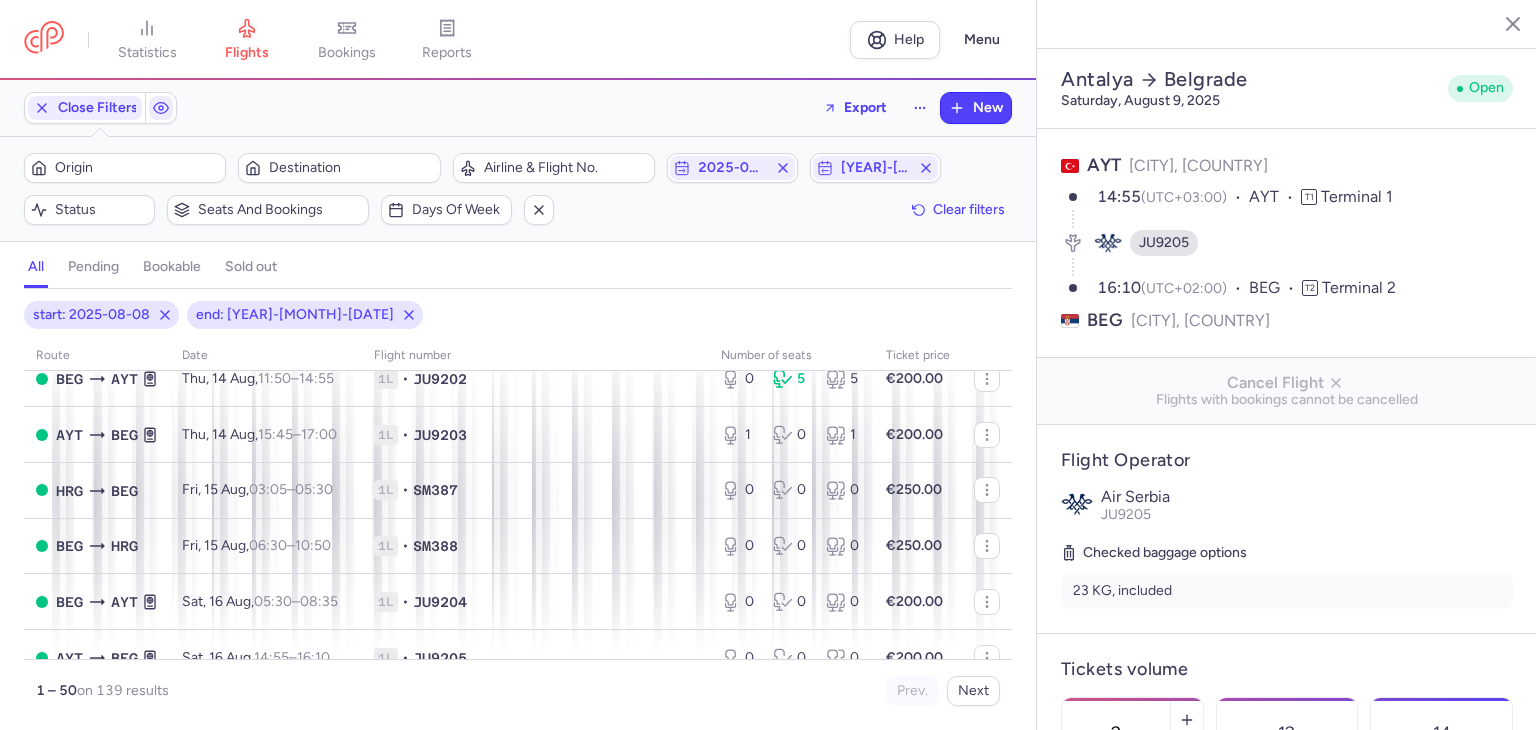 scroll, scrollTop: 1200, scrollLeft: 0, axis: vertical 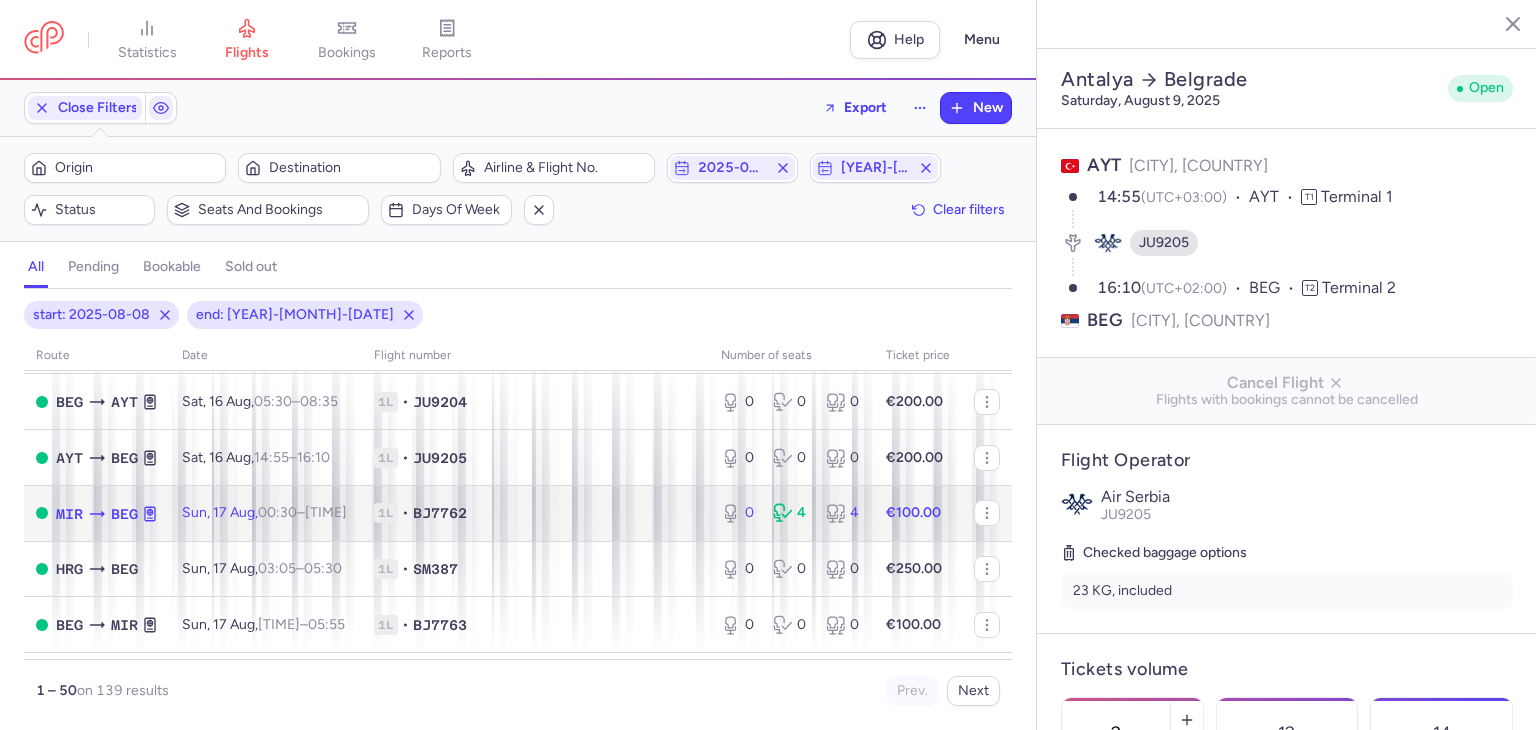 click on "1L • BJ7762" 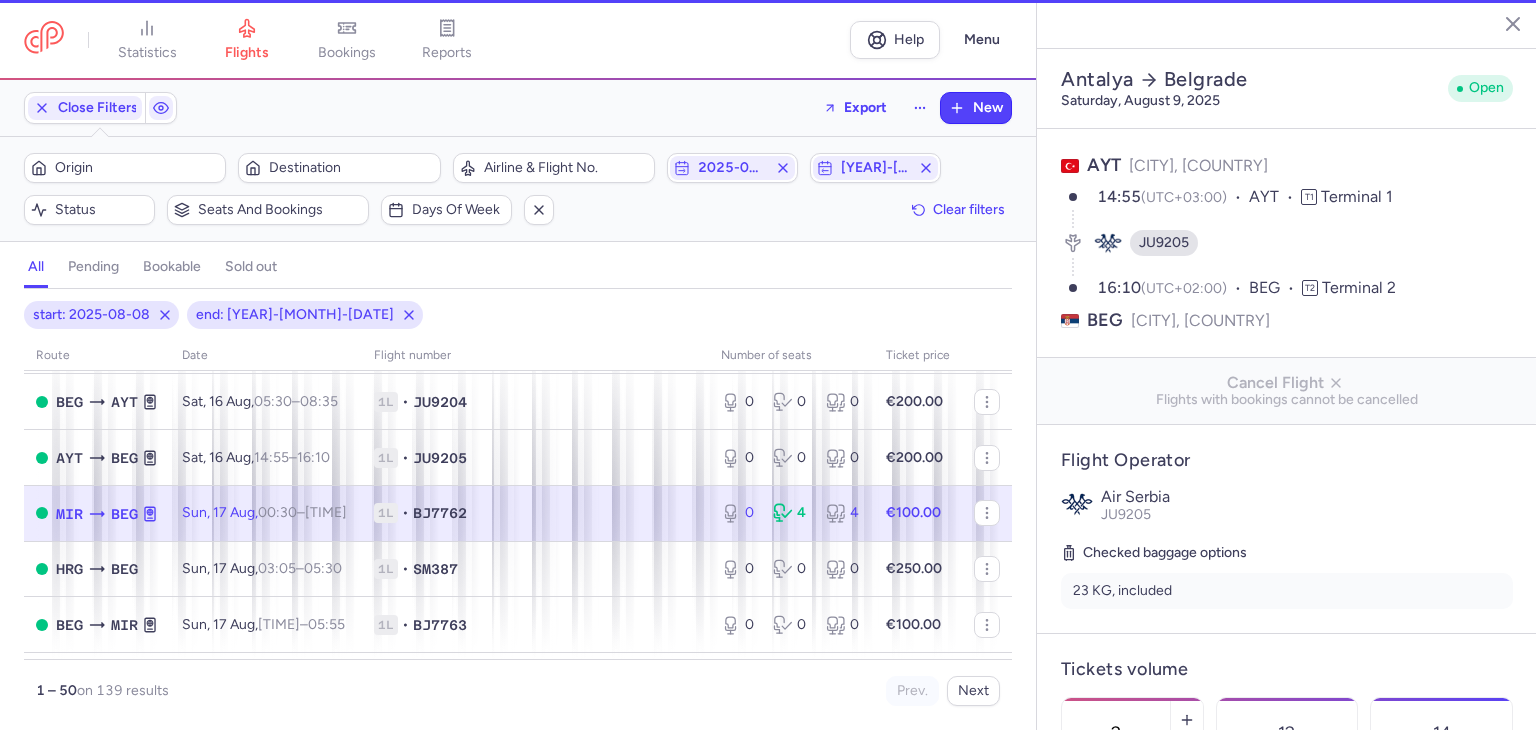 type on "0" 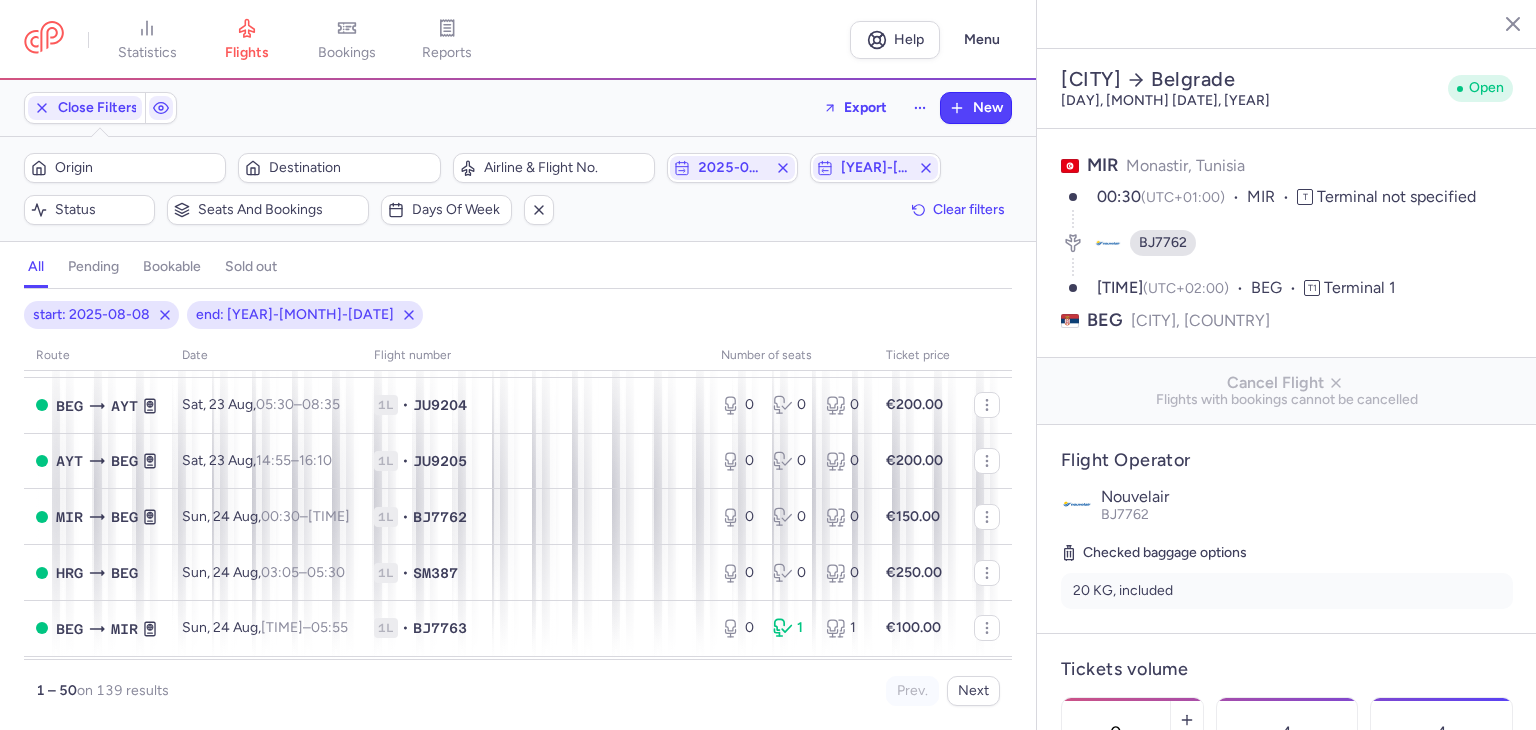 scroll, scrollTop: 2300, scrollLeft: 0, axis: vertical 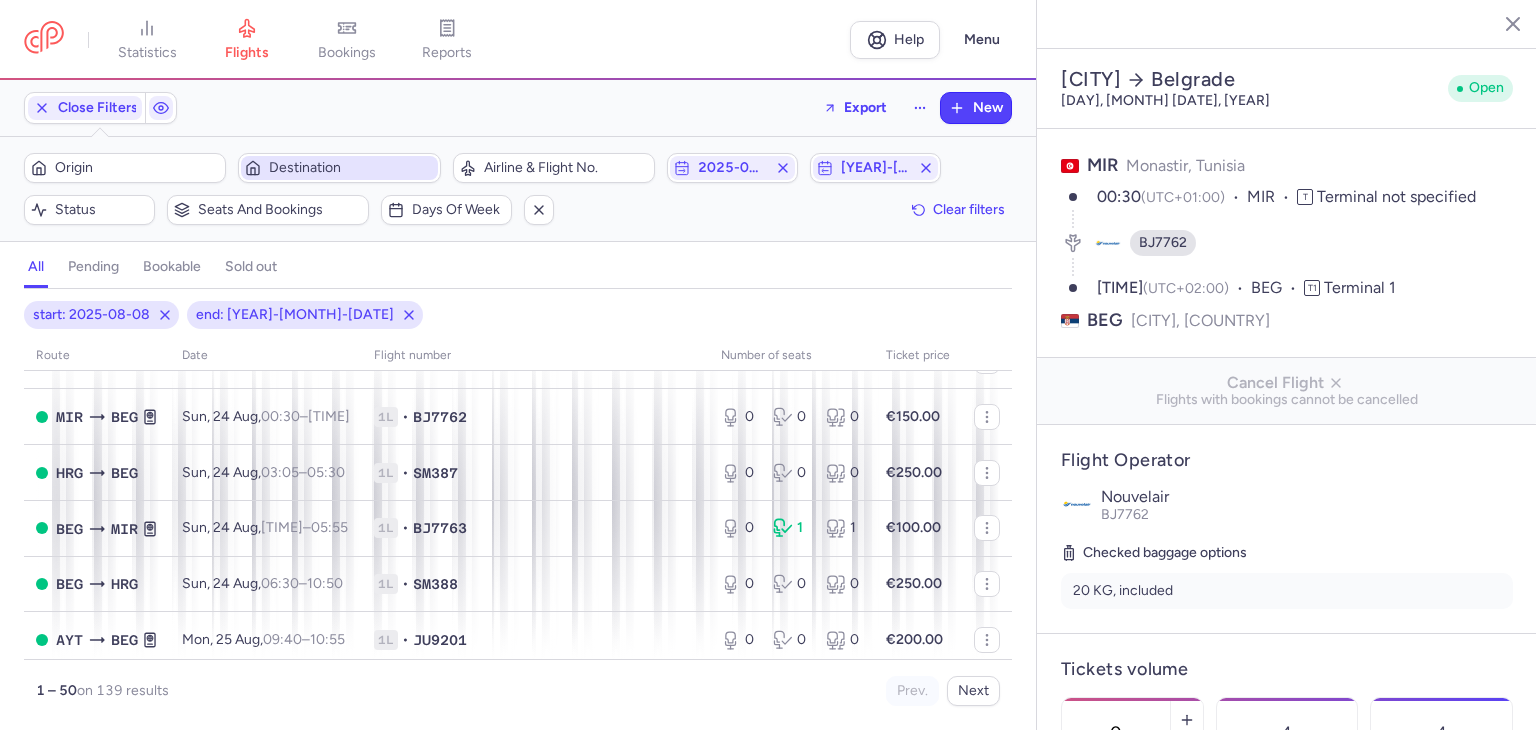 click on "Destination" at bounding box center (351, 168) 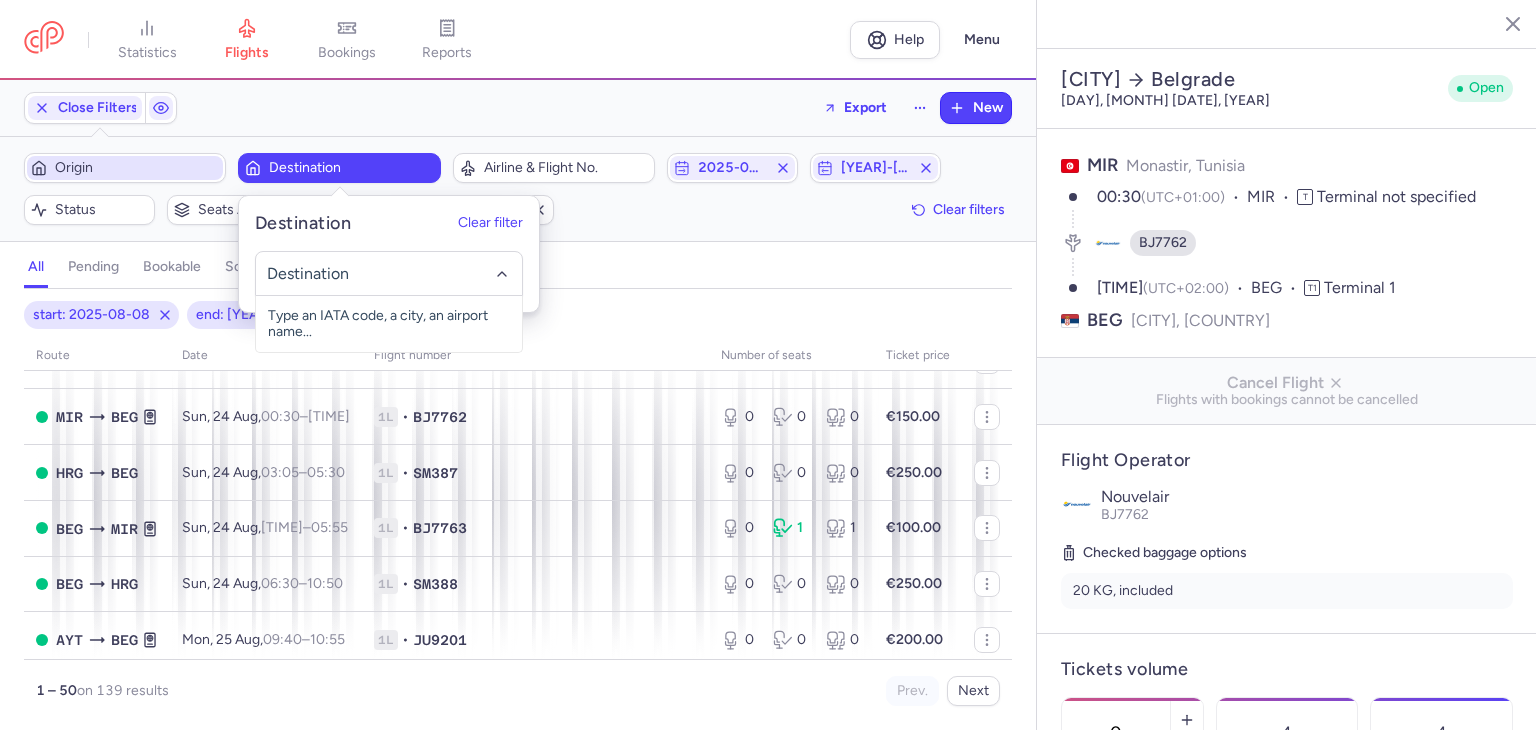 click on "Origin" at bounding box center (137, 168) 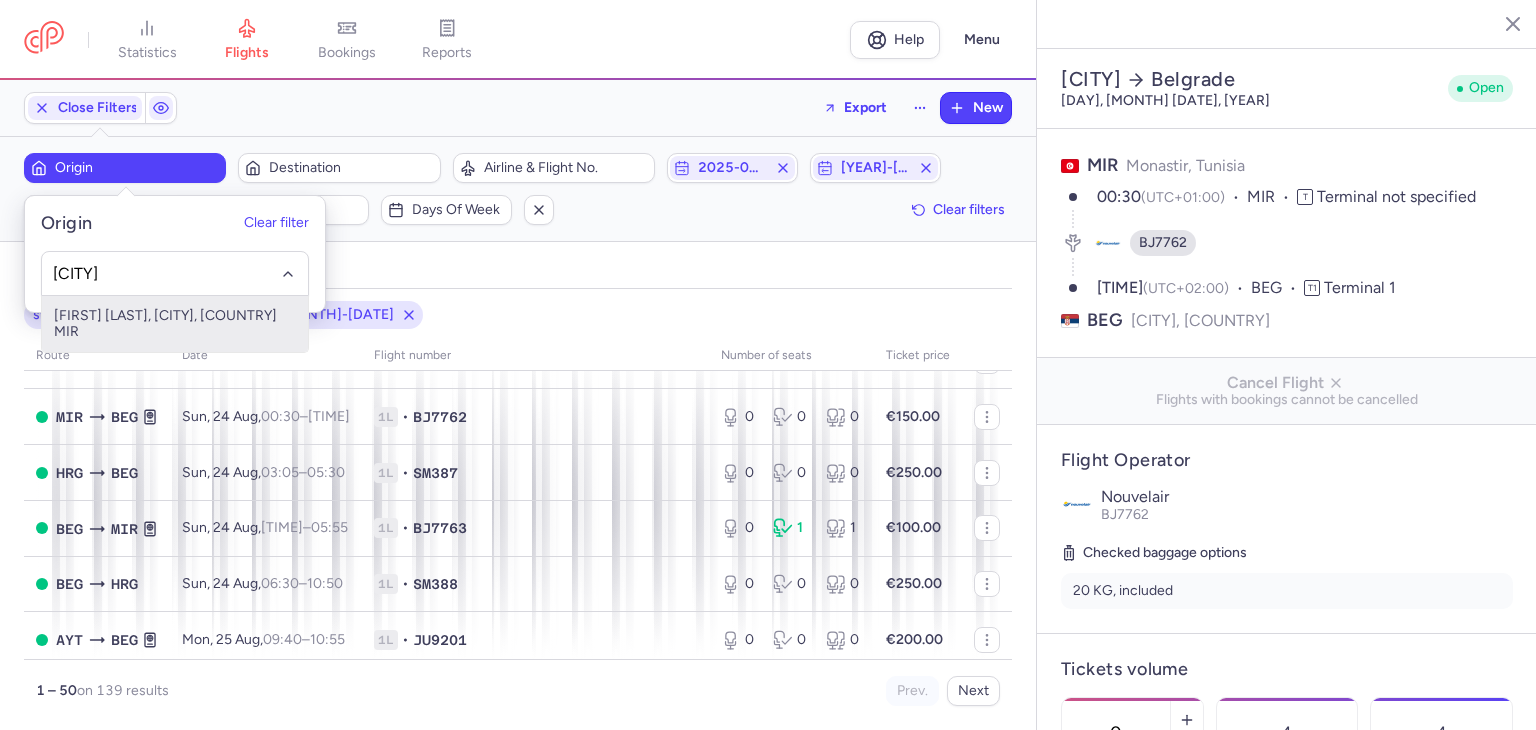 click on "[FIRST] [LAST], [CITY], [COUNTRY] MIR" at bounding box center [175, 324] 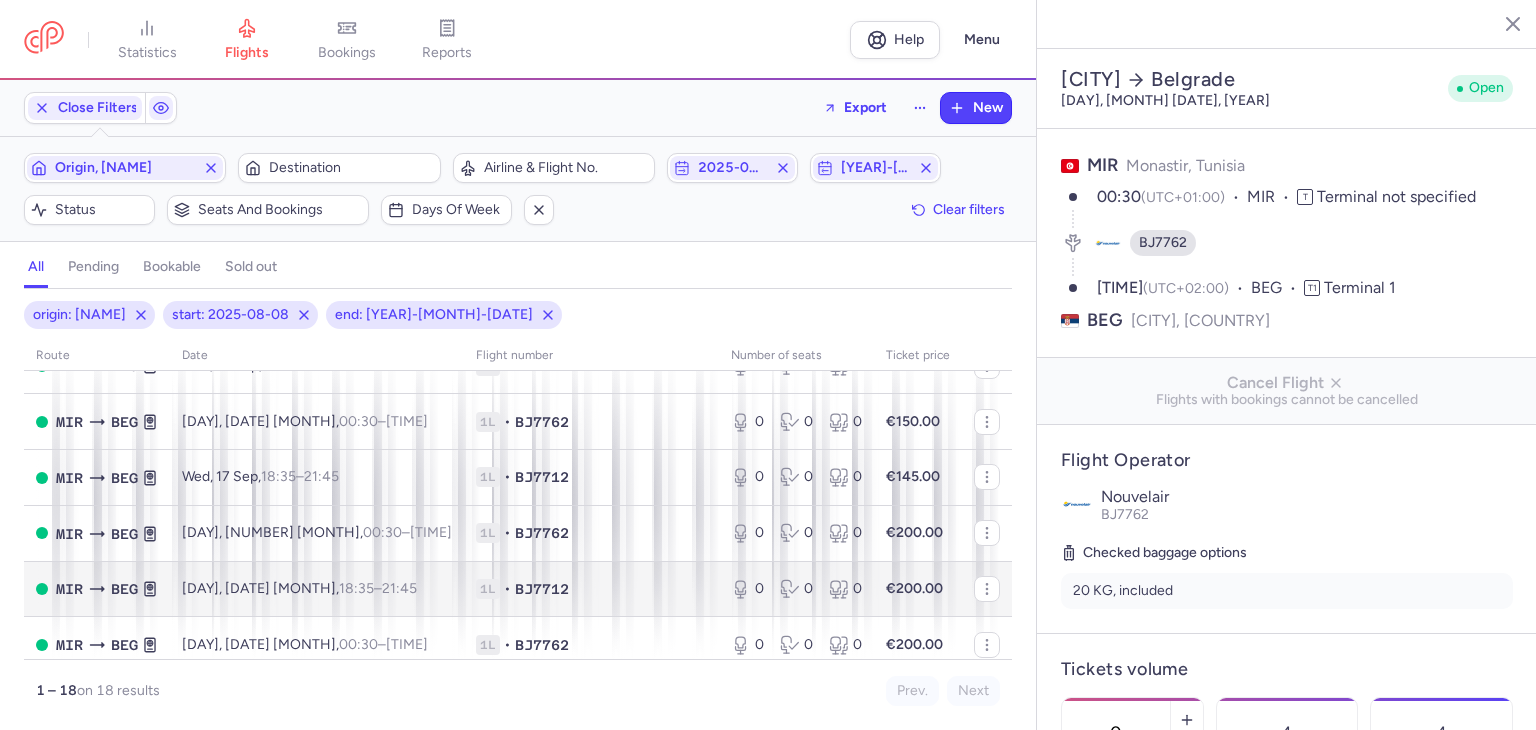 scroll, scrollTop: 0, scrollLeft: 0, axis: both 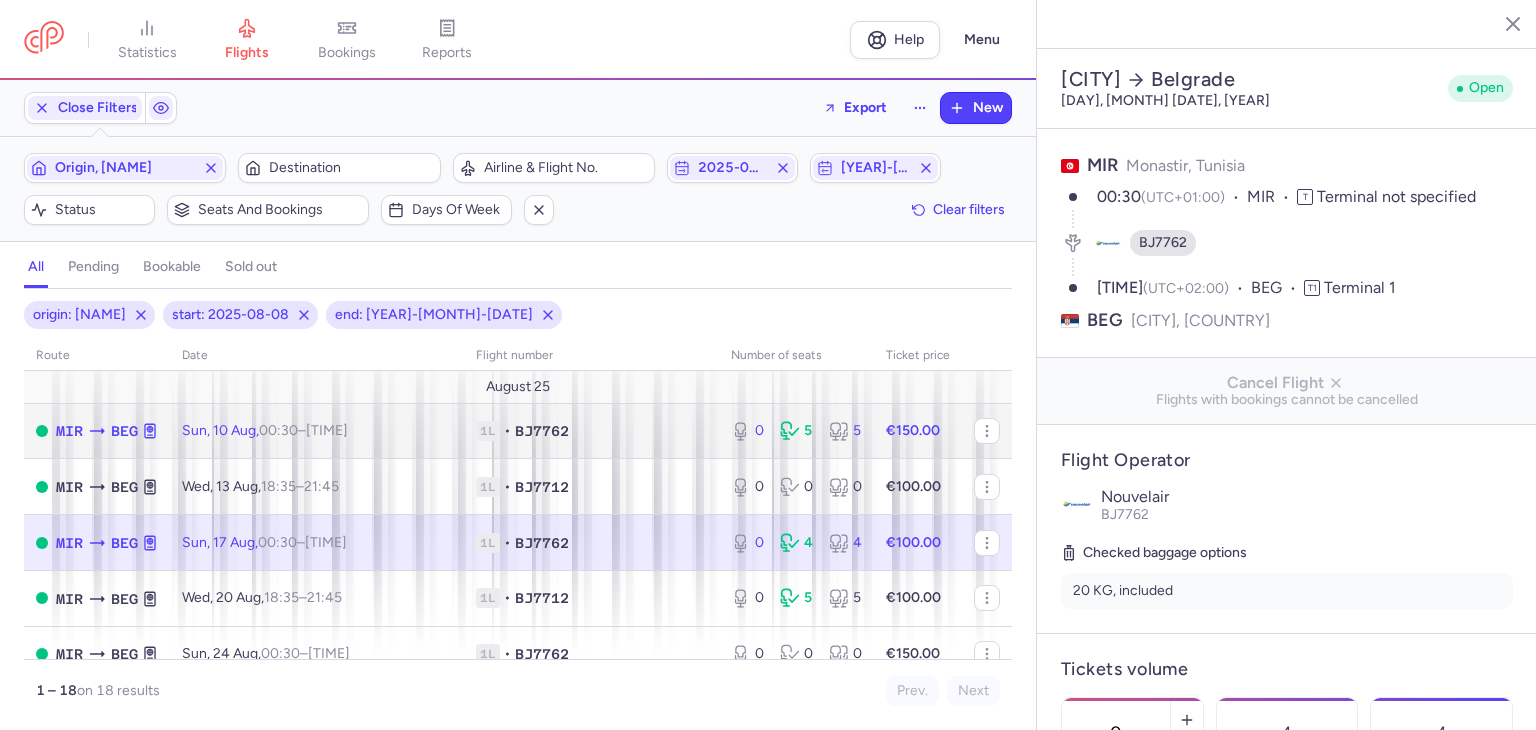 click on "1L • BJ7762" at bounding box center (591, 431) 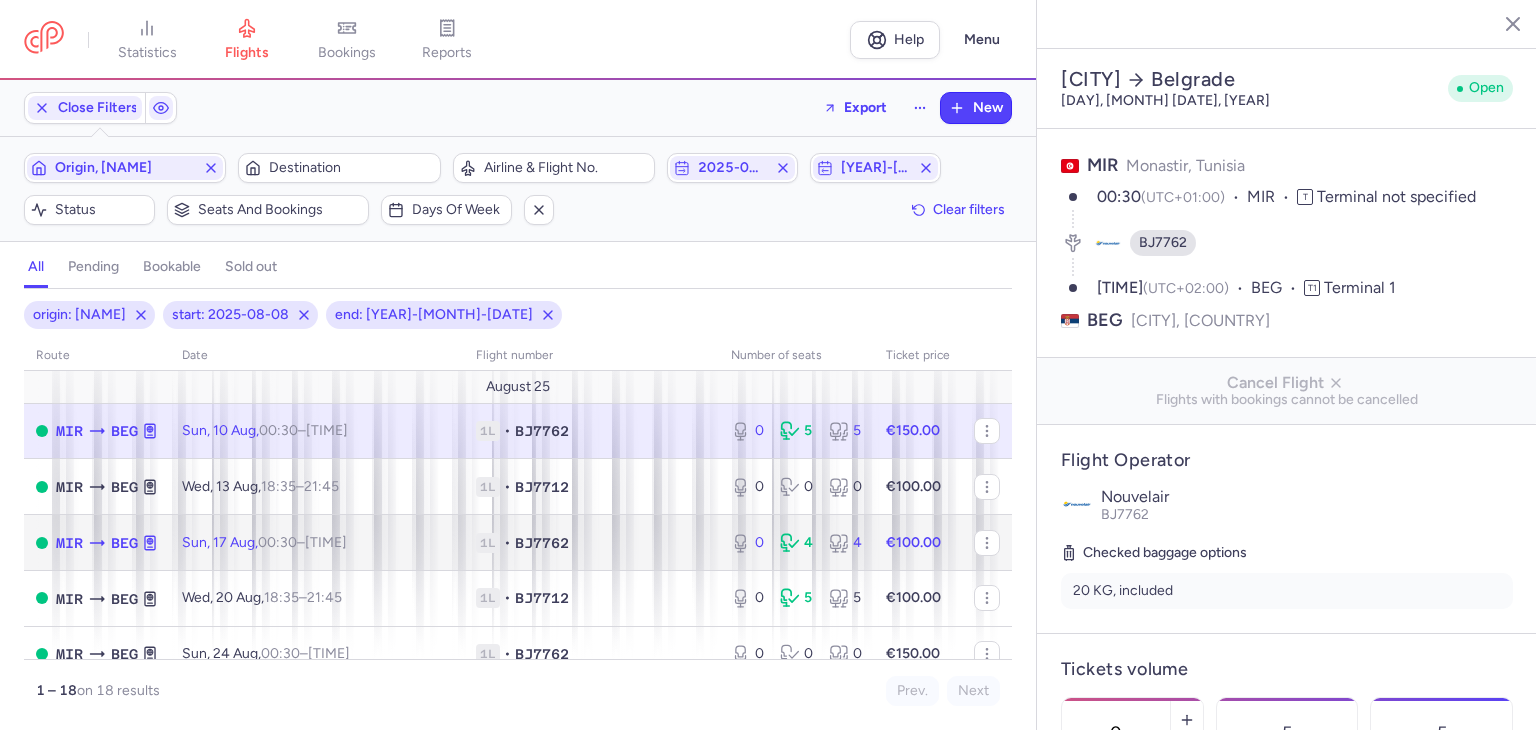 click on "1L • BJ7762" at bounding box center (591, 543) 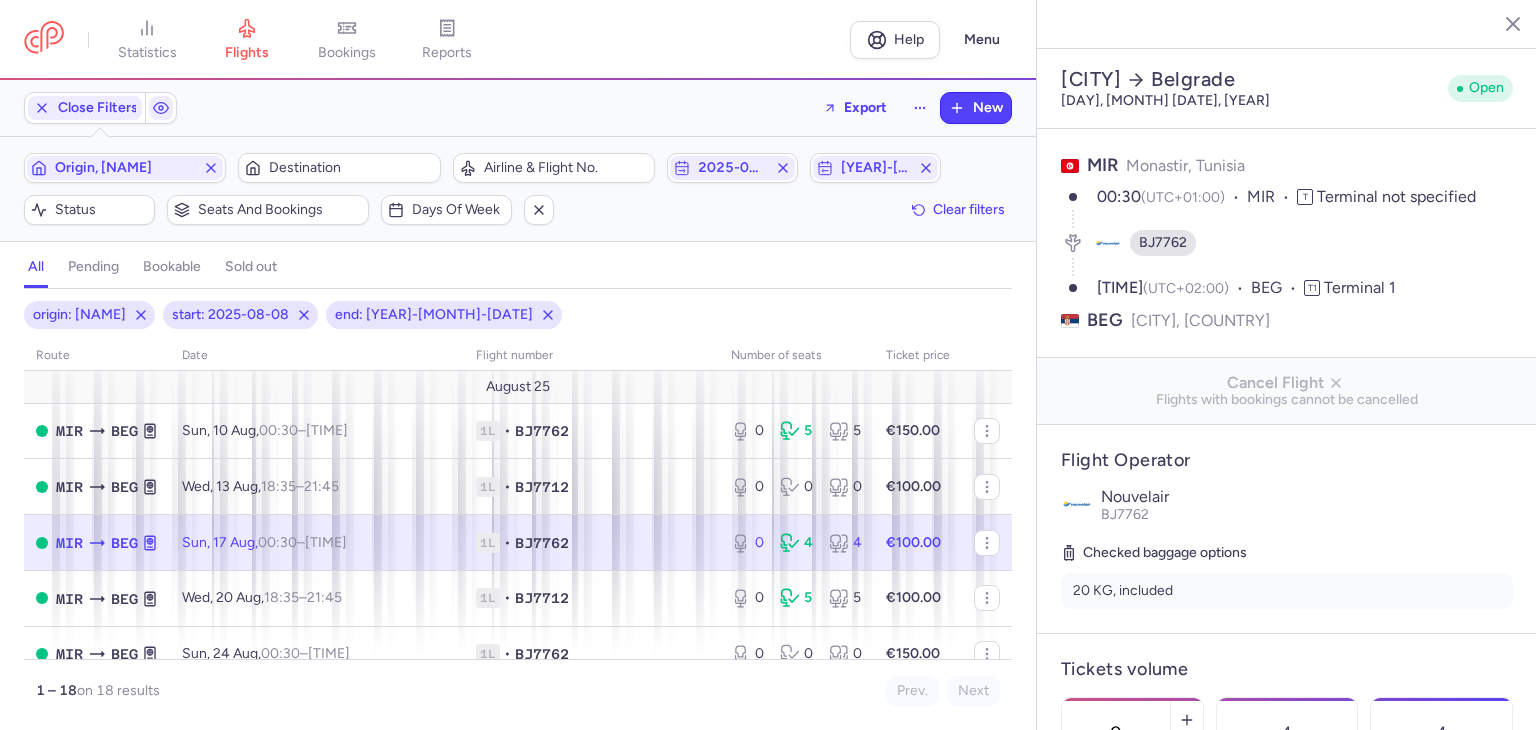 scroll, scrollTop: 100, scrollLeft: 0, axis: vertical 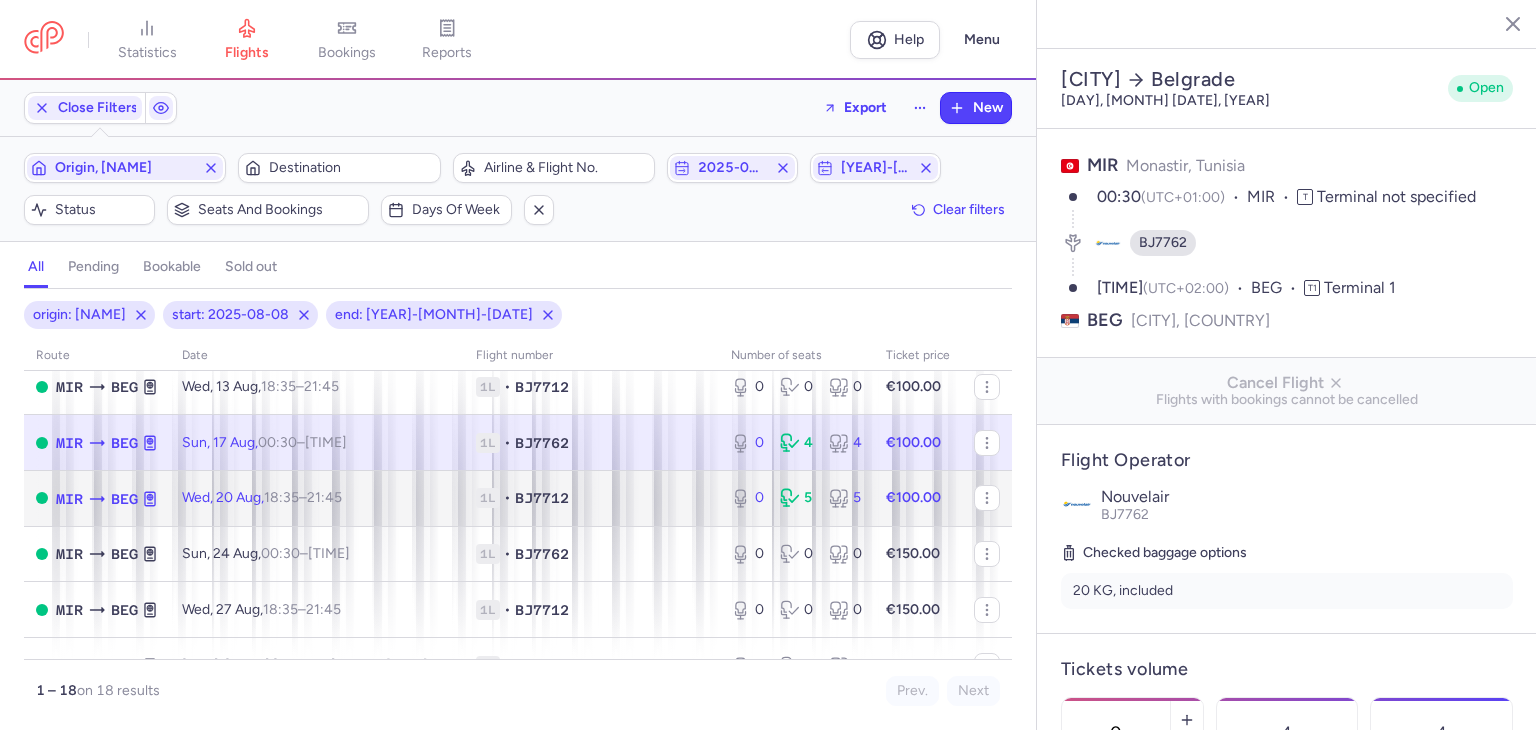 click on "1L • BJ7712" 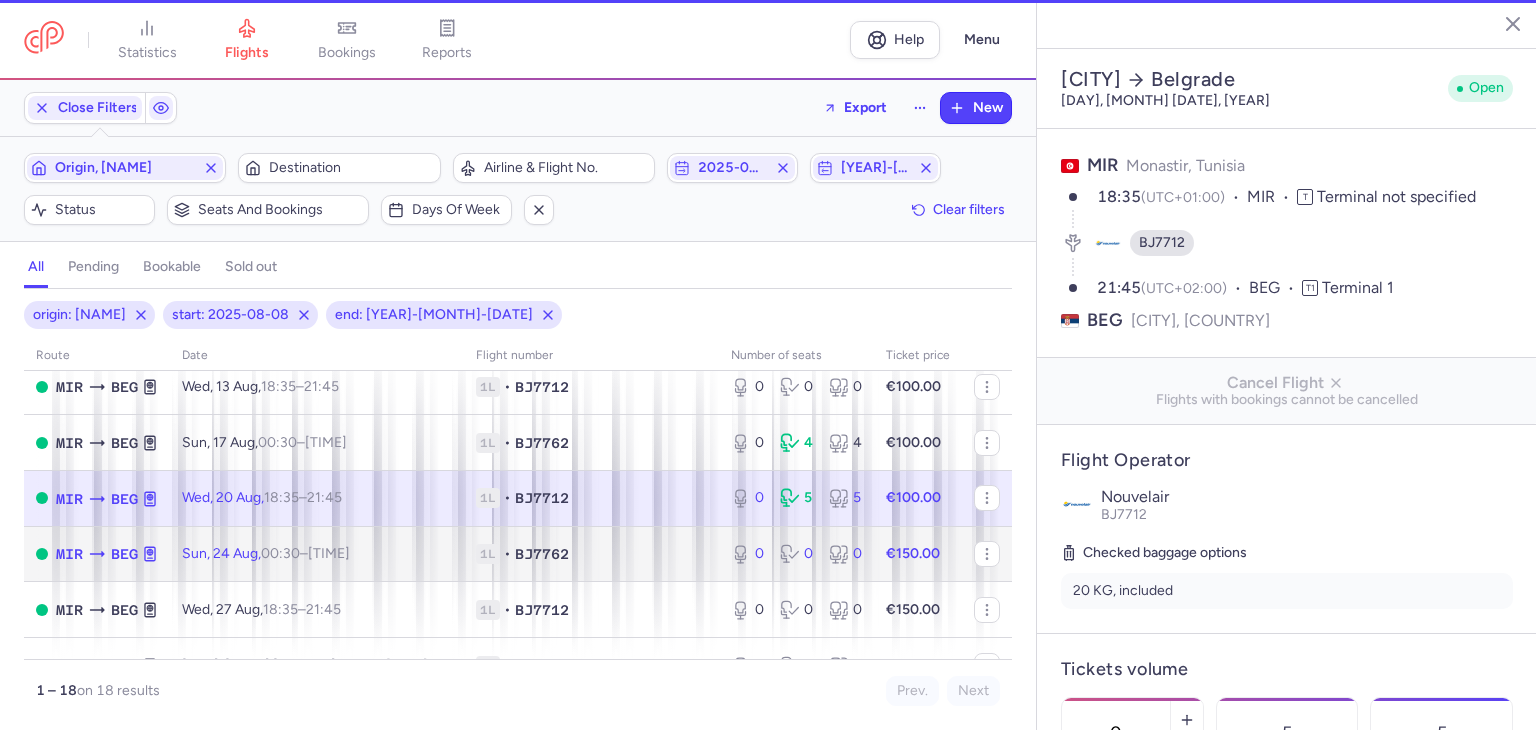 click on "1L • BJ7762" 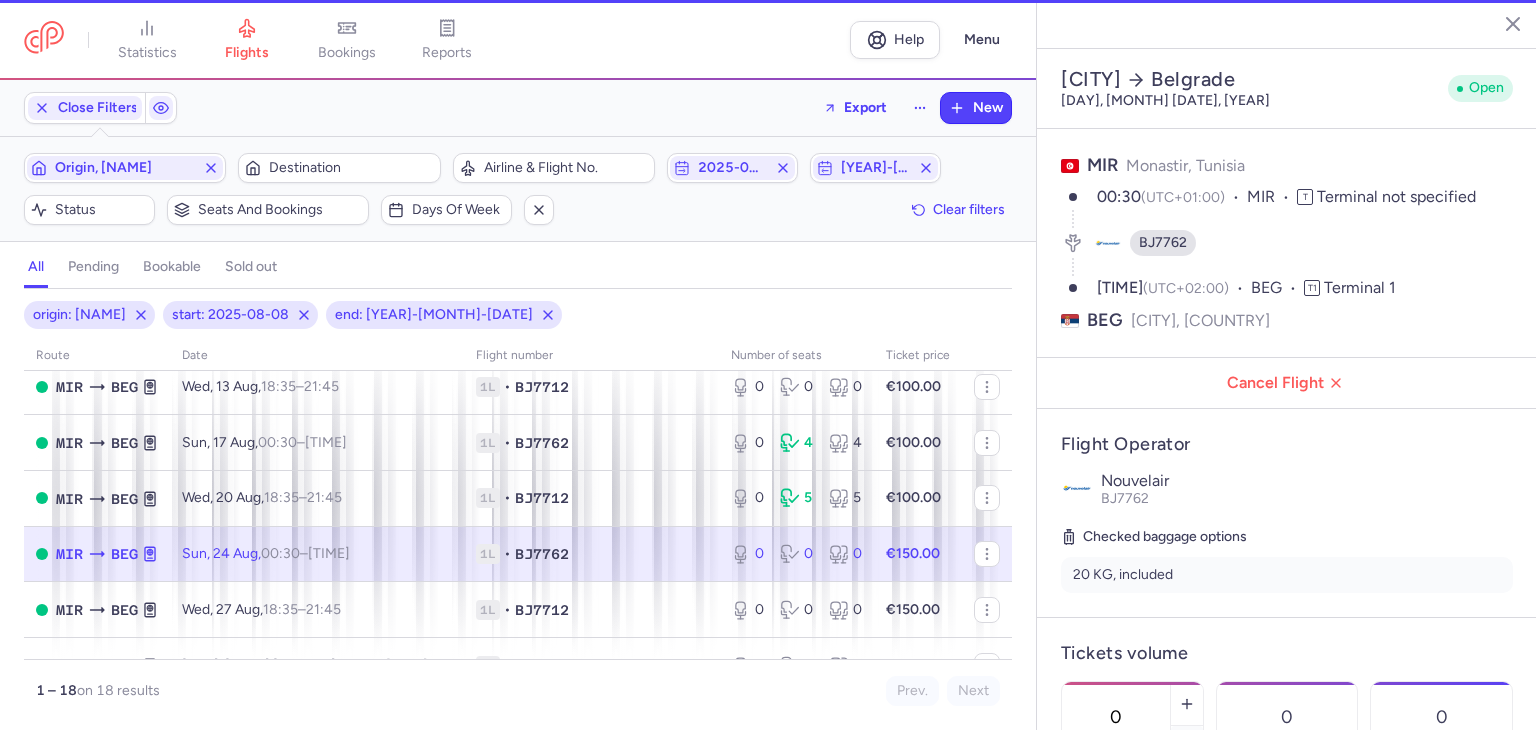 scroll, scrollTop: 200, scrollLeft: 0, axis: vertical 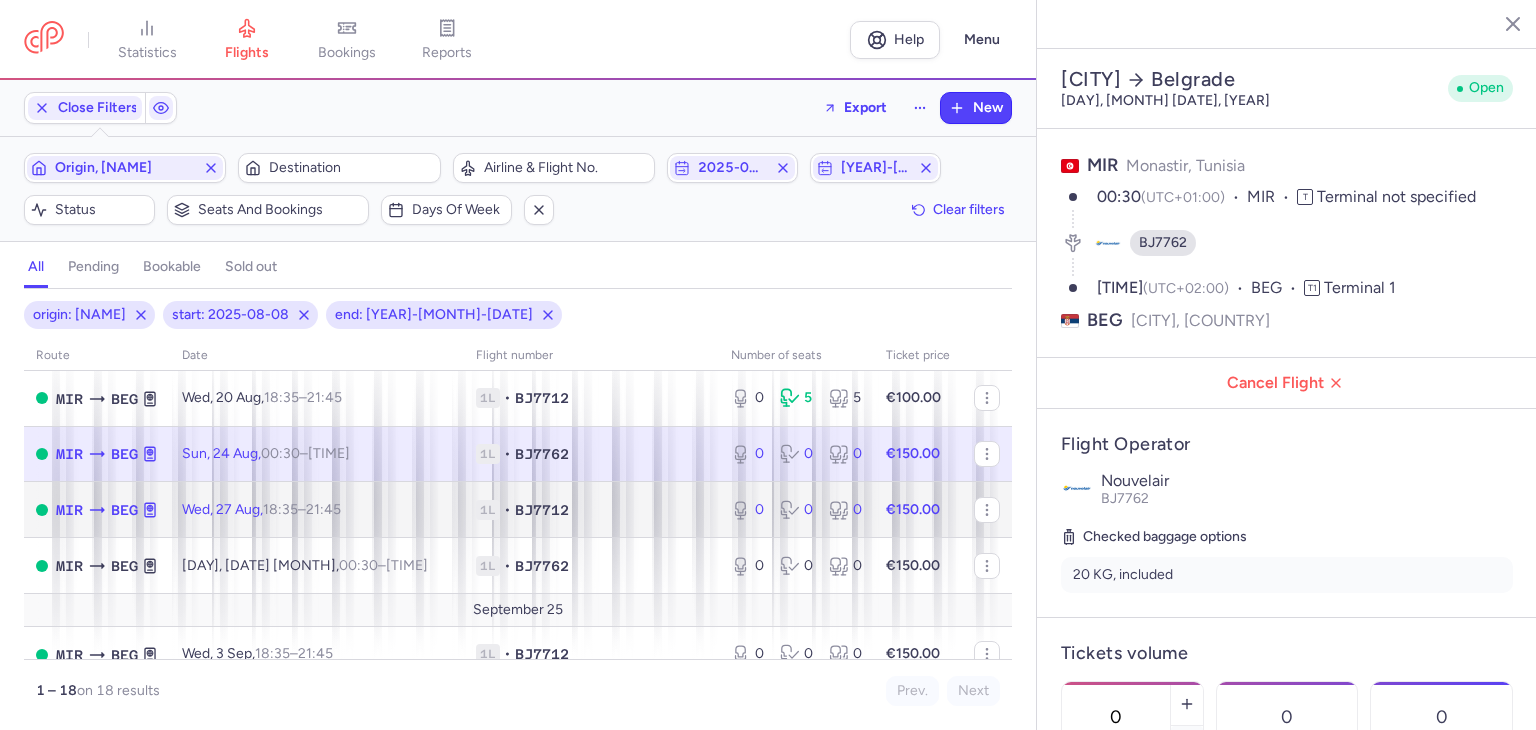 click on "1L • BJ7712" 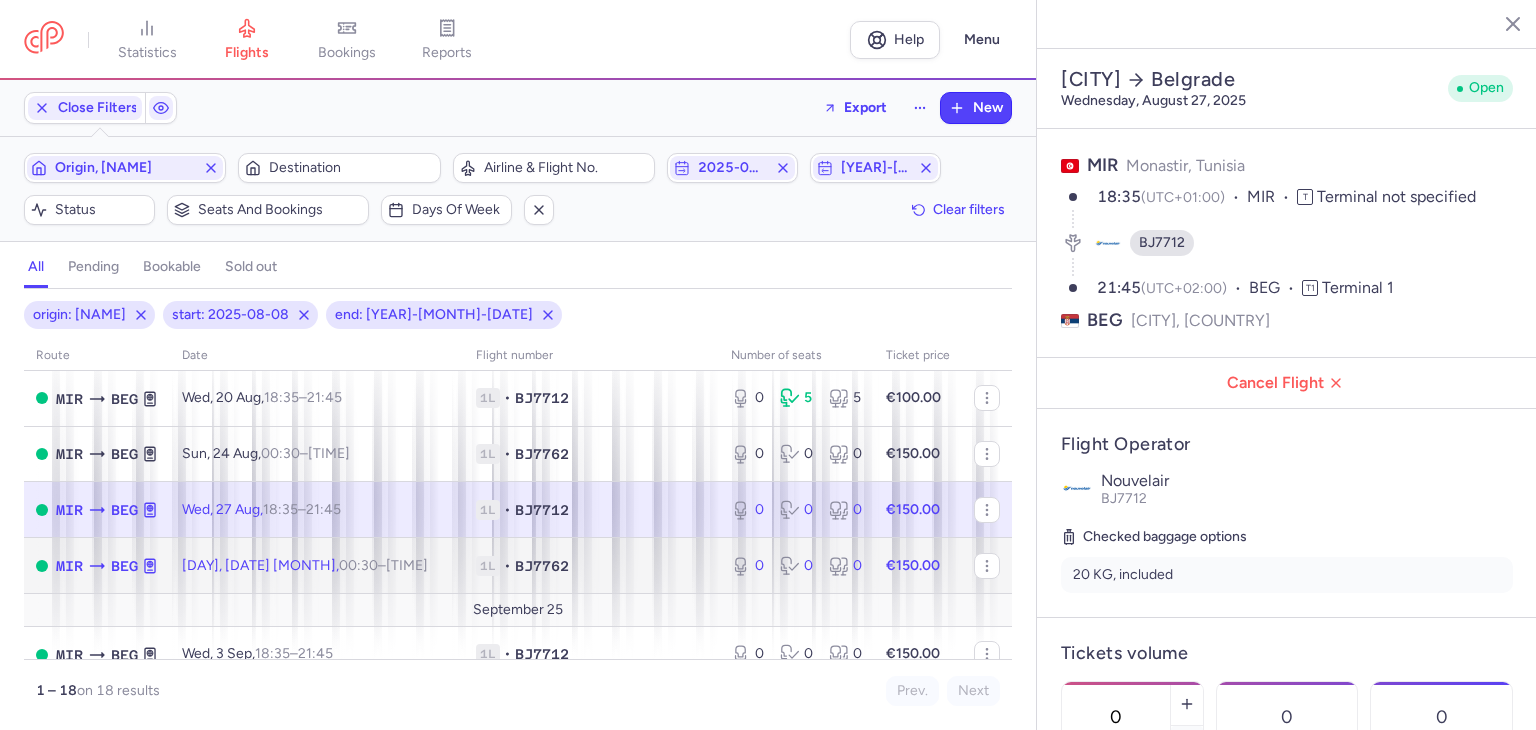 click on "1L • BJ7762" 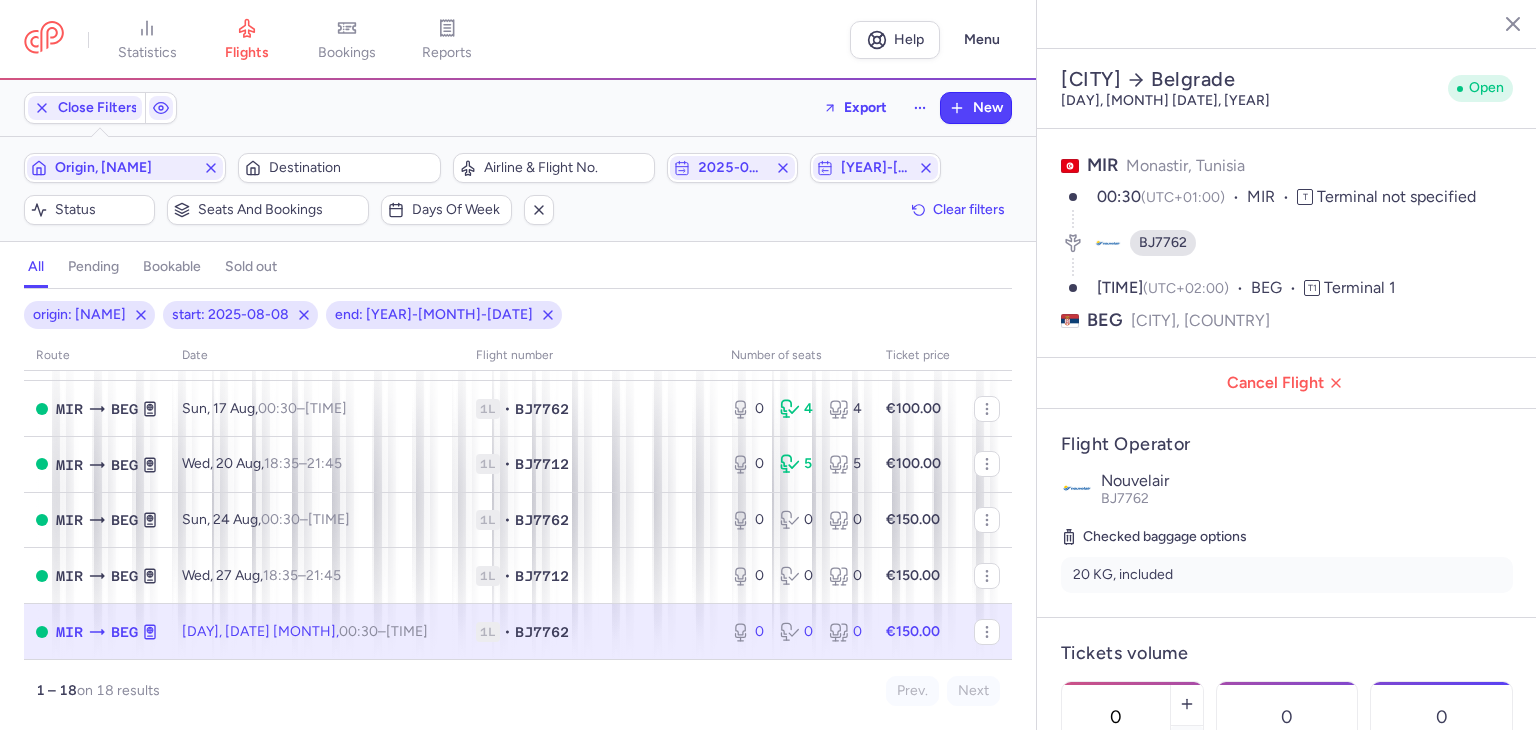 scroll, scrollTop: 34, scrollLeft: 0, axis: vertical 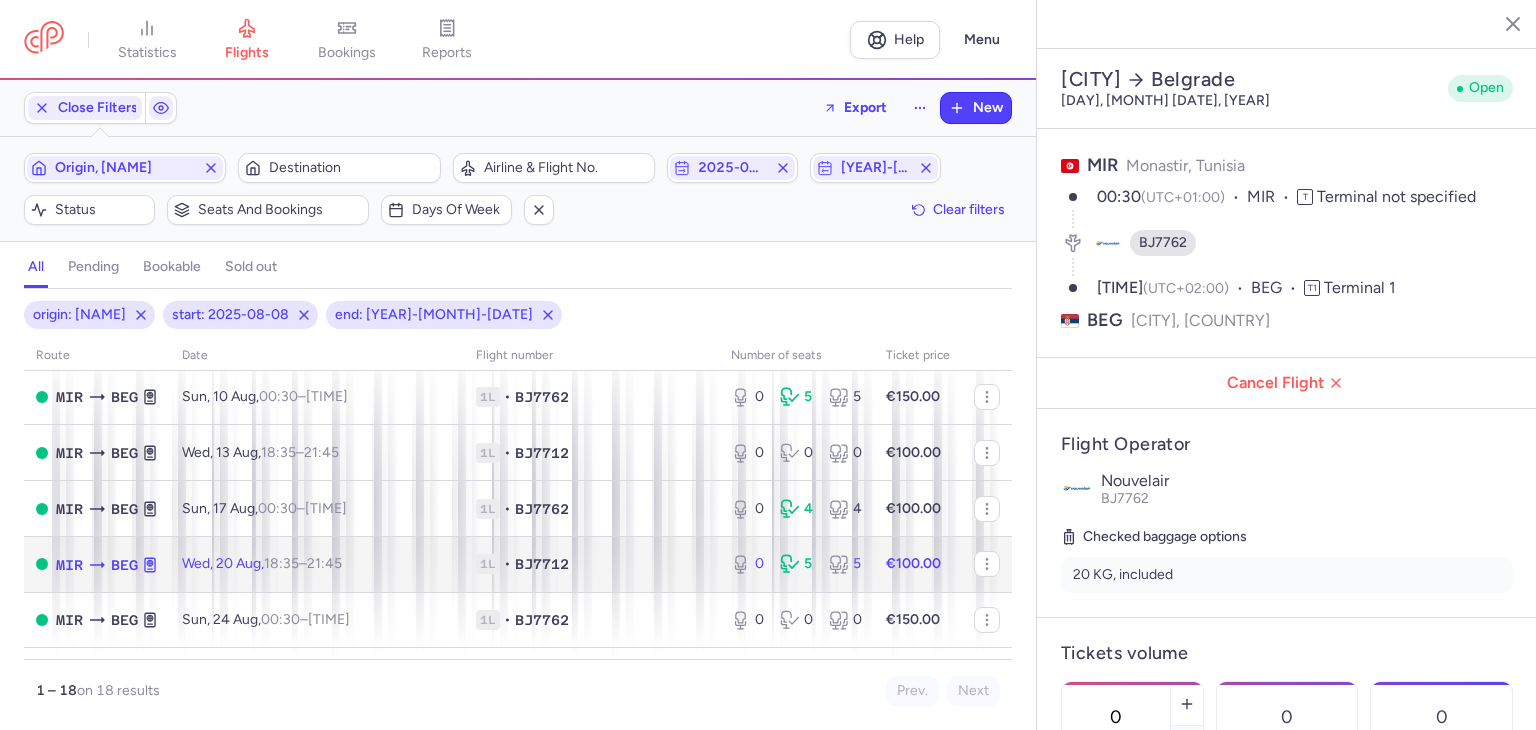 click on "1L • BJ7712" 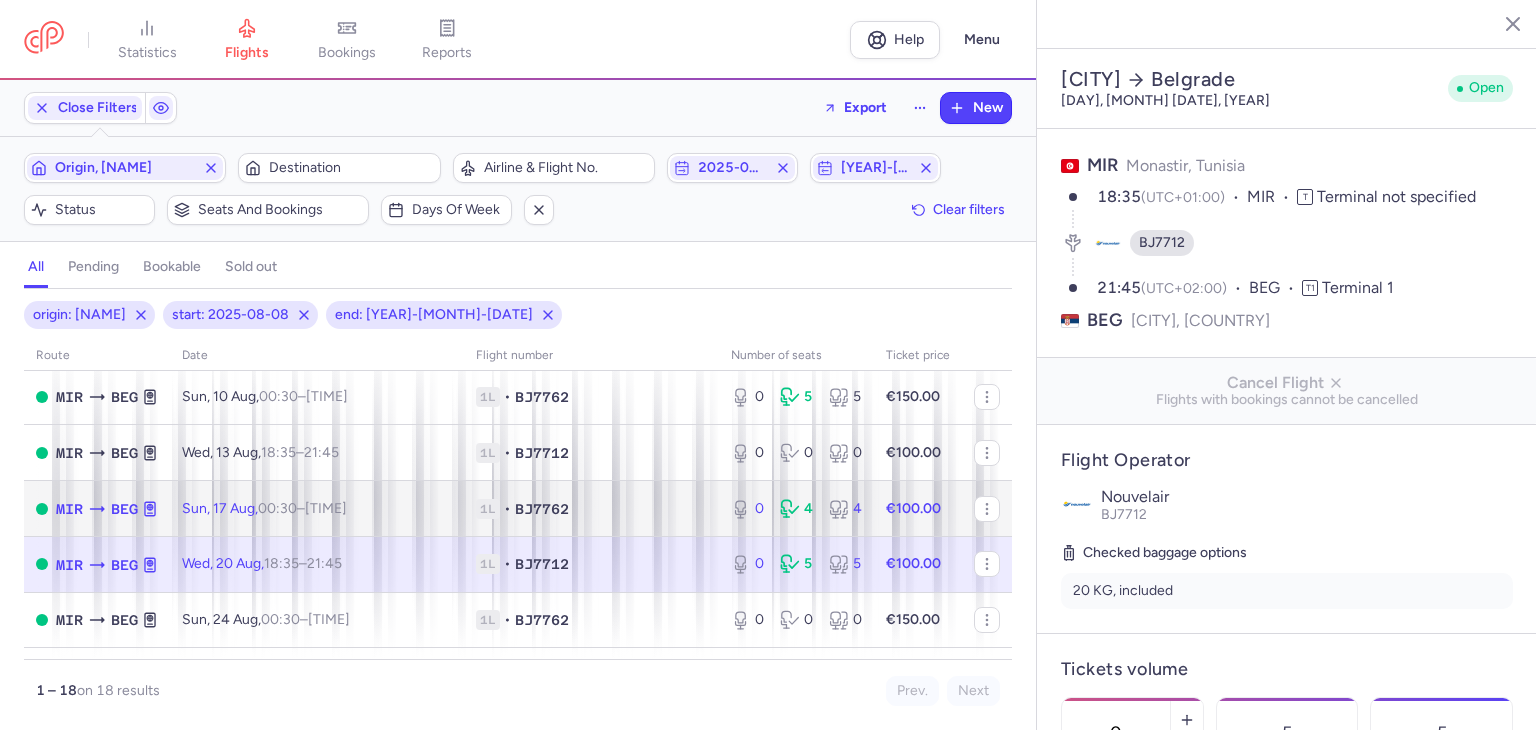 click on "1L • BJ7762" at bounding box center [591, 509] 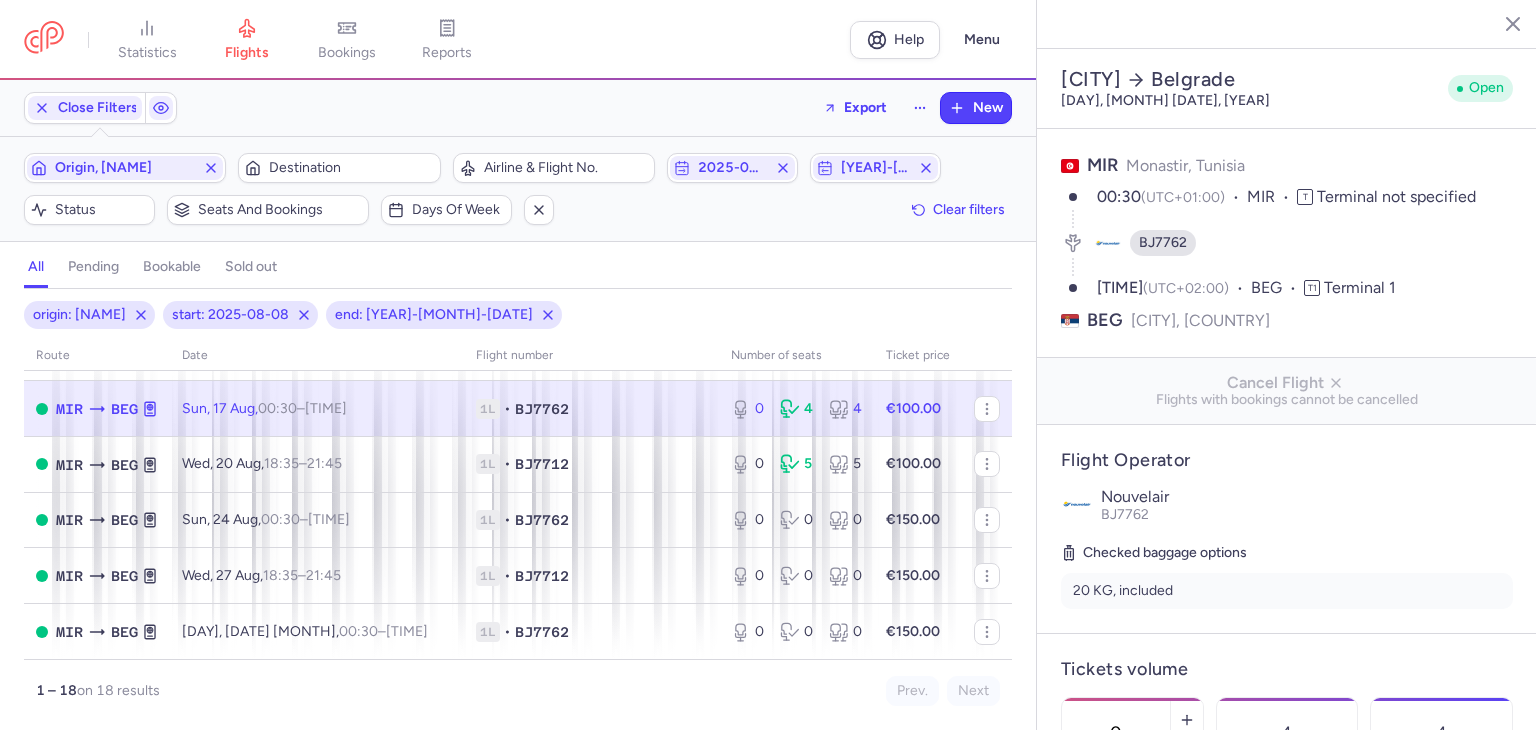 scroll, scrollTop: 0, scrollLeft: 0, axis: both 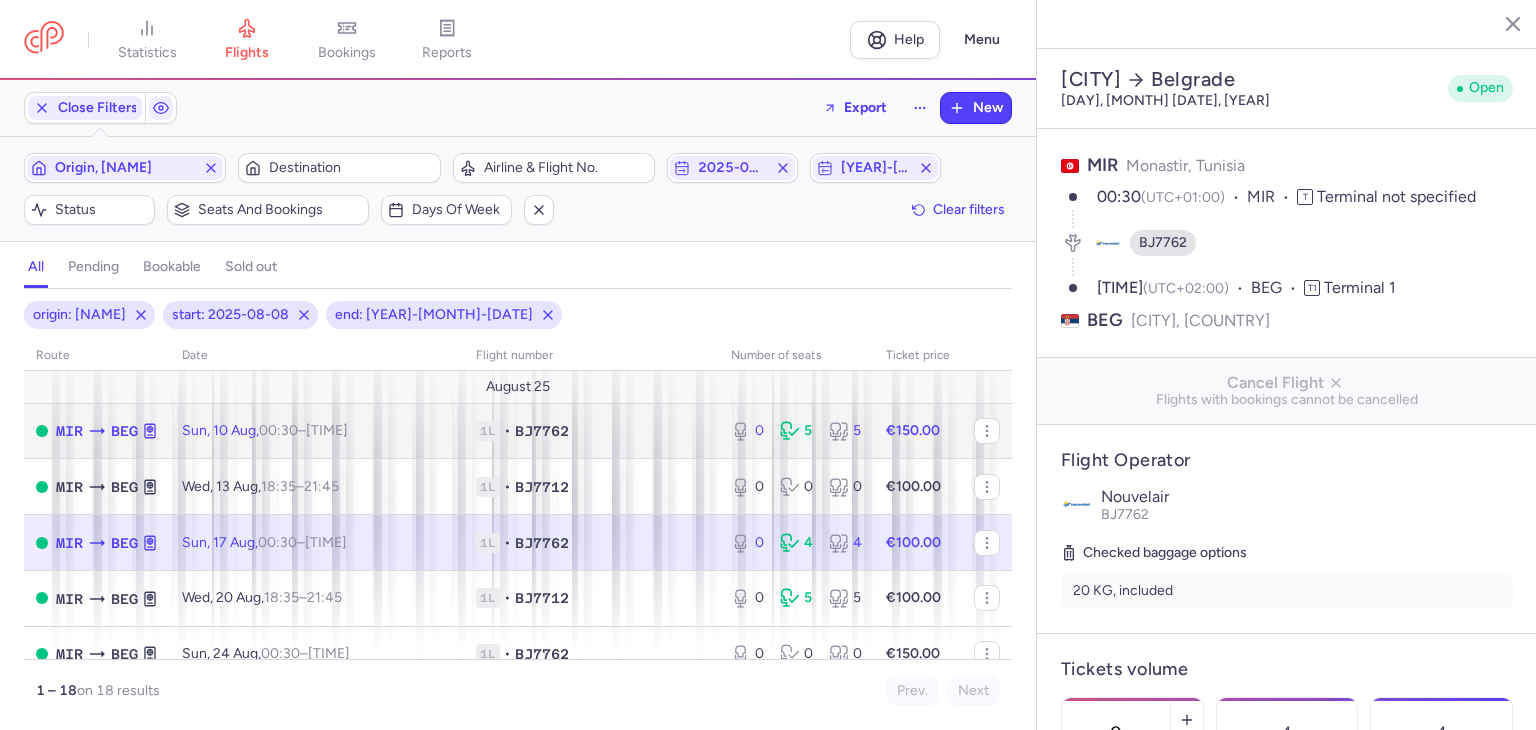 click on "1L • BJ7762" at bounding box center (591, 431) 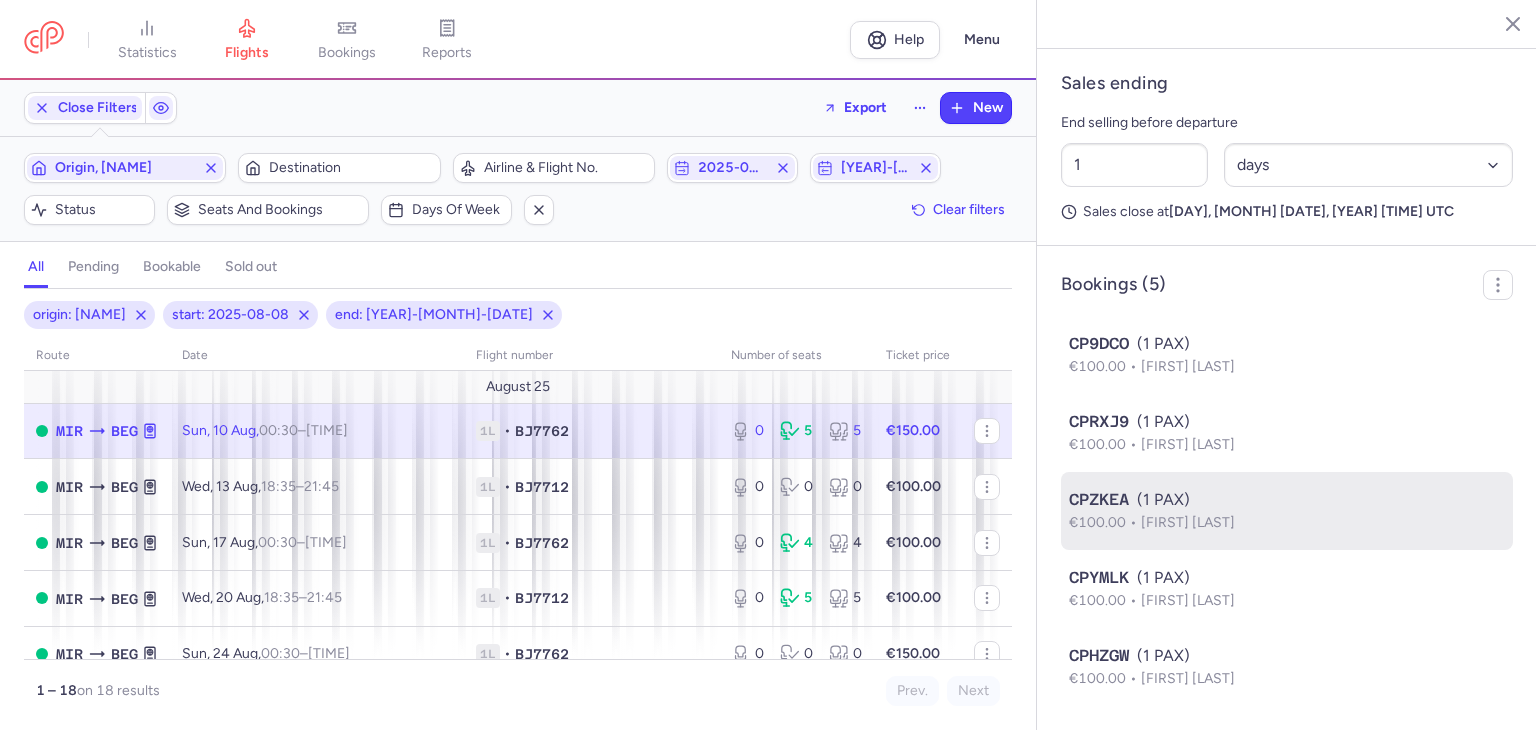 scroll, scrollTop: 1012, scrollLeft: 0, axis: vertical 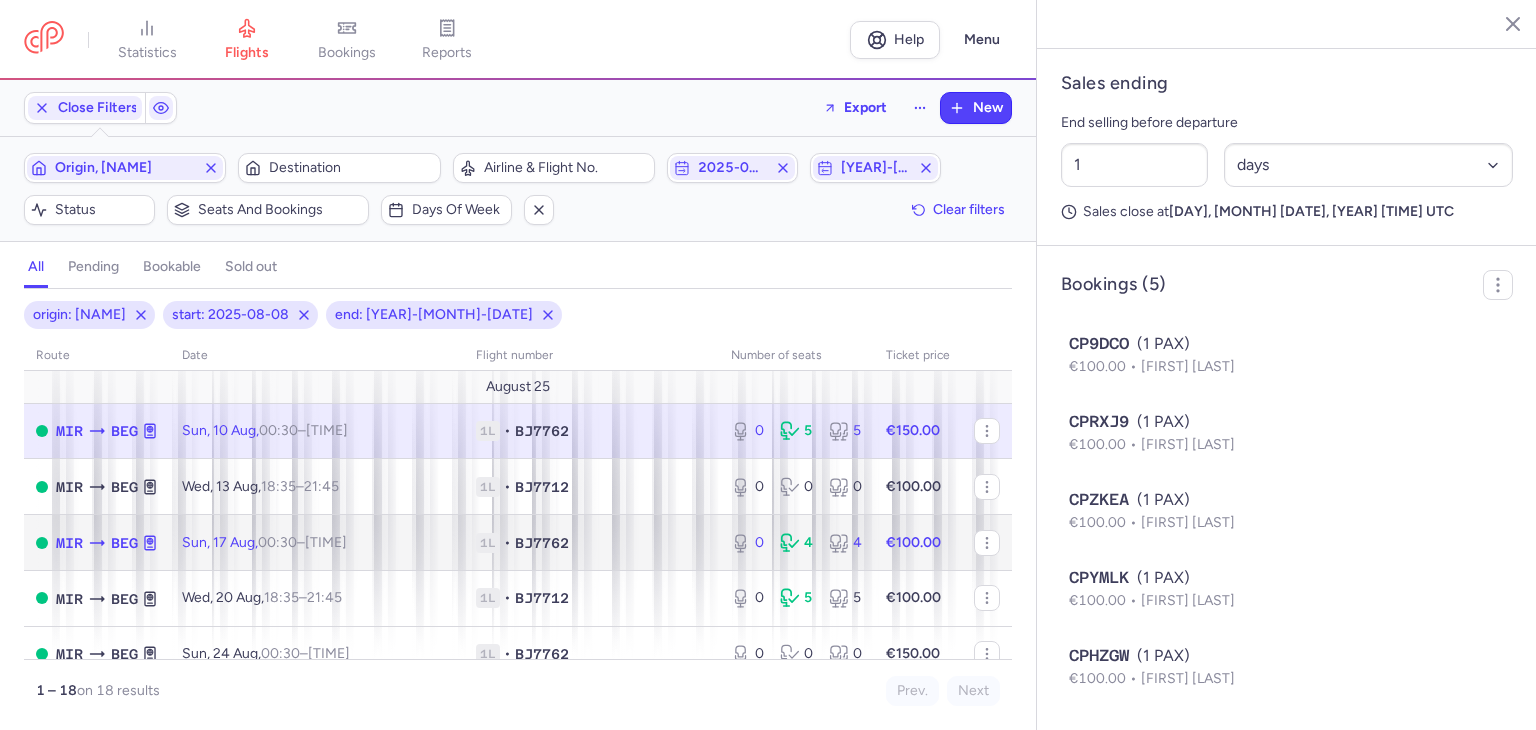 click on "1L • BJ7762" at bounding box center (591, 543) 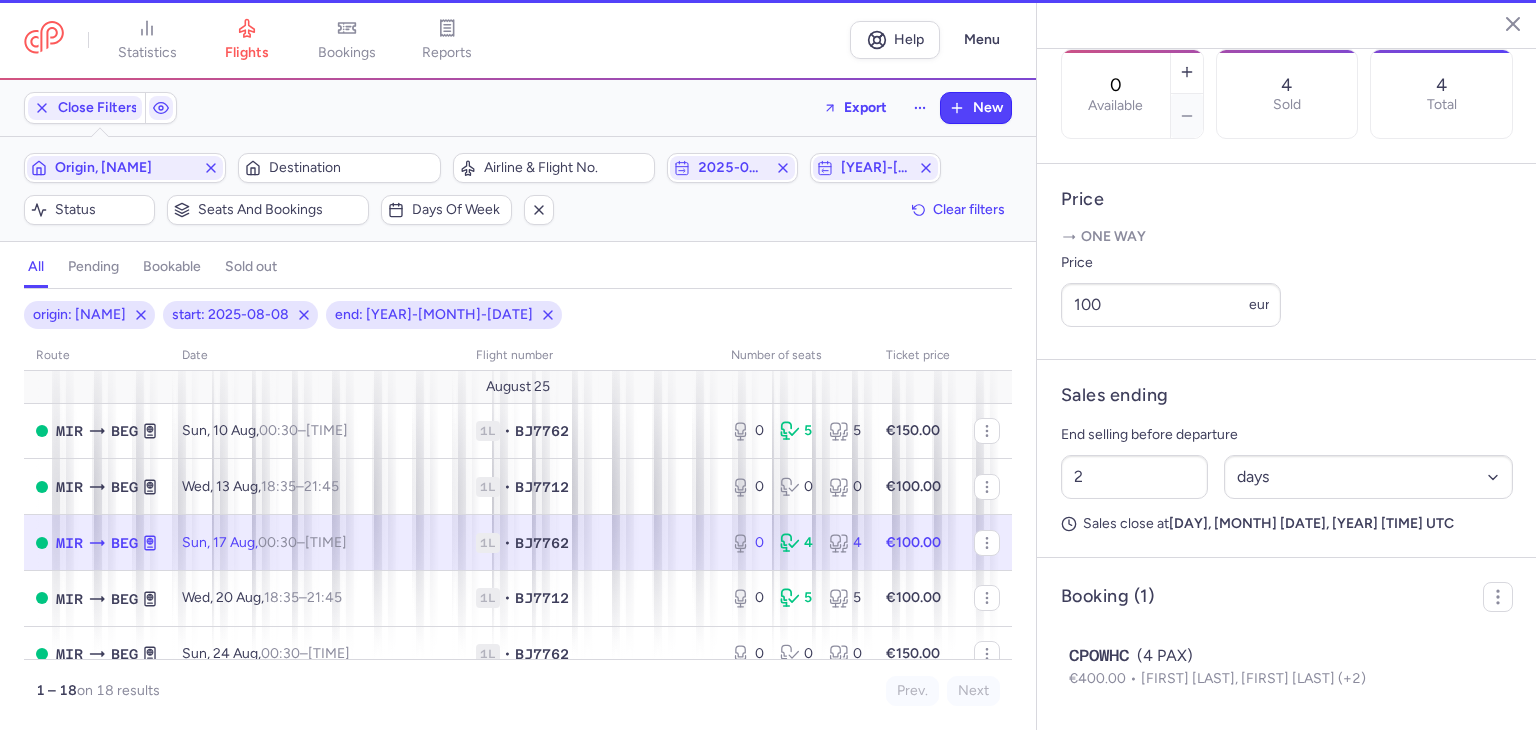 scroll, scrollTop: 700, scrollLeft: 0, axis: vertical 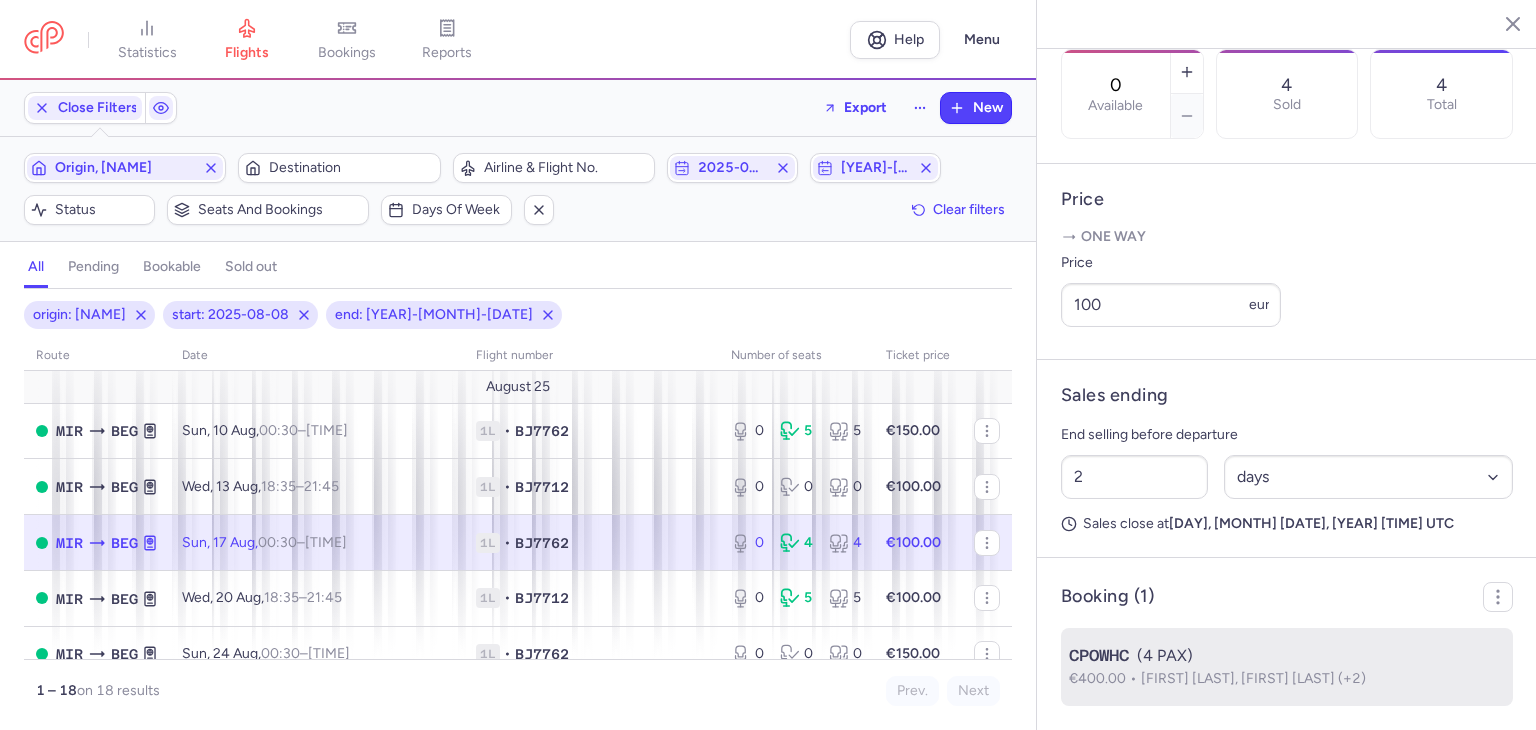 click on "€400.00 [FIRST] [LAST], [FIRST] [LAST] (+2)" at bounding box center [1287, 679] 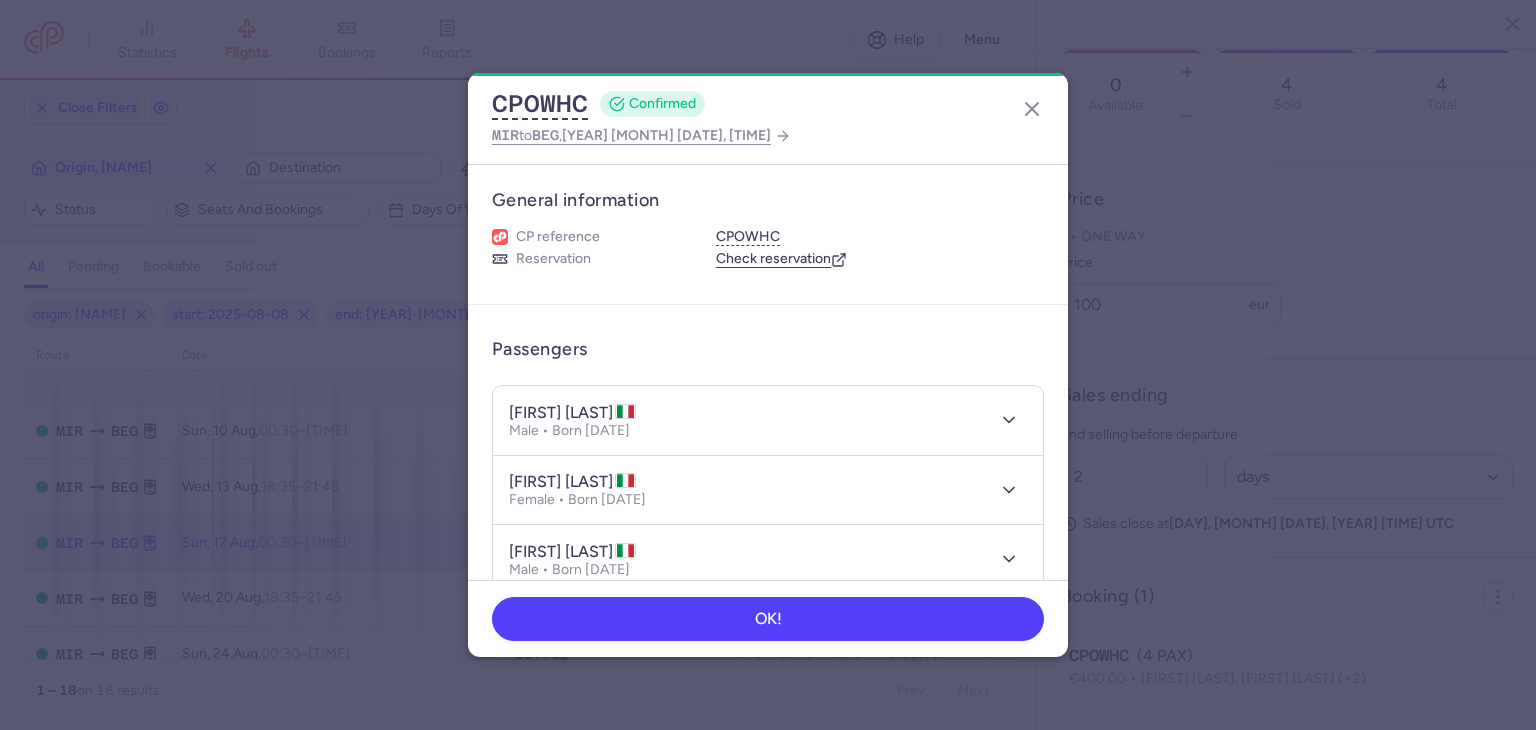 click on "CPOWHC CONFIRMED MIR to BEG , [YEAR] [MONTH] [DATE], [TIME] General information CP reference CPOWHC Reservation Check reservation Passengers [FIRST] [LAST] Male • Born [DATE] [FIRST] [LAST] Female • Born [DATE] [FIRST] [LAST] Male • Born [DATE] [FIRST] [LAST] Female • Born [DATE] Ancillaries Checked baggage 4 × 20 kg • Free included Cabin bag 4 × 8 kg, 55 × 35 × 25 cm • Free included Items Booking €400.00 Booking date [DATE]/[MONTH]/[YEAR] Show transactions OK!" at bounding box center [768, 365] 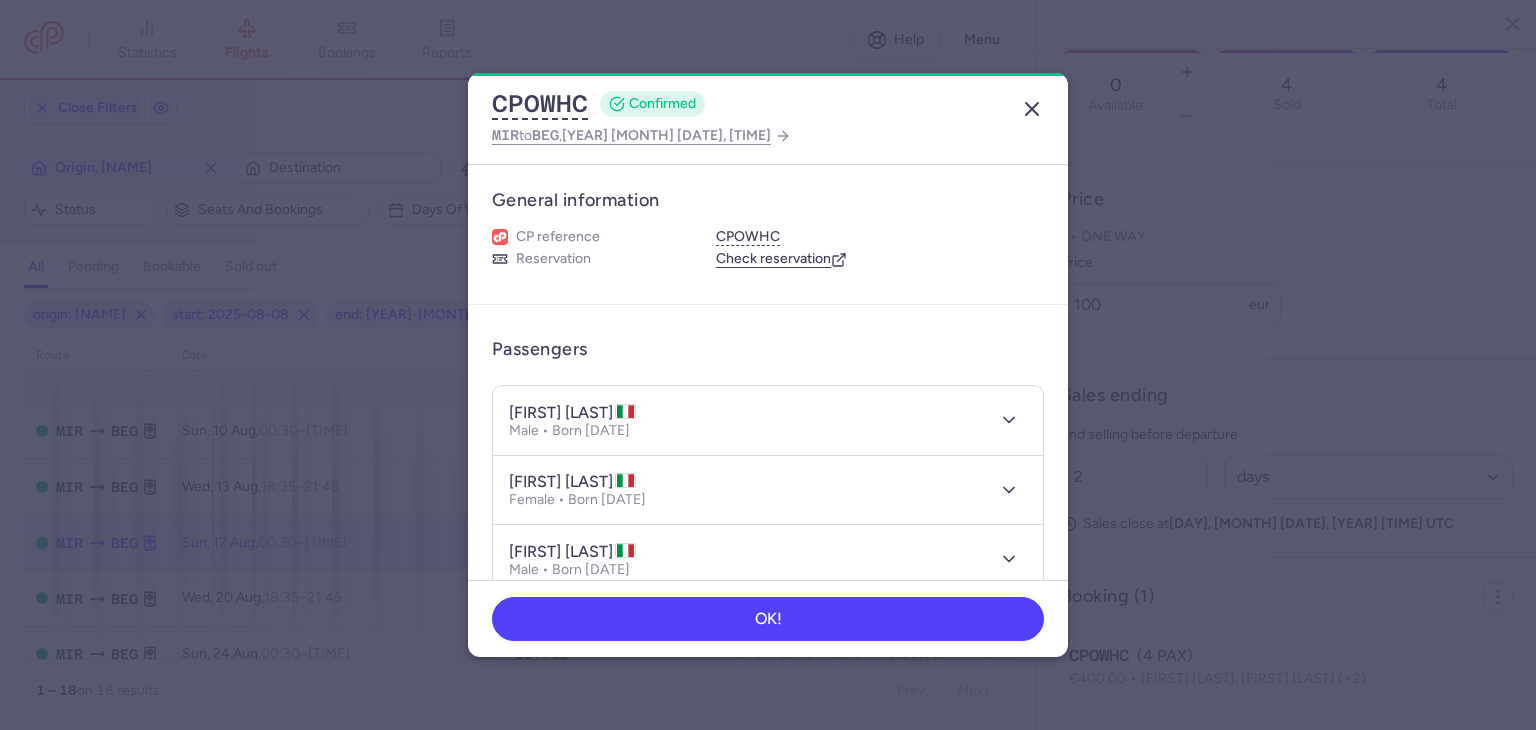 click 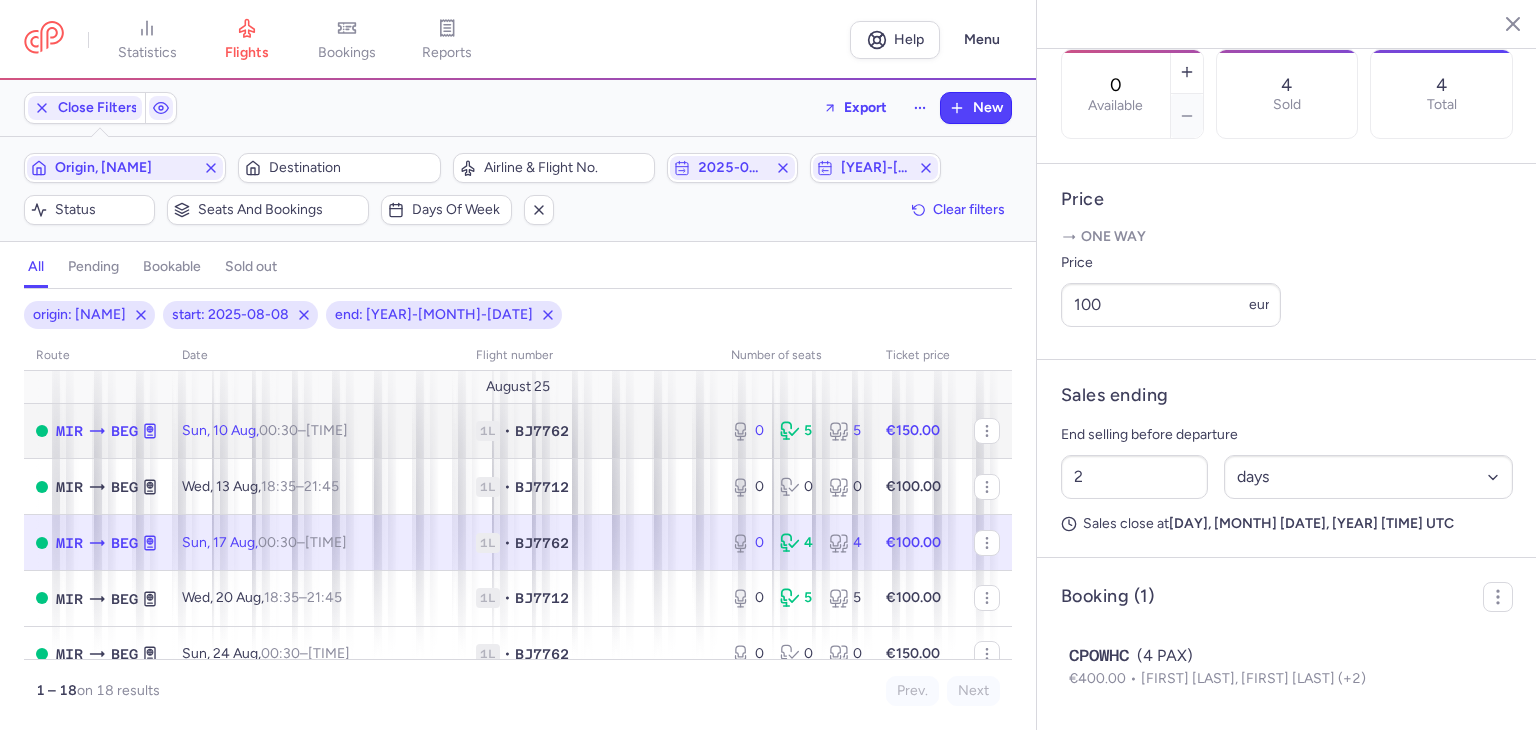 drag, startPoint x: 682, startPoint y: 422, endPoint x: 852, endPoint y: 432, distance: 170.29387 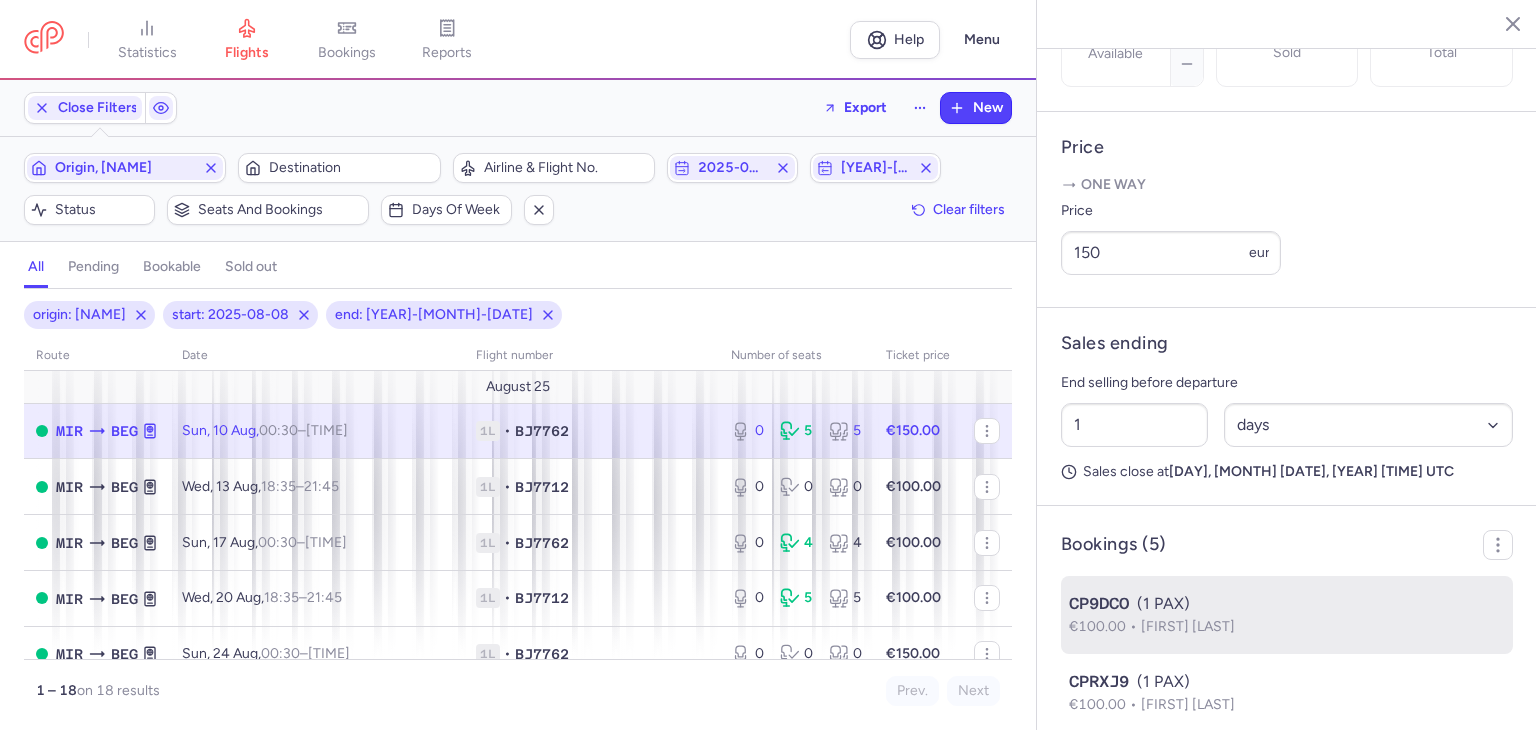 click on "CP9DCO (1 PAX)" at bounding box center (1287, 604) 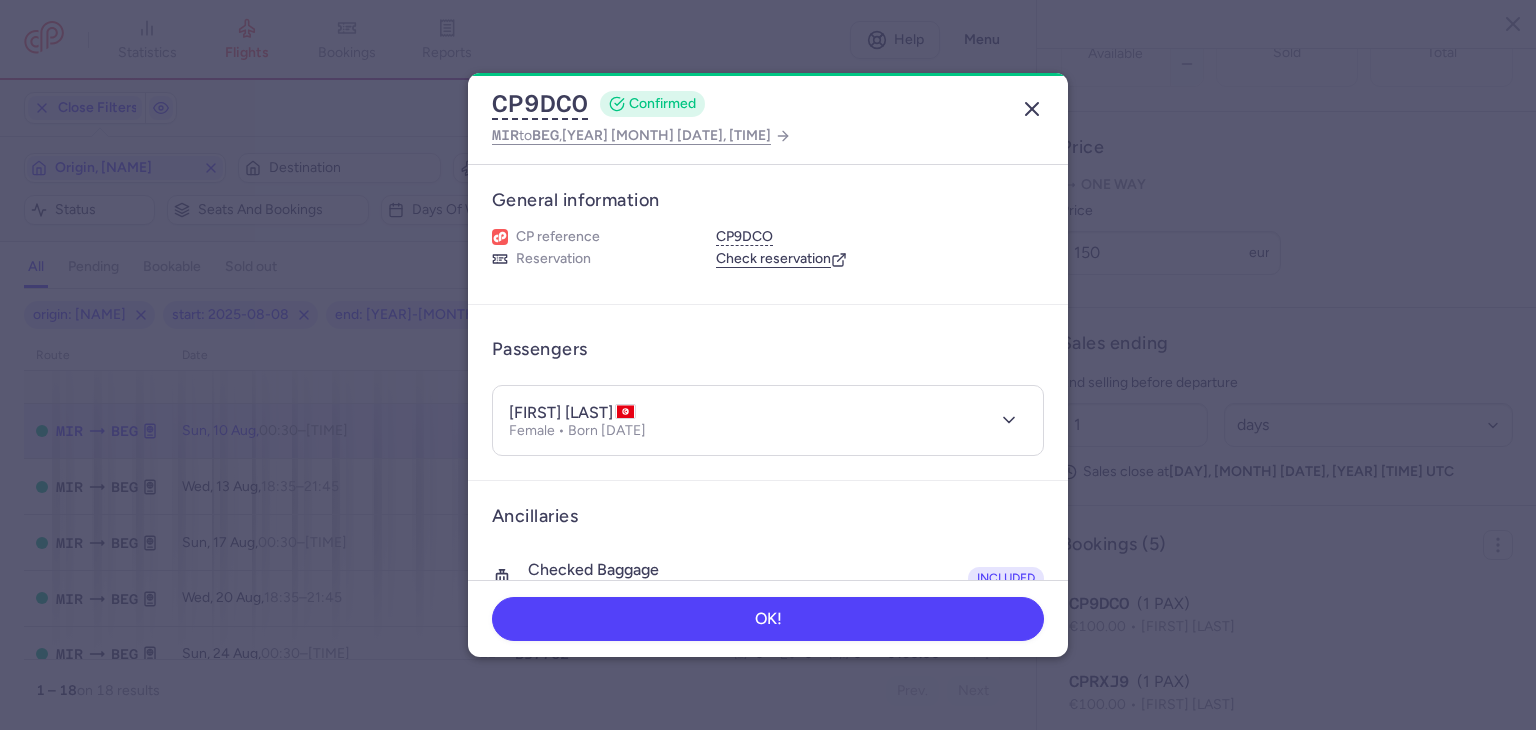 click 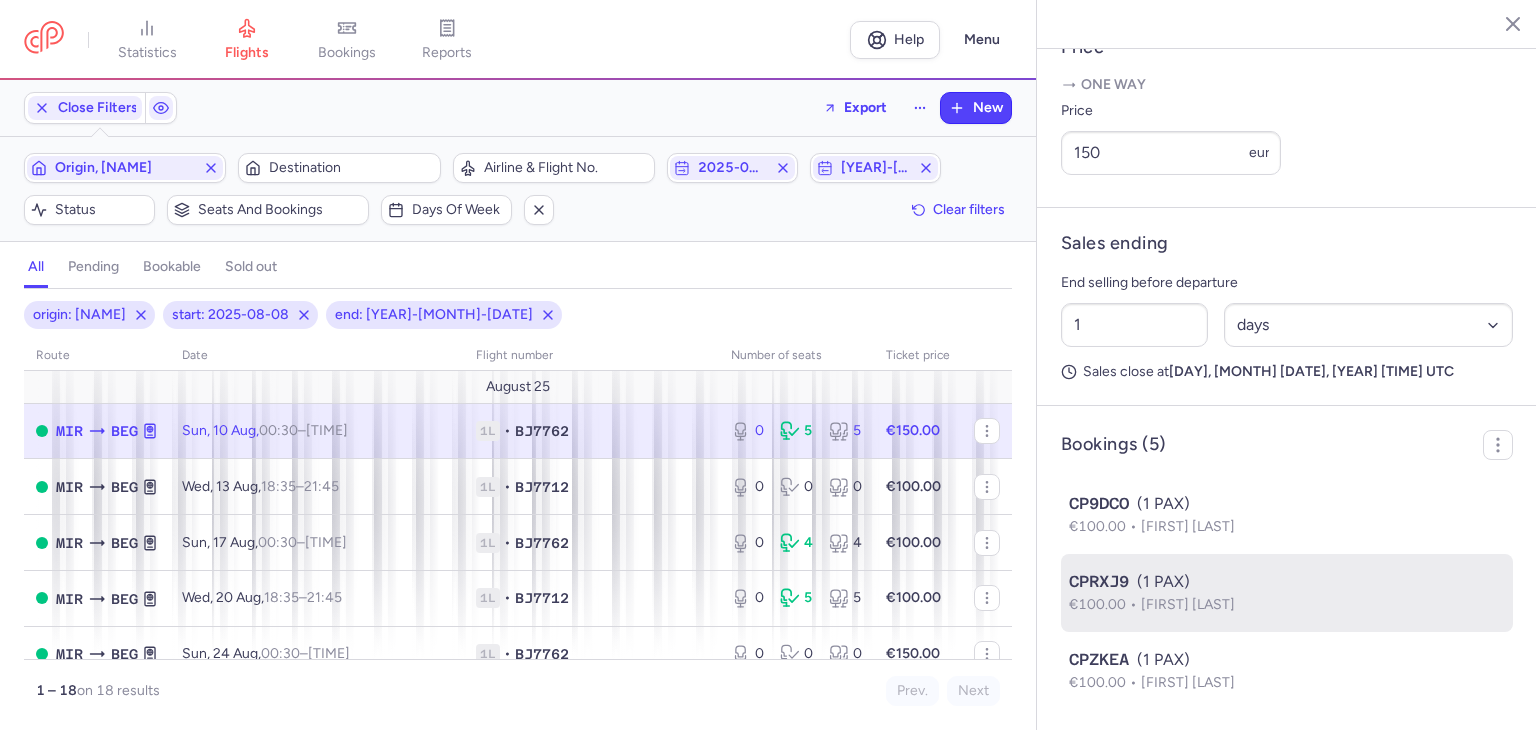 scroll, scrollTop: 900, scrollLeft: 0, axis: vertical 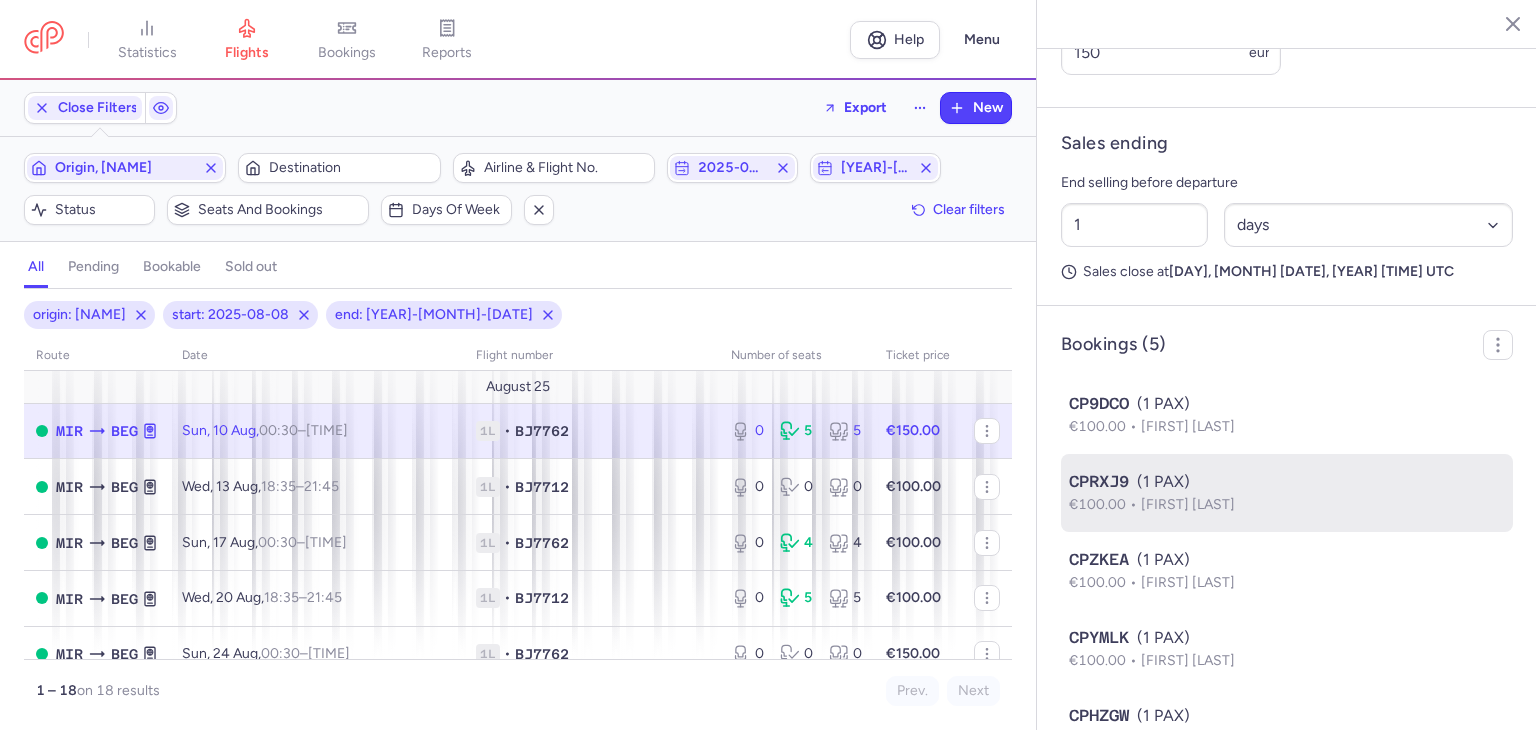click on "€100.00 [FIRST] [LAST]" at bounding box center [1287, 505] 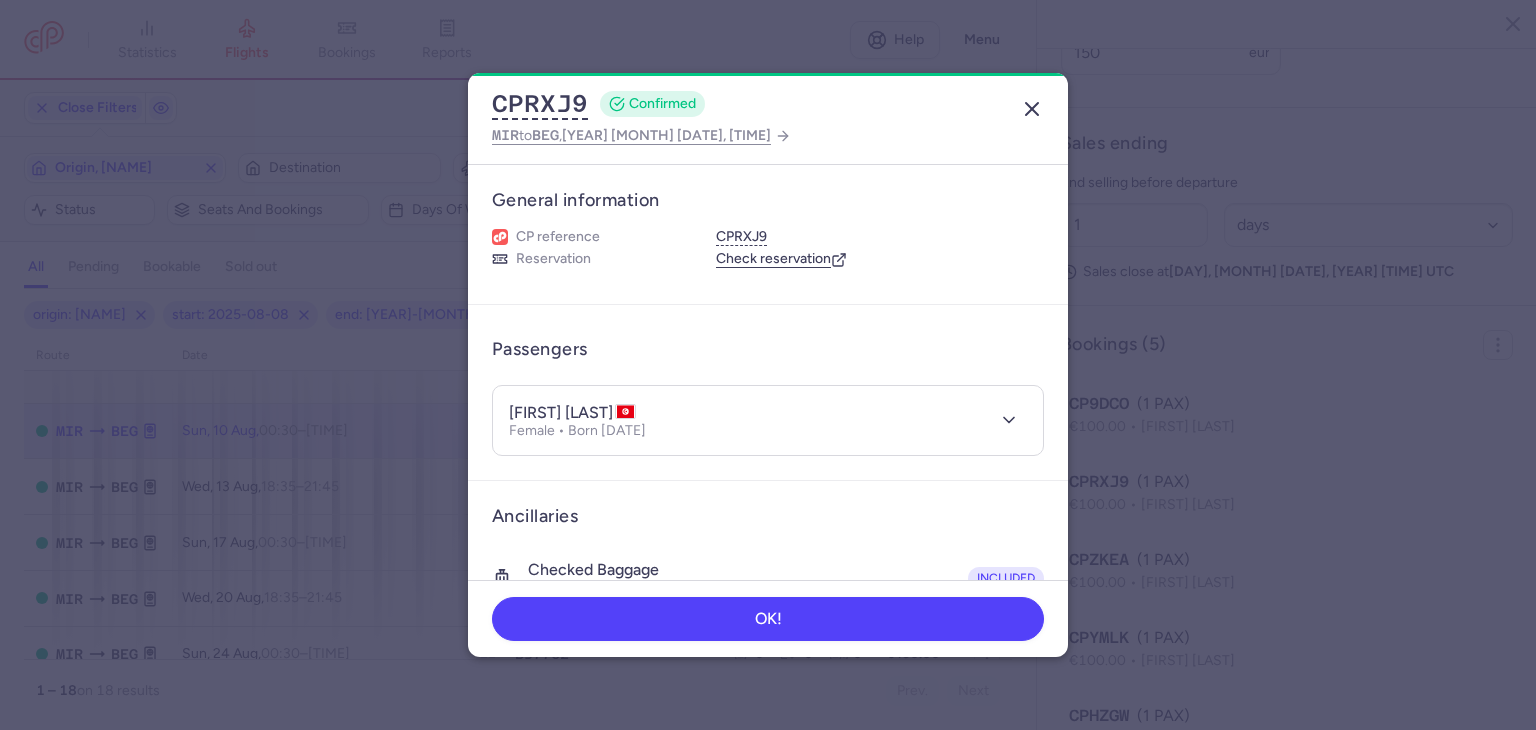 click 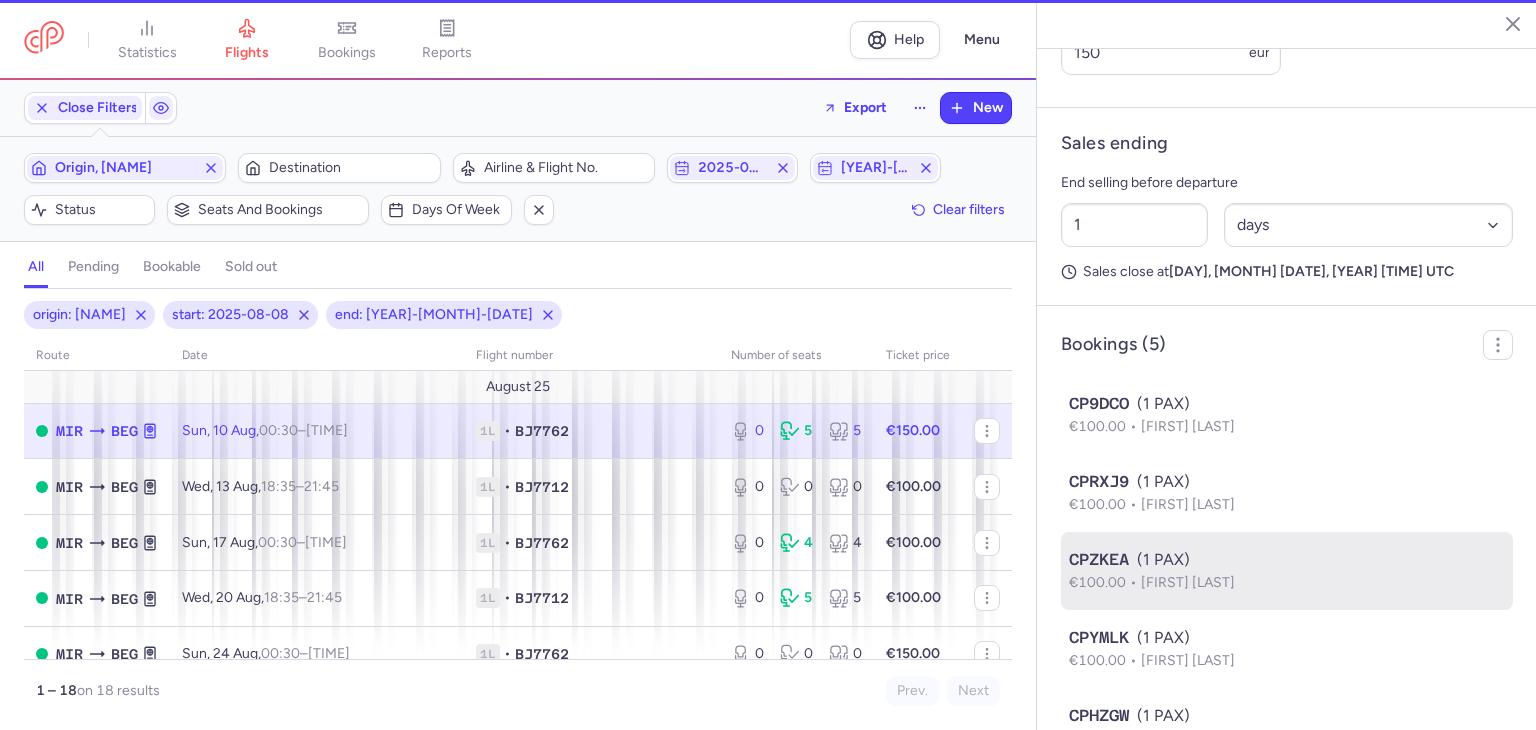 scroll, scrollTop: 1000, scrollLeft: 0, axis: vertical 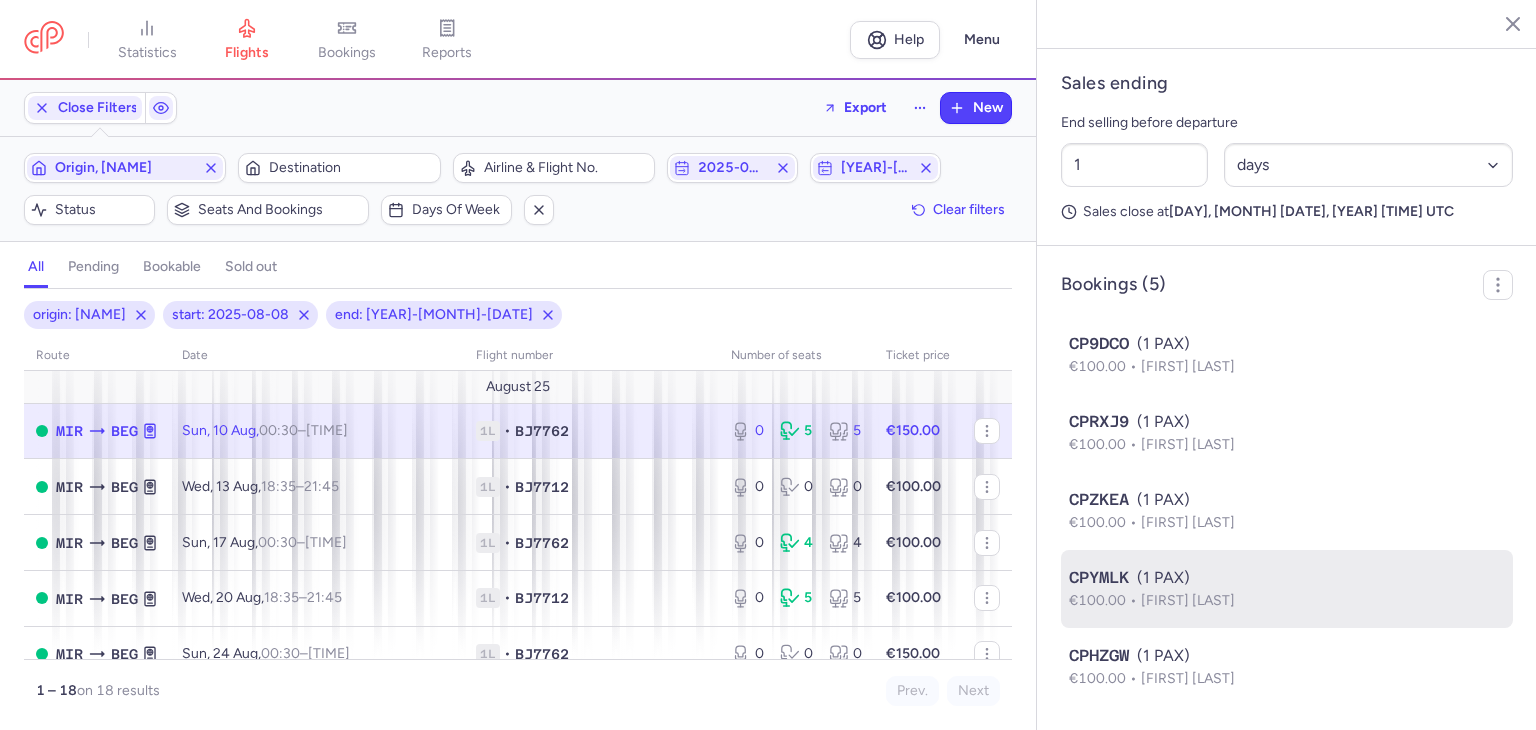 click on "CPYMLK  (1 PAX)" at bounding box center (1287, 578) 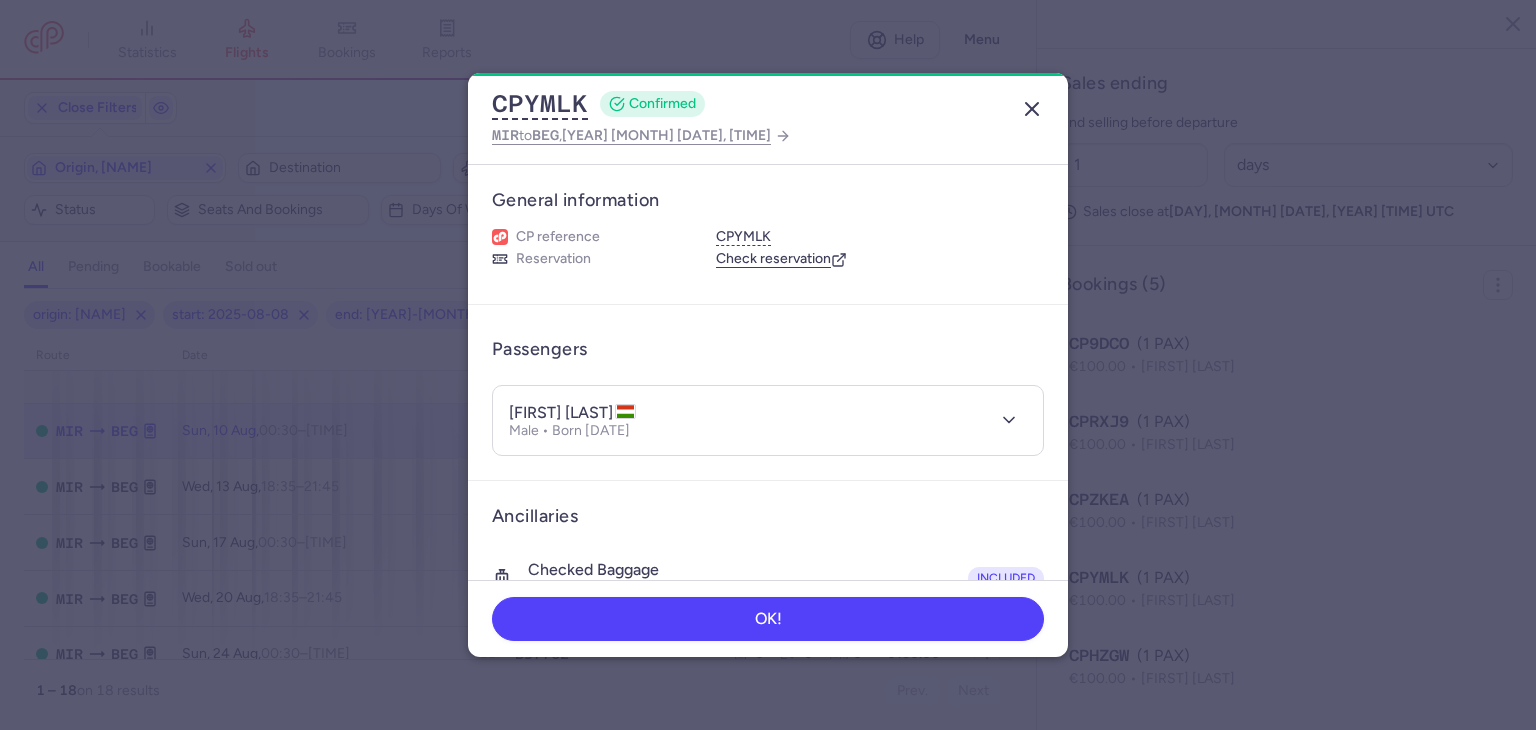 click 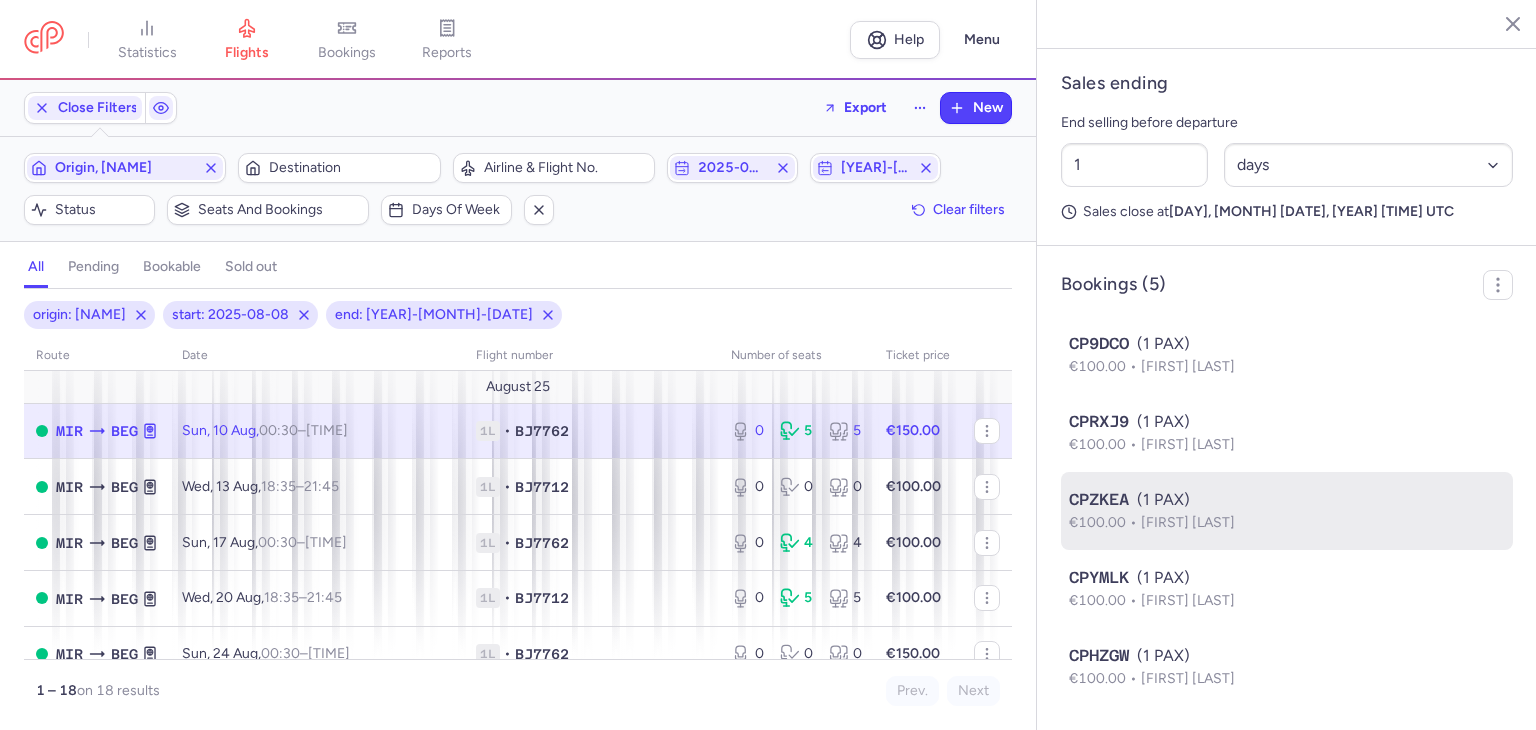 scroll, scrollTop: 1012, scrollLeft: 0, axis: vertical 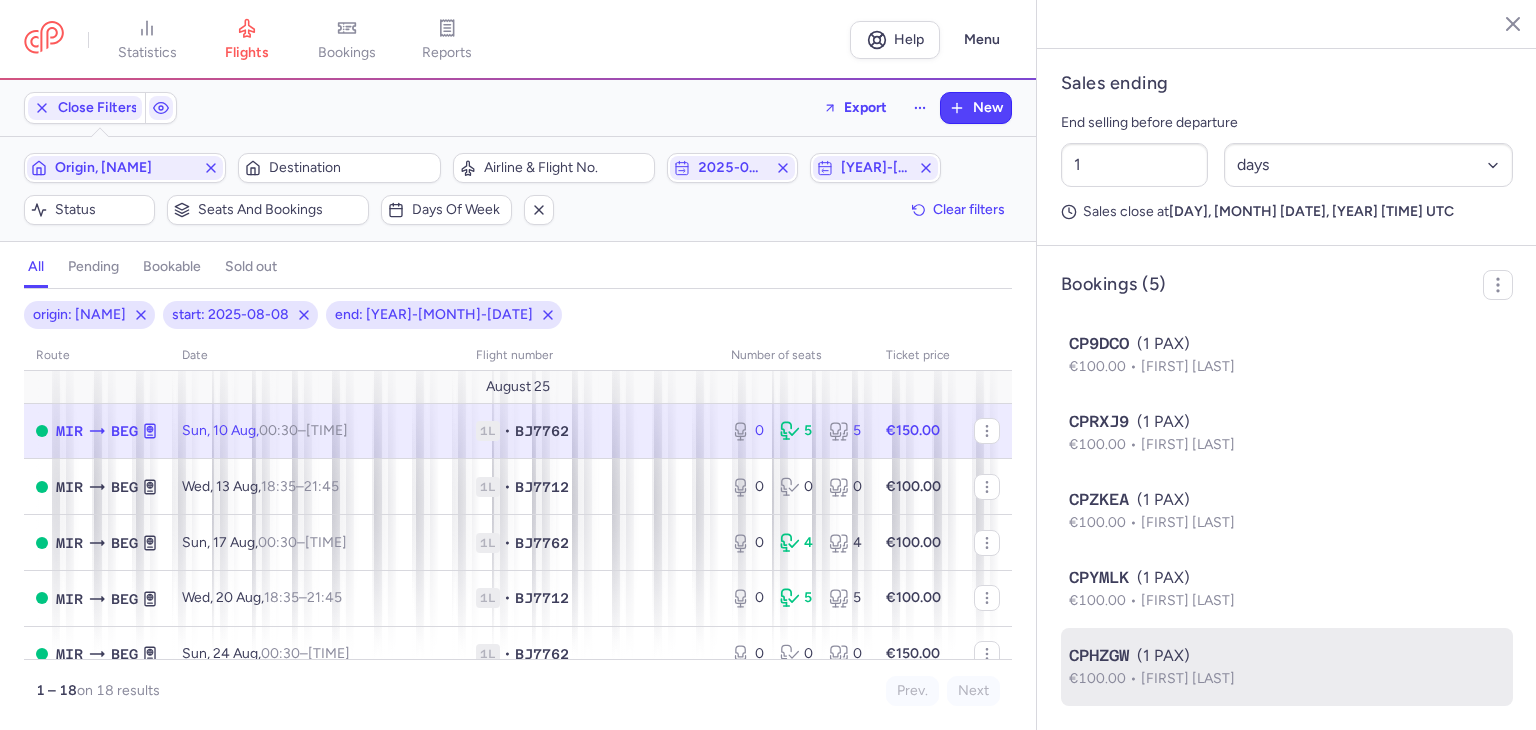 click on "CPHZGW (1 PAX)" at bounding box center [1287, 656] 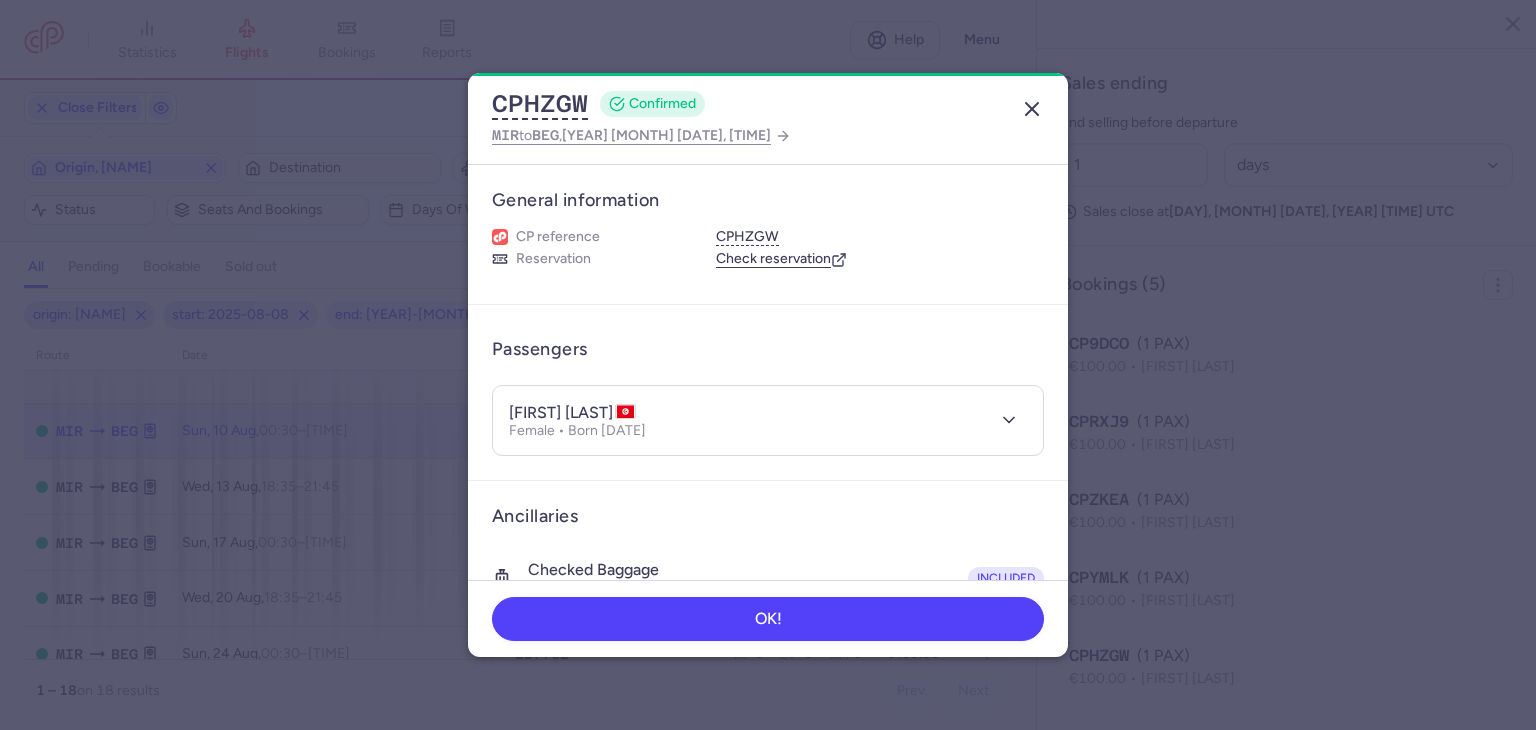 click 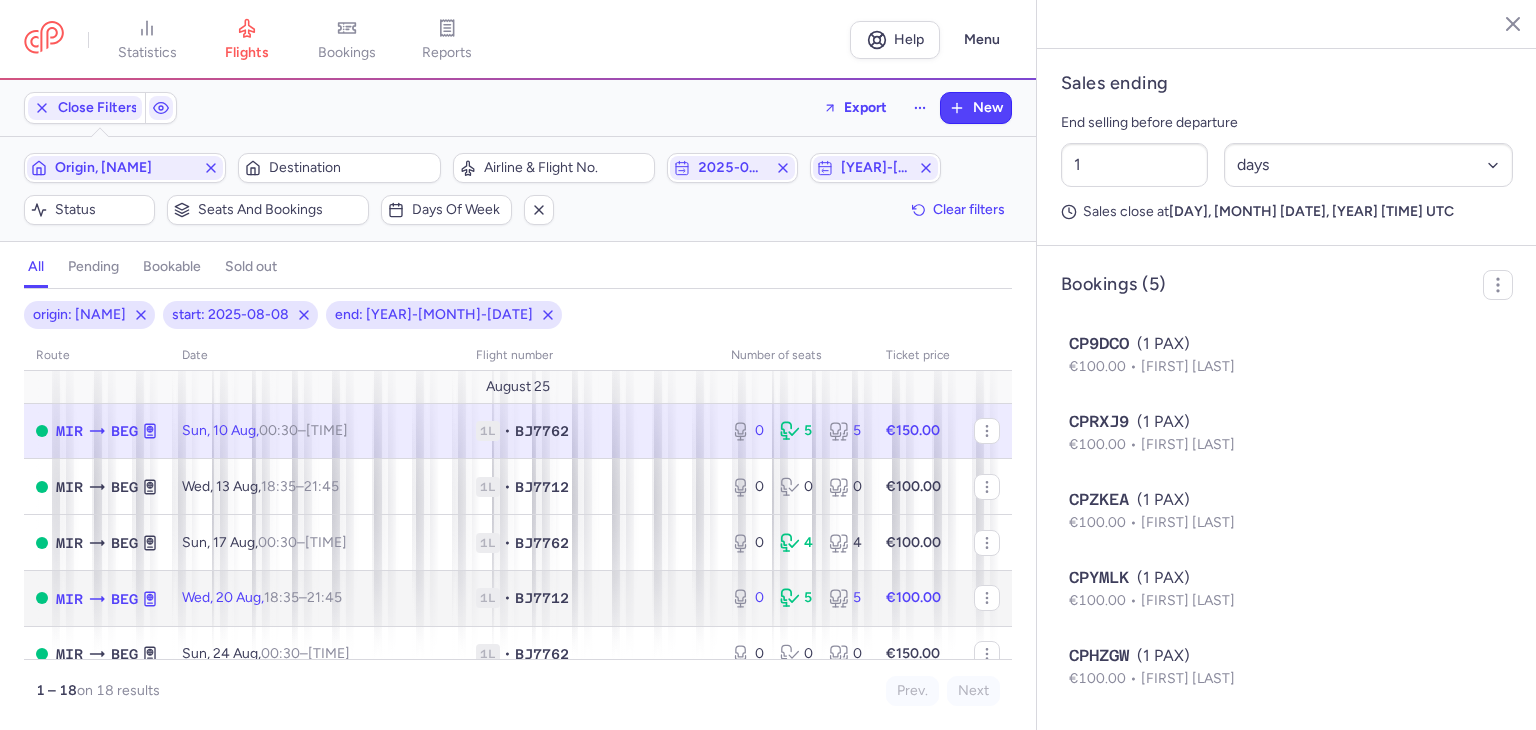 click on "1L • BJ7712" 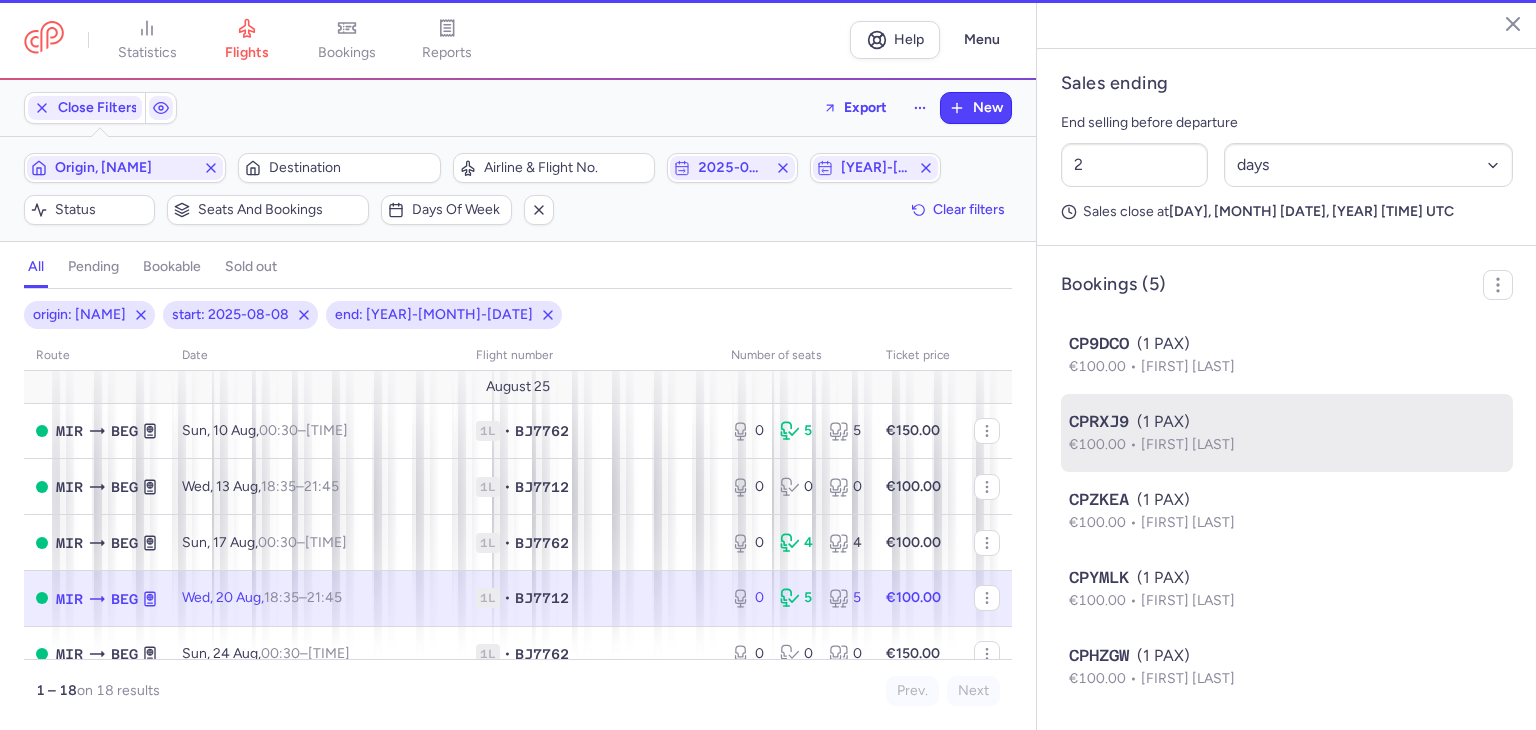 scroll, scrollTop: 856, scrollLeft: 0, axis: vertical 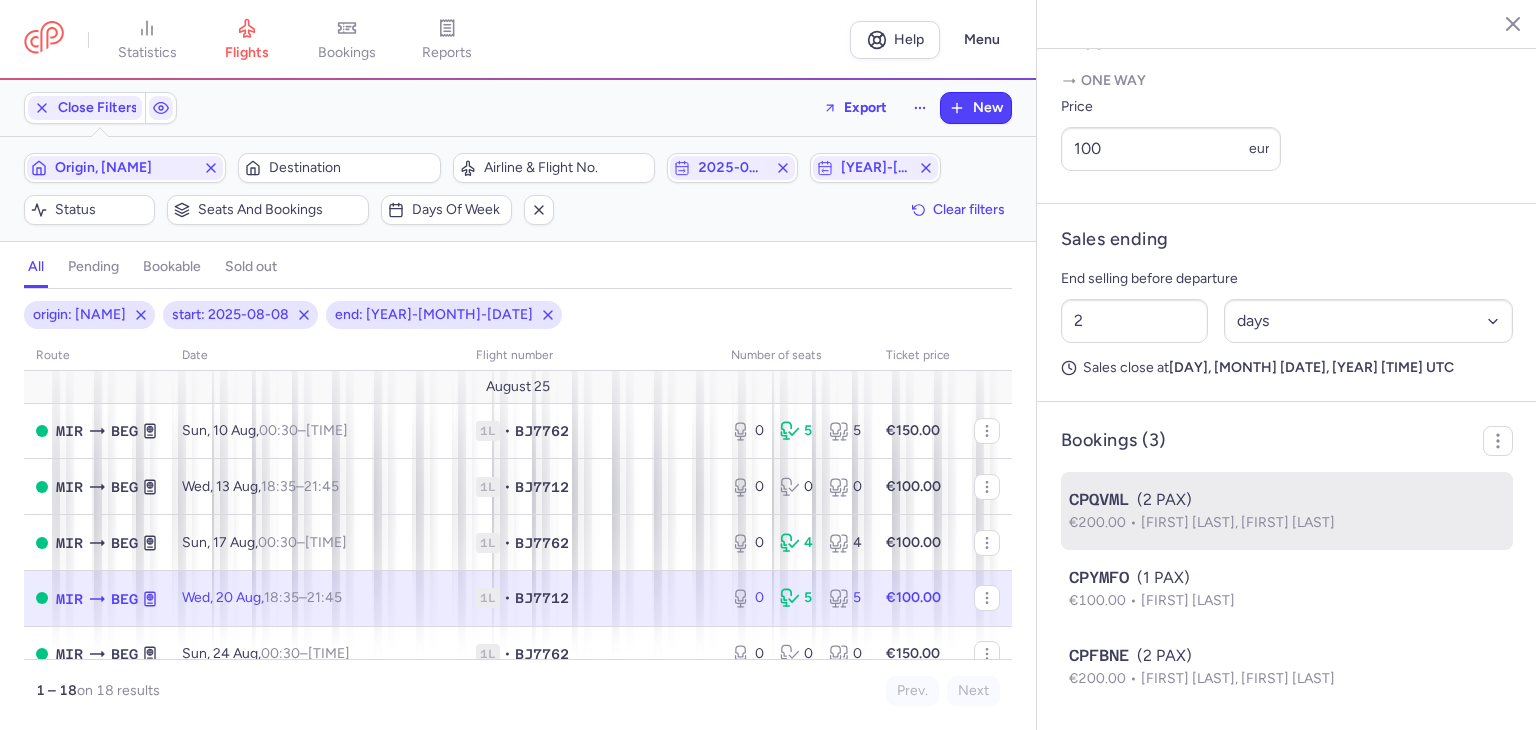 click on "€200.00 [FIRST] [LAST], [FIRST] [LAST]" at bounding box center (1287, 523) 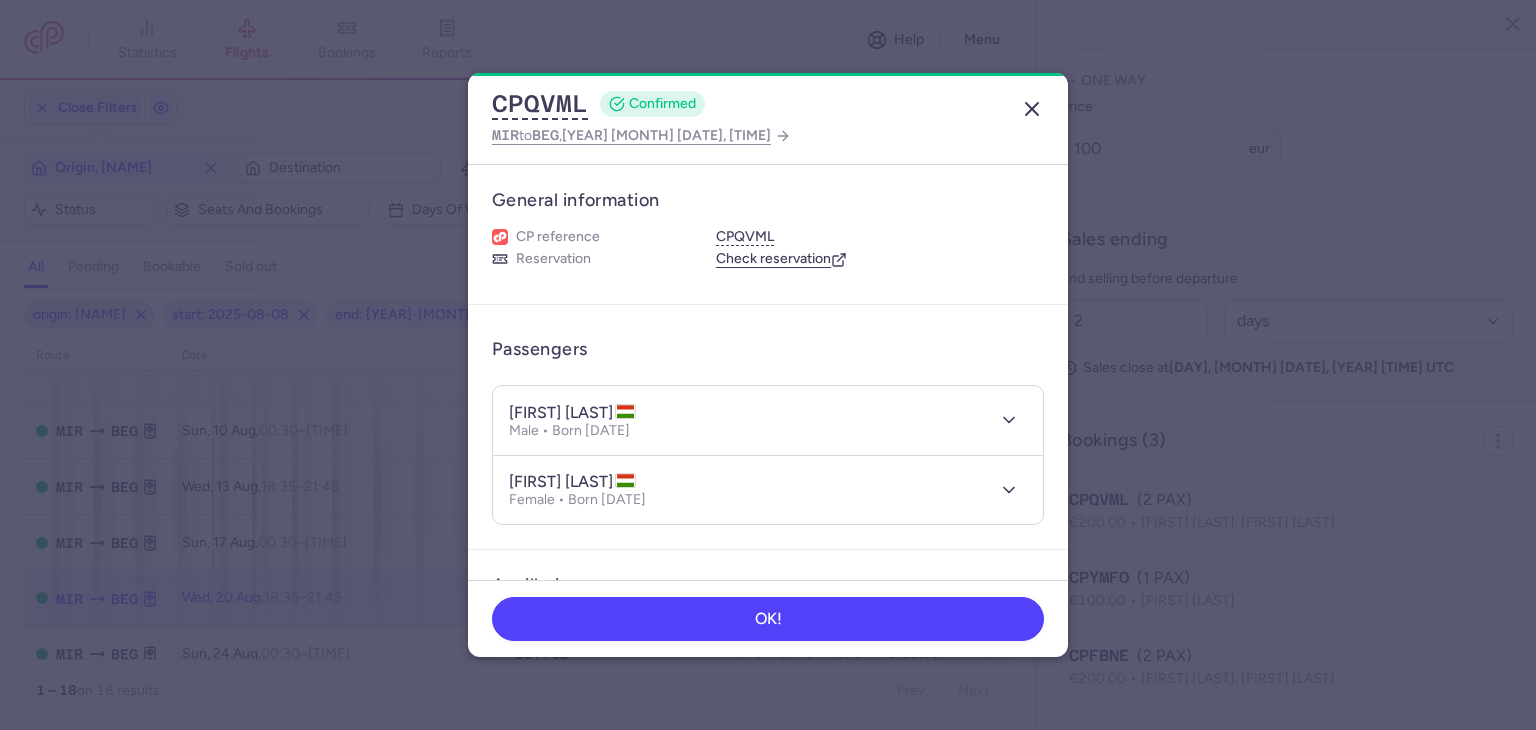 click 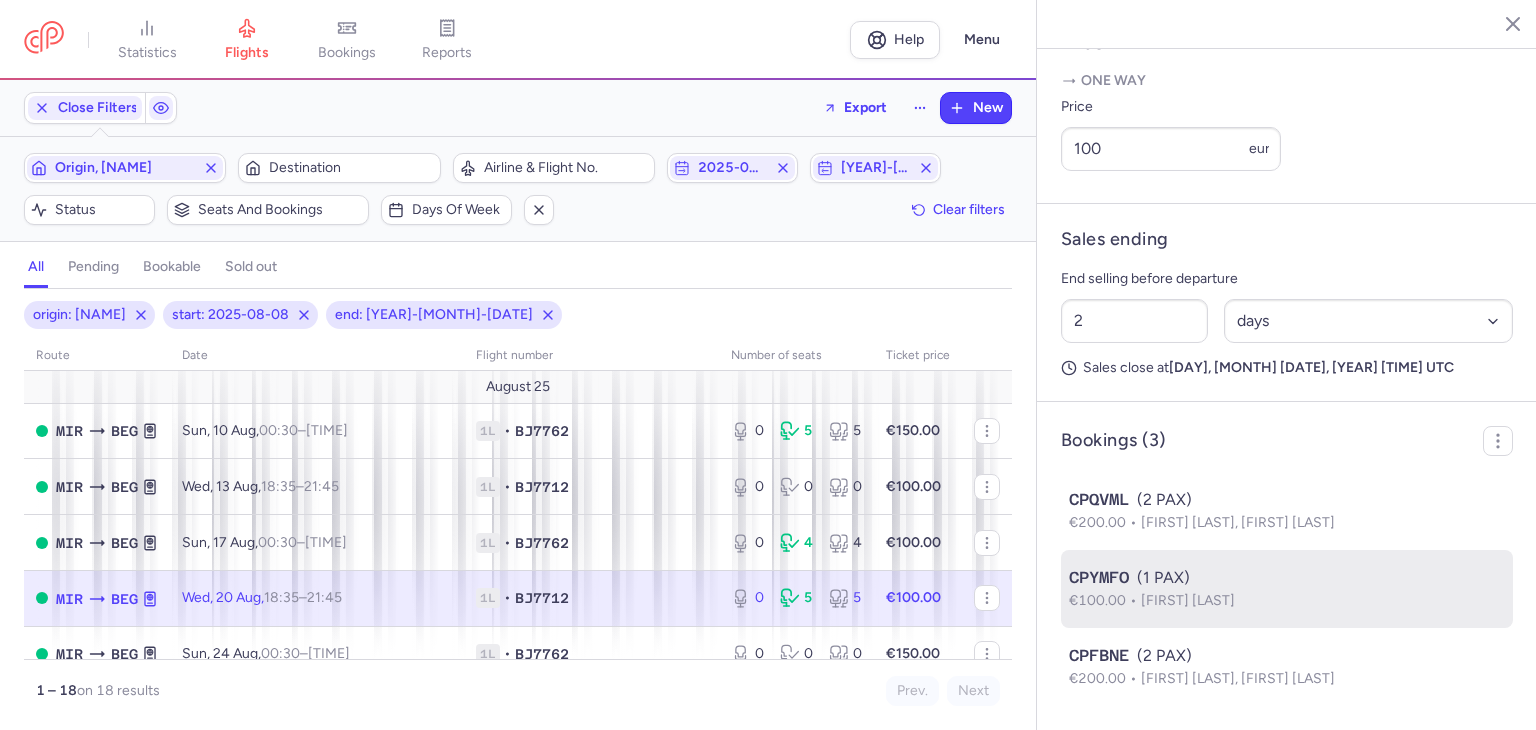 click on "CPYMFO  (1 PAX)" at bounding box center (1287, 578) 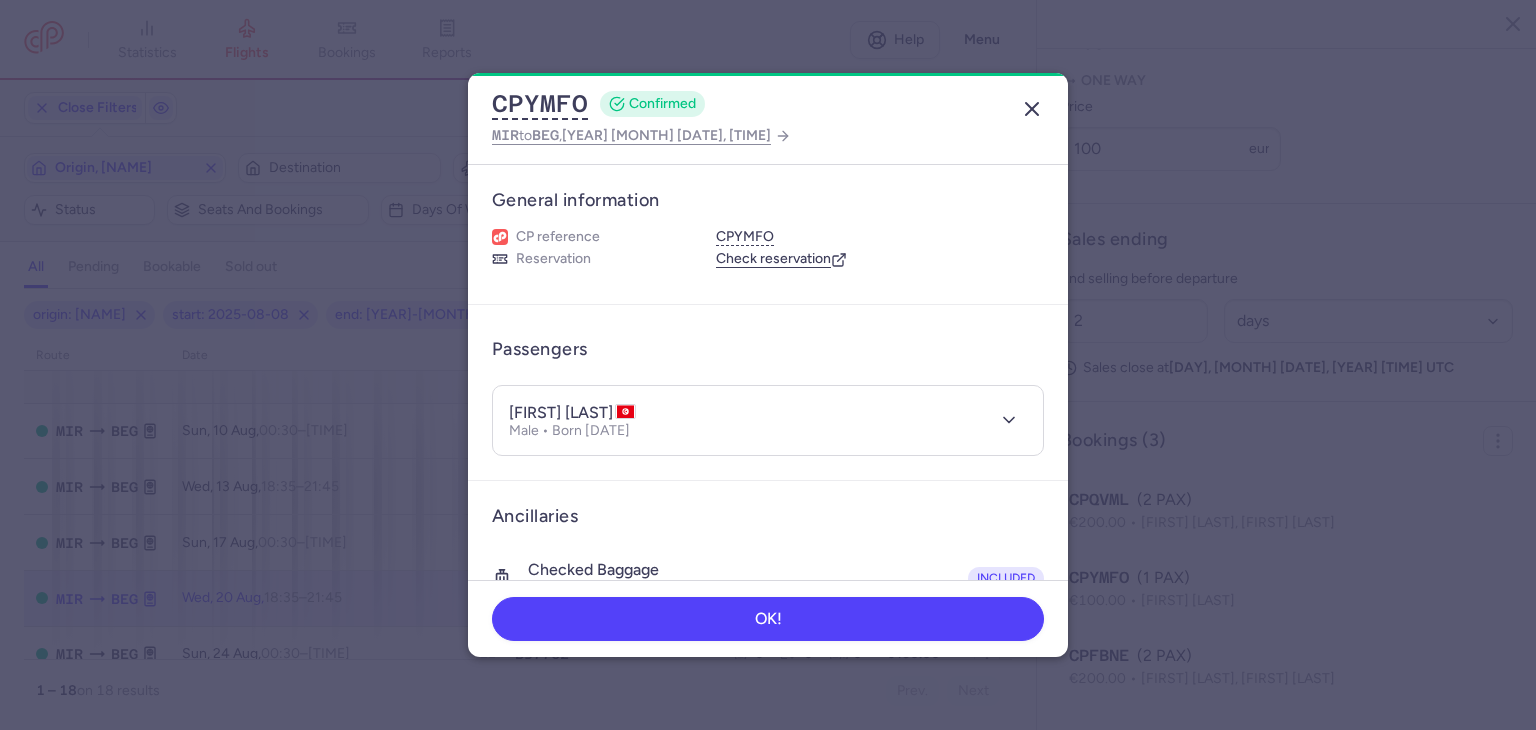 click 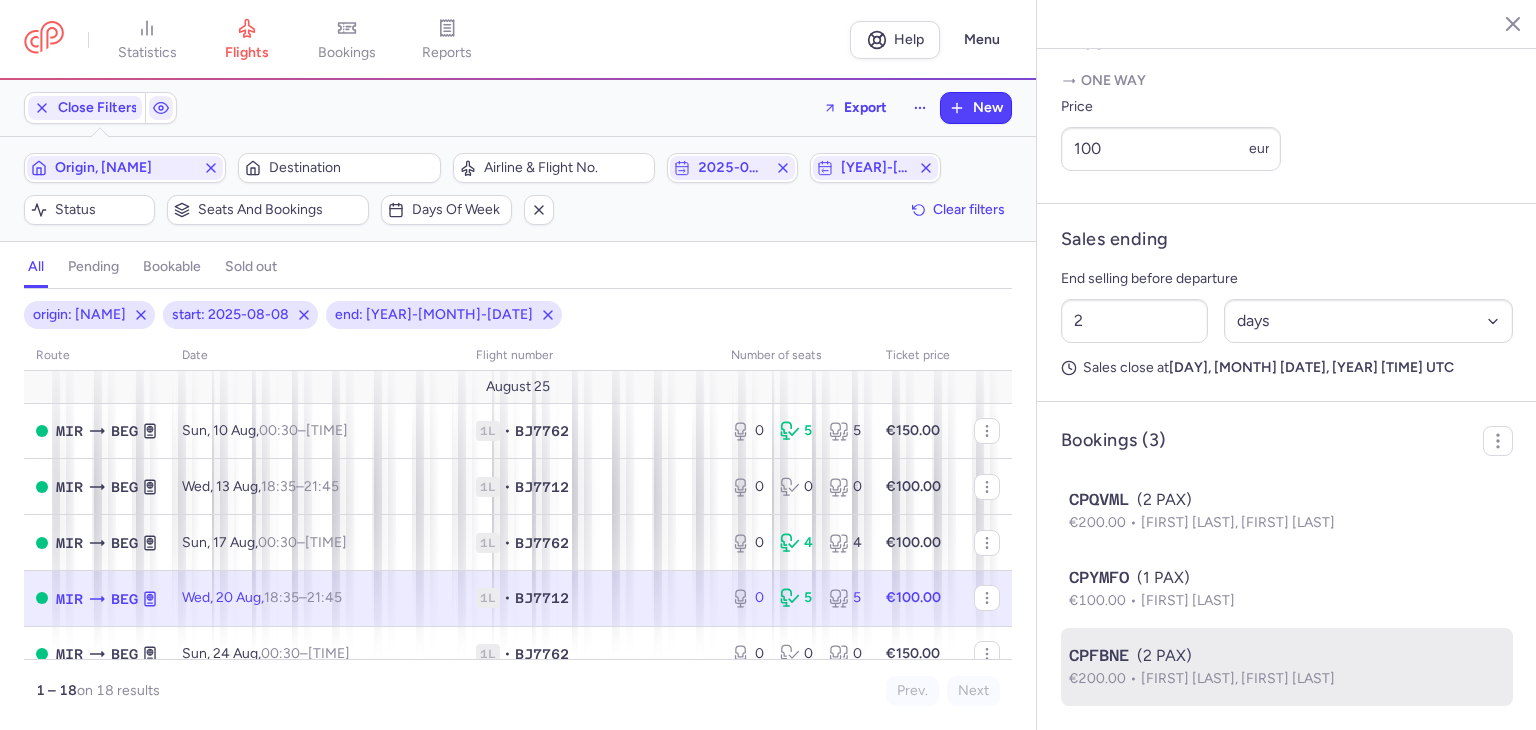 click on "CPFBNE (2 PAX)" at bounding box center (1287, 656) 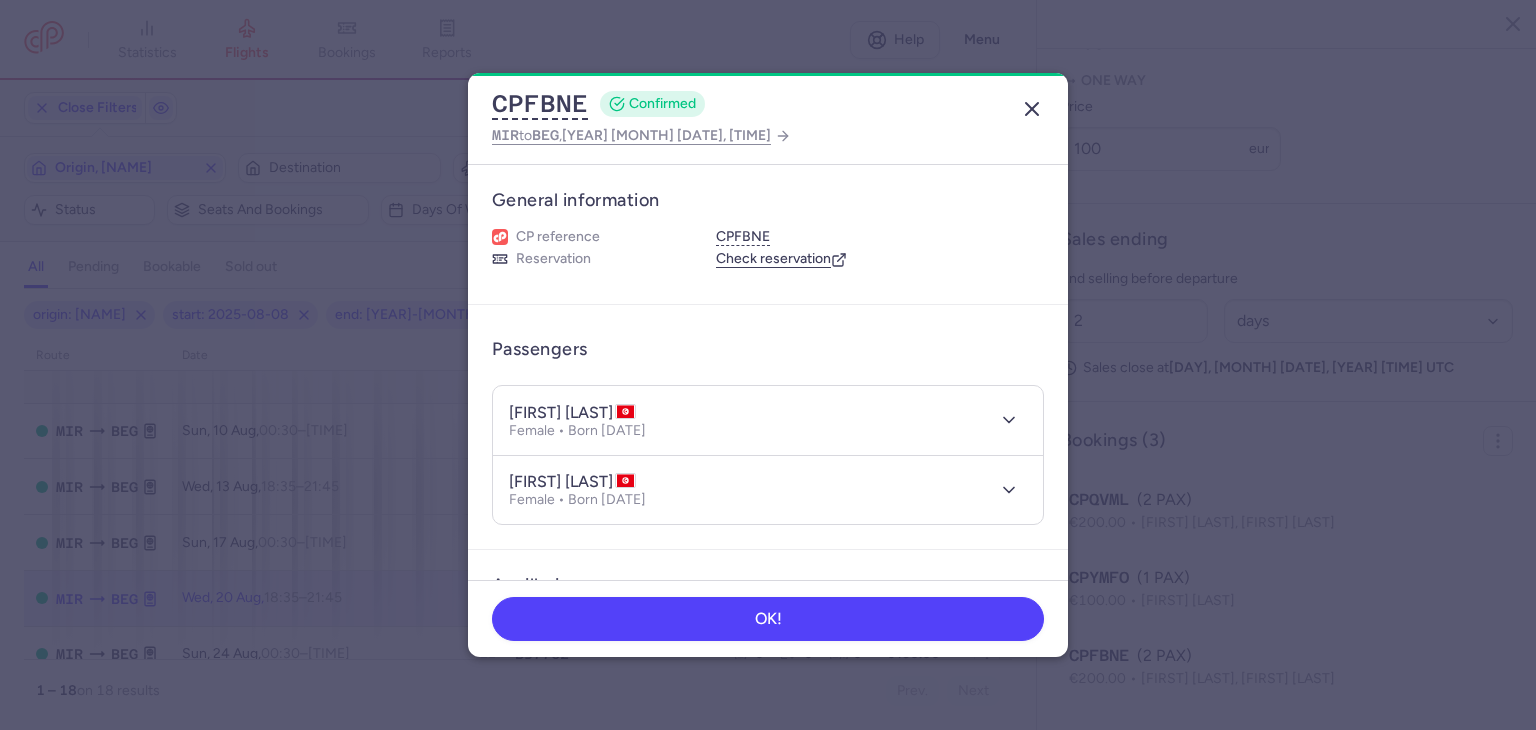 click 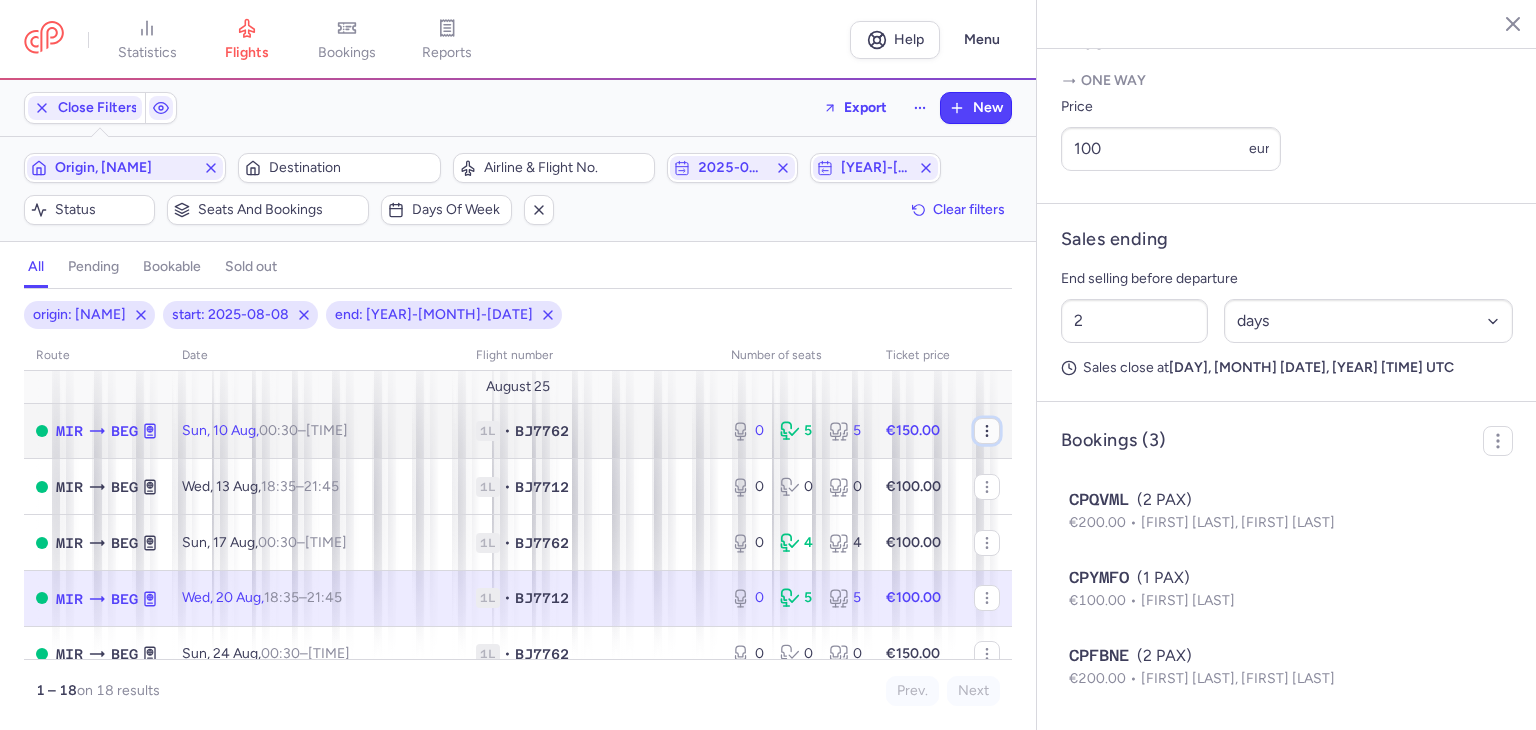 click 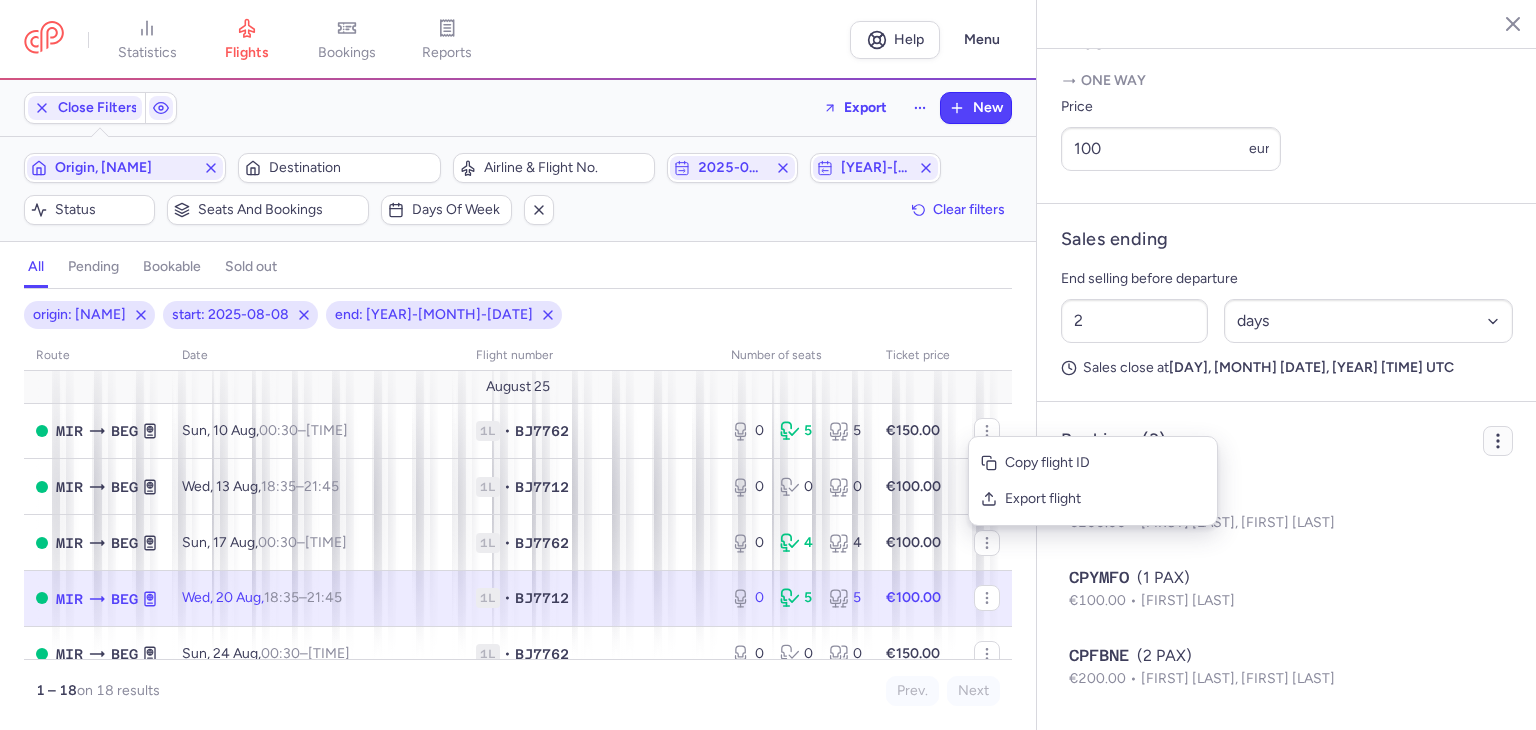click 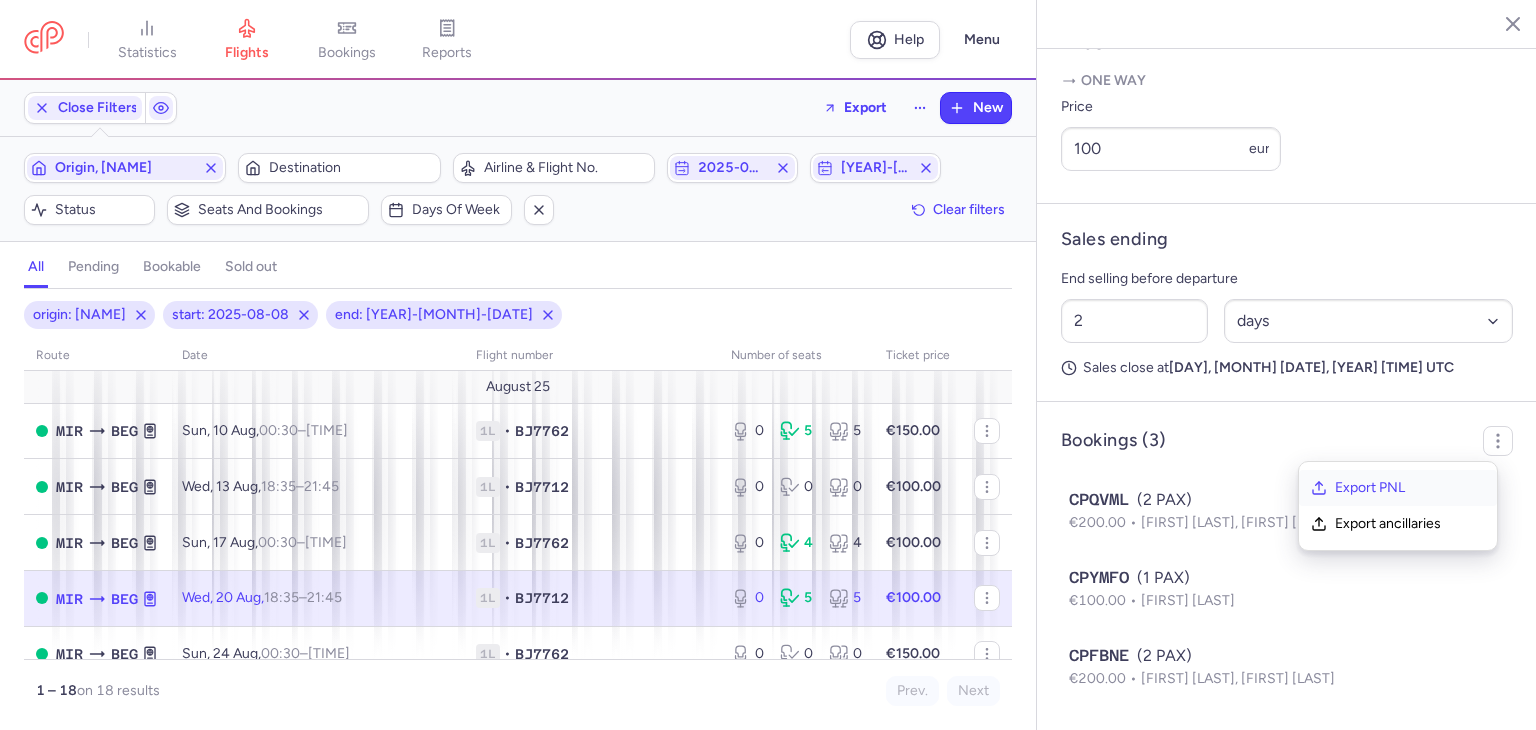 click on "Export PNL" at bounding box center (1410, 488) 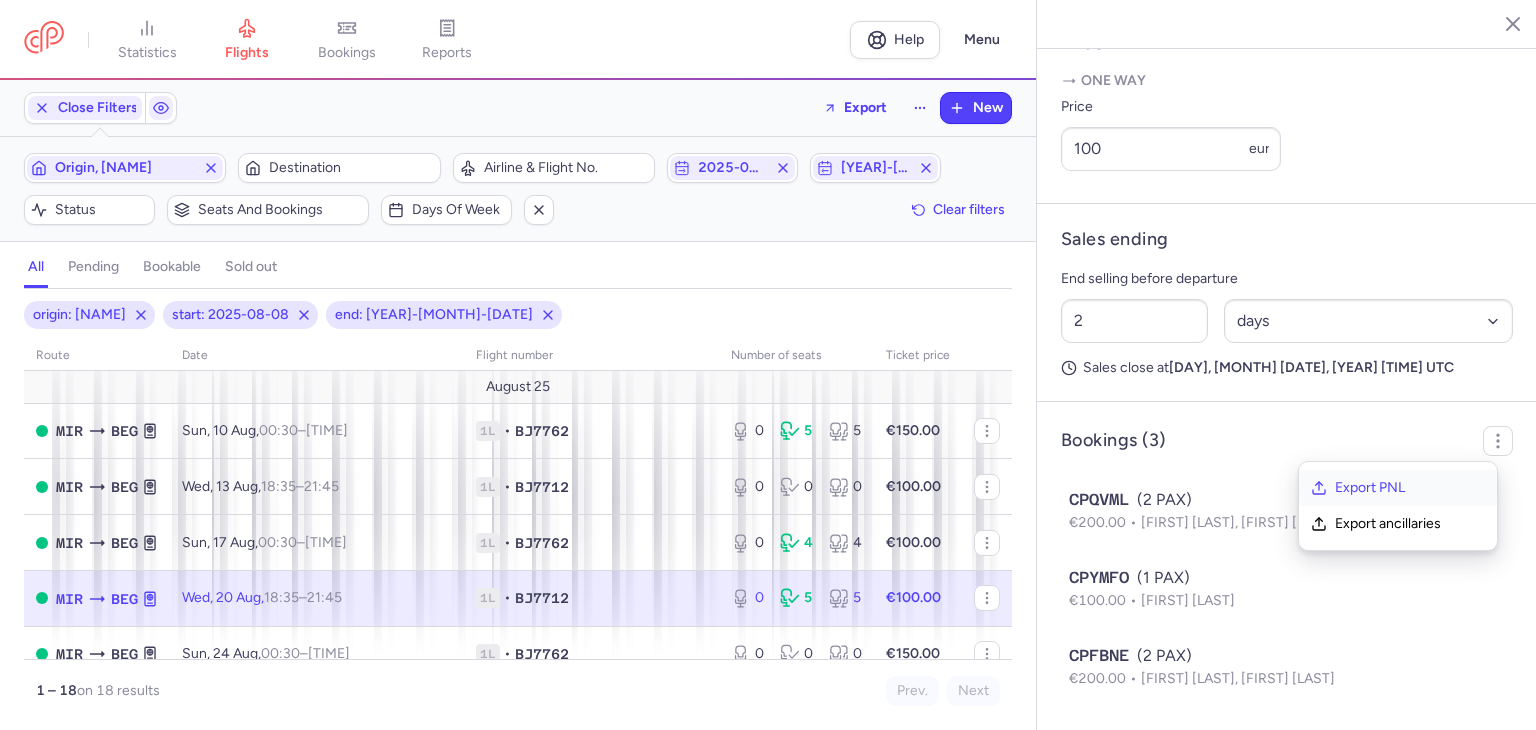 click on "Export PNL" at bounding box center [1410, 488] 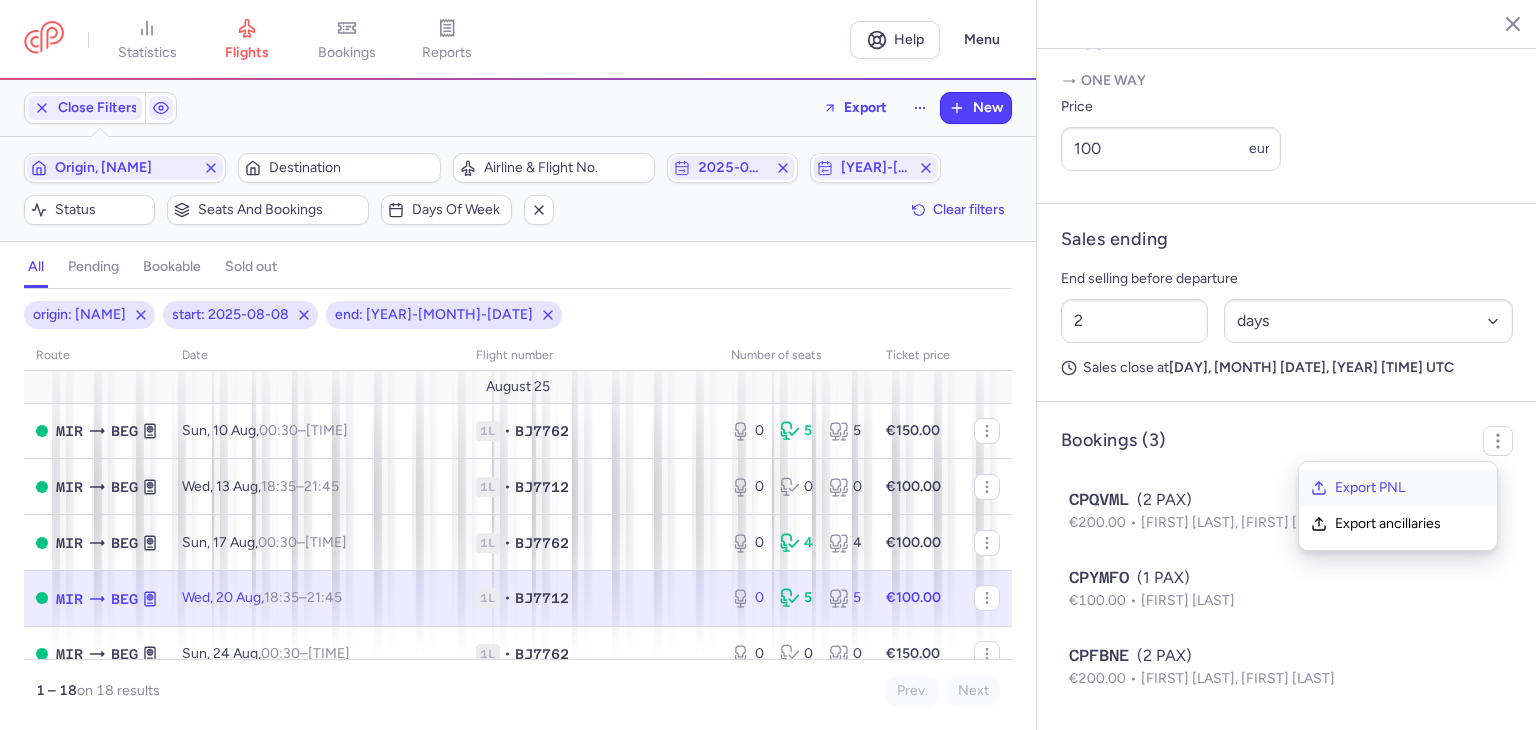 click on "Export PNL" at bounding box center [1410, 488] 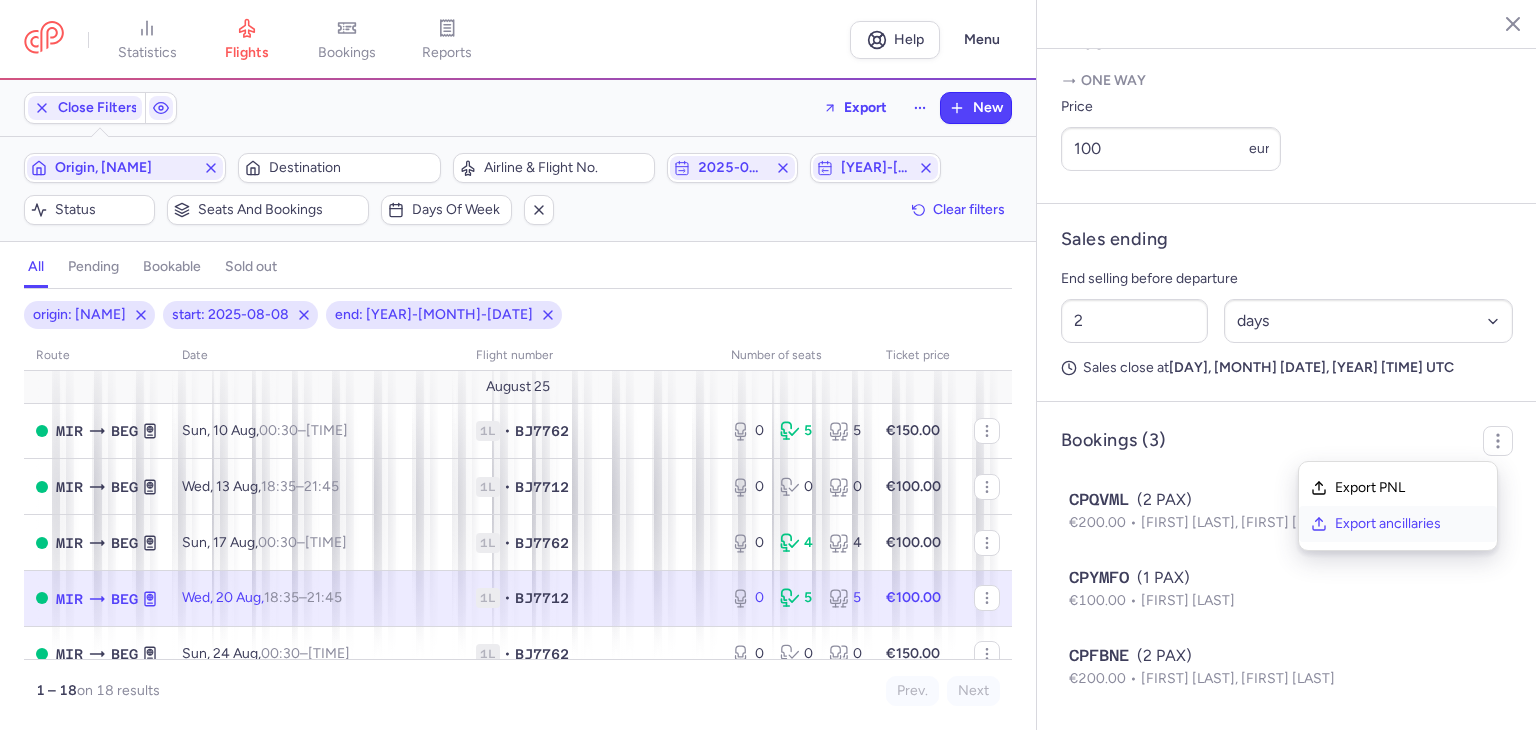 click on "Export ancillaries" at bounding box center [1410, 524] 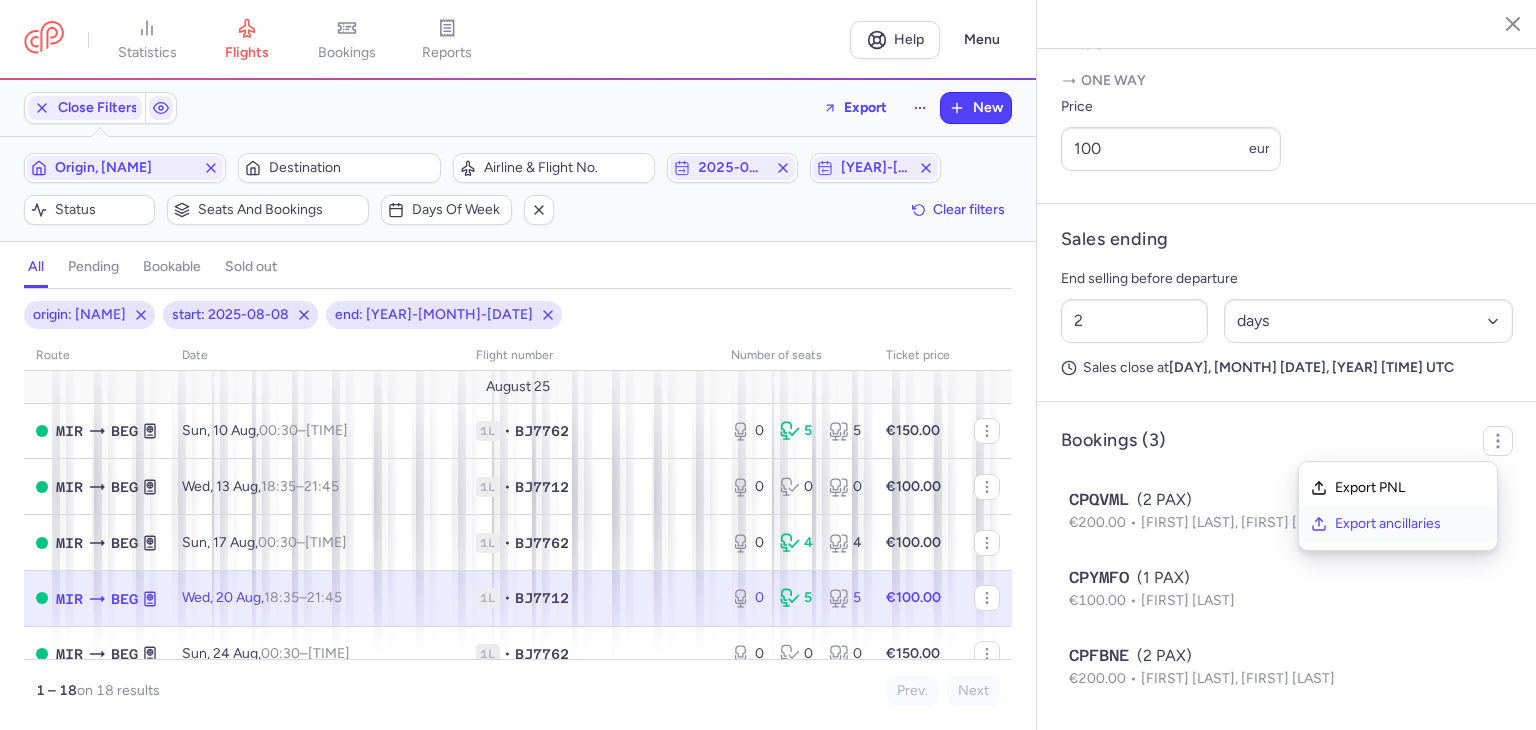 click on "Export ancillaries" at bounding box center [1410, 524] 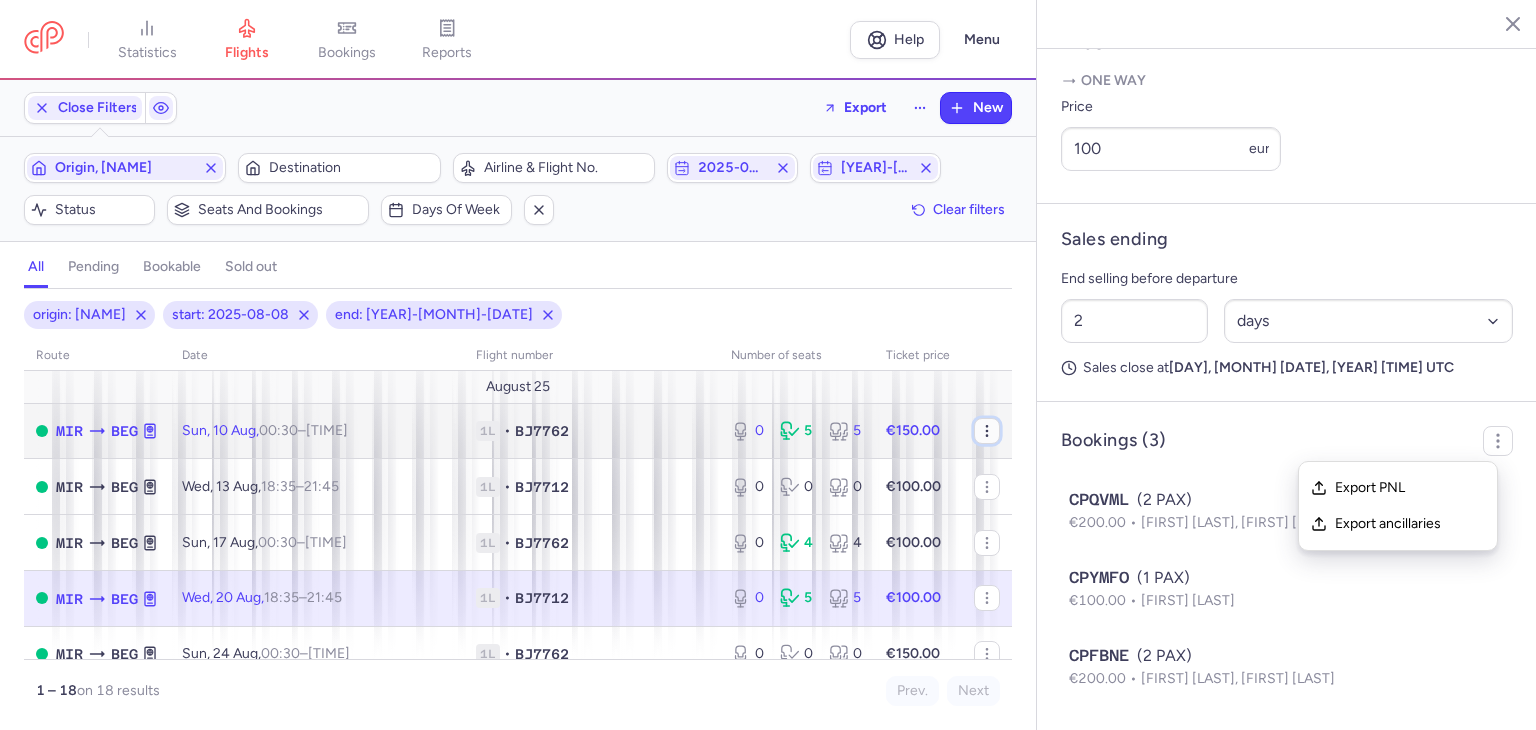 click 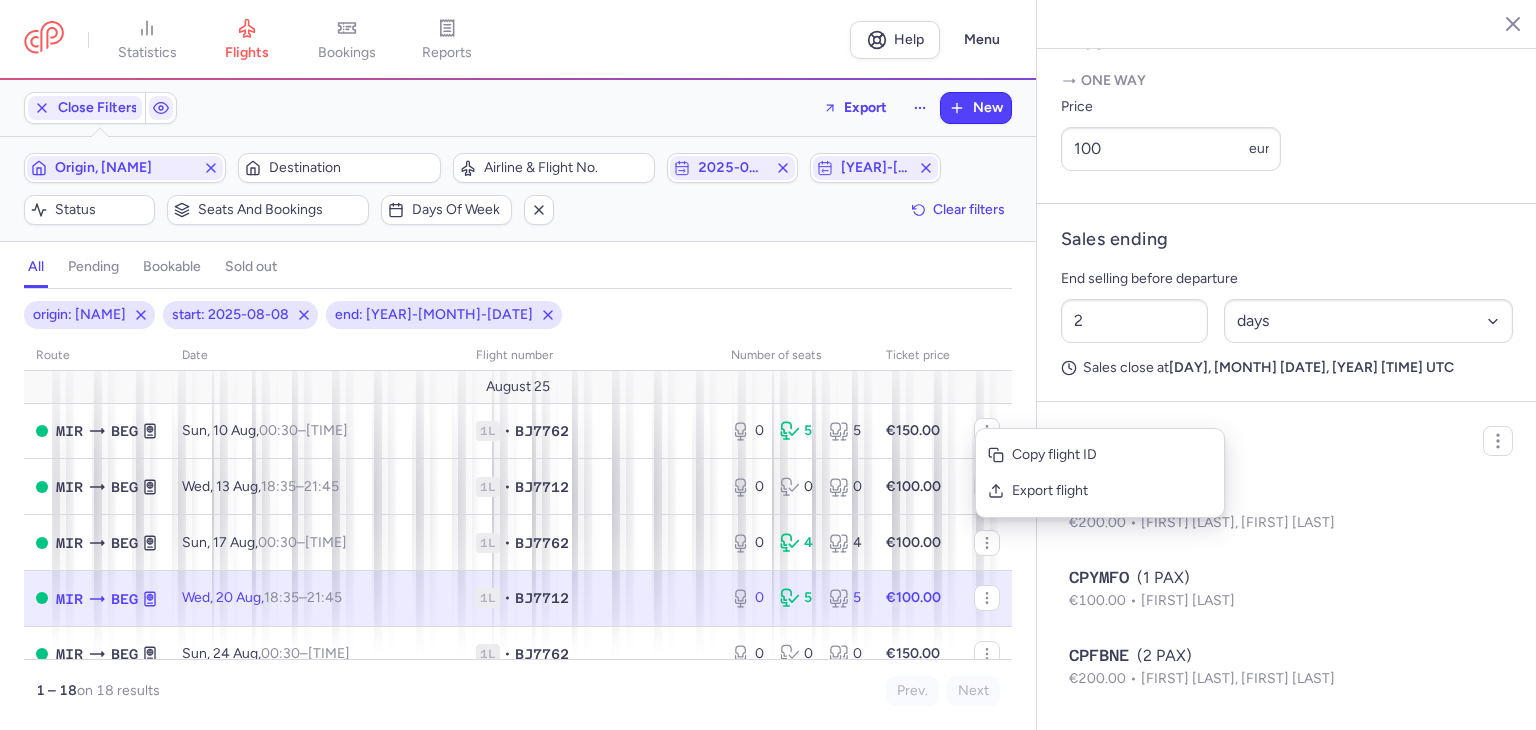 click on "all pending bookable sold out" at bounding box center (518, 271) 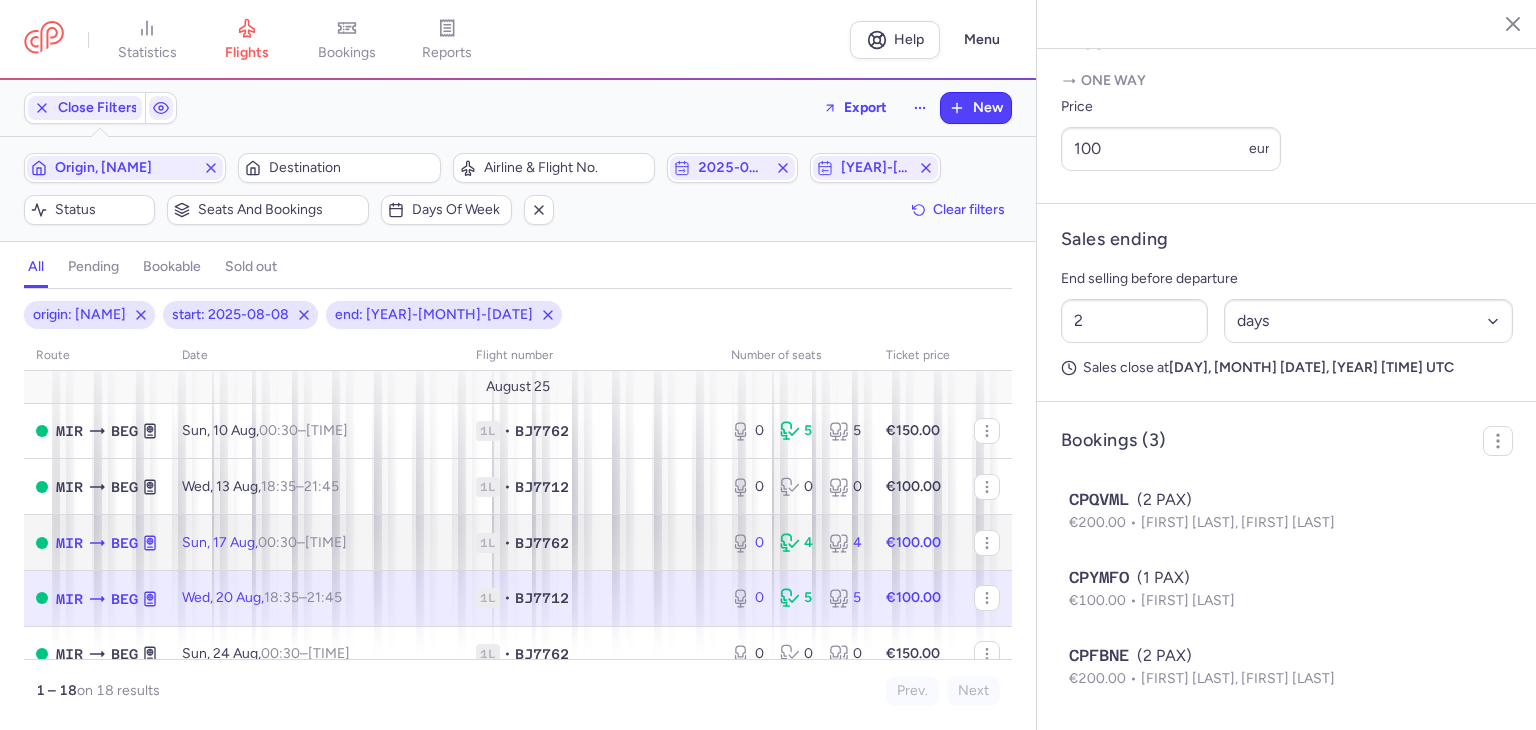 click on "1L • BJ7762" at bounding box center [591, 543] 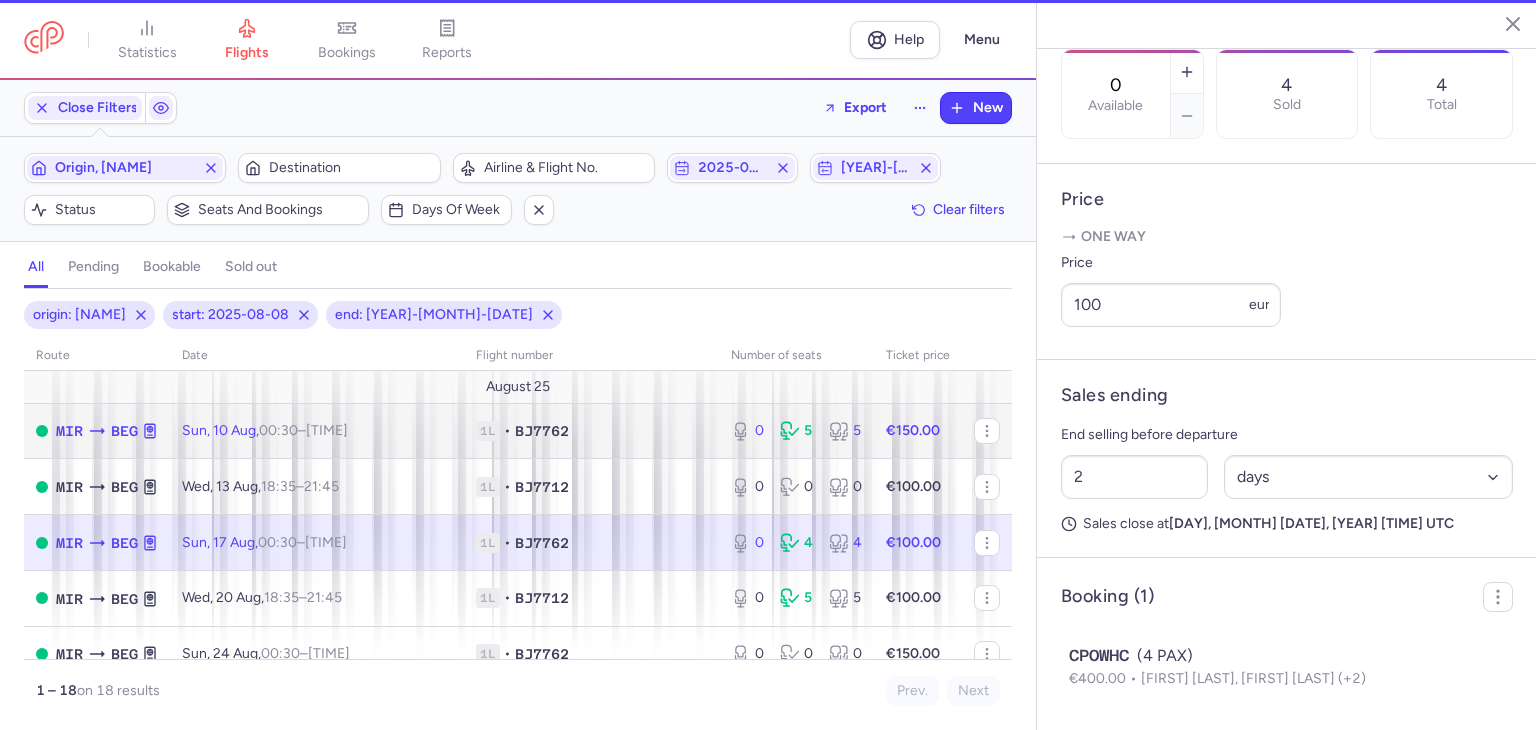 click on "1L • BJ7762" at bounding box center (591, 431) 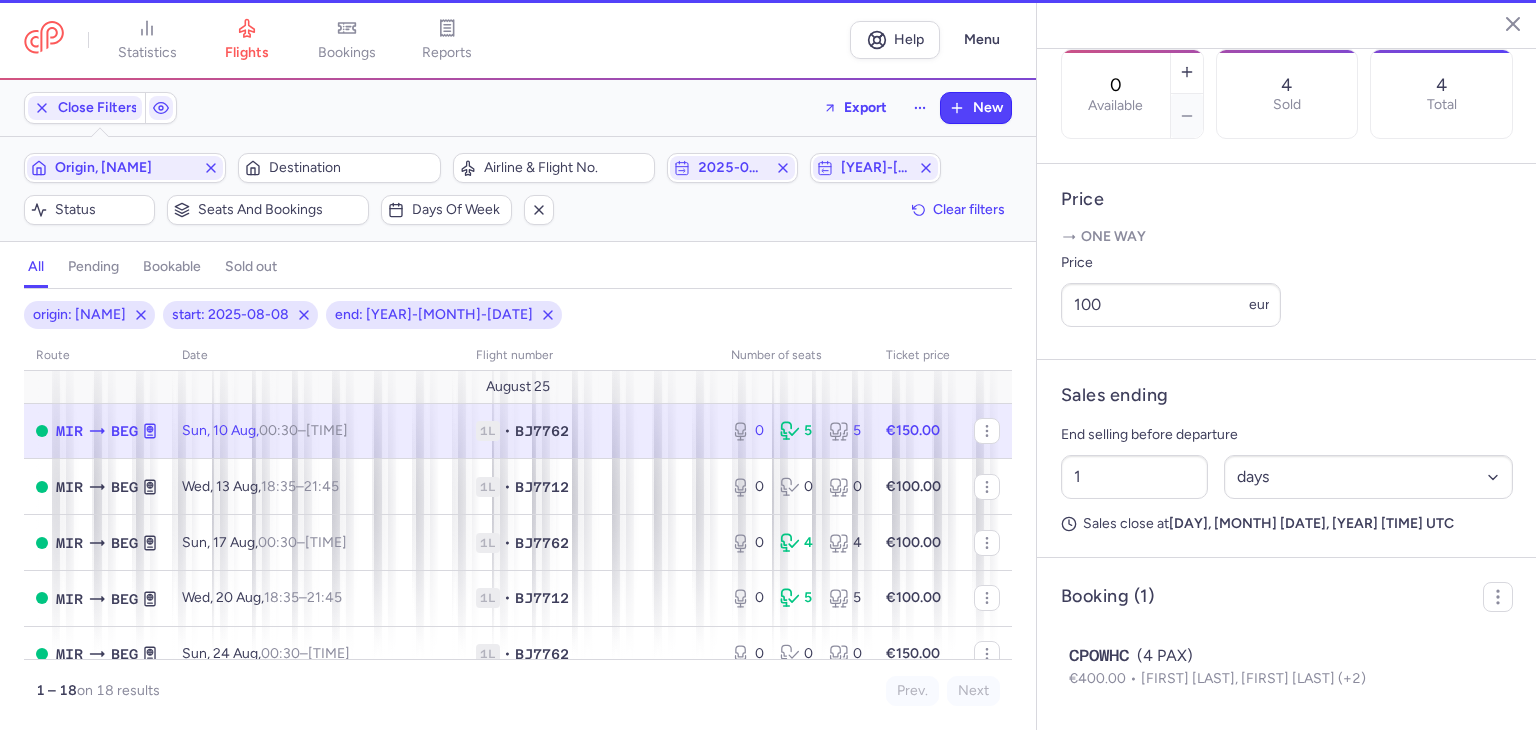 scroll, scrollTop: 856, scrollLeft: 0, axis: vertical 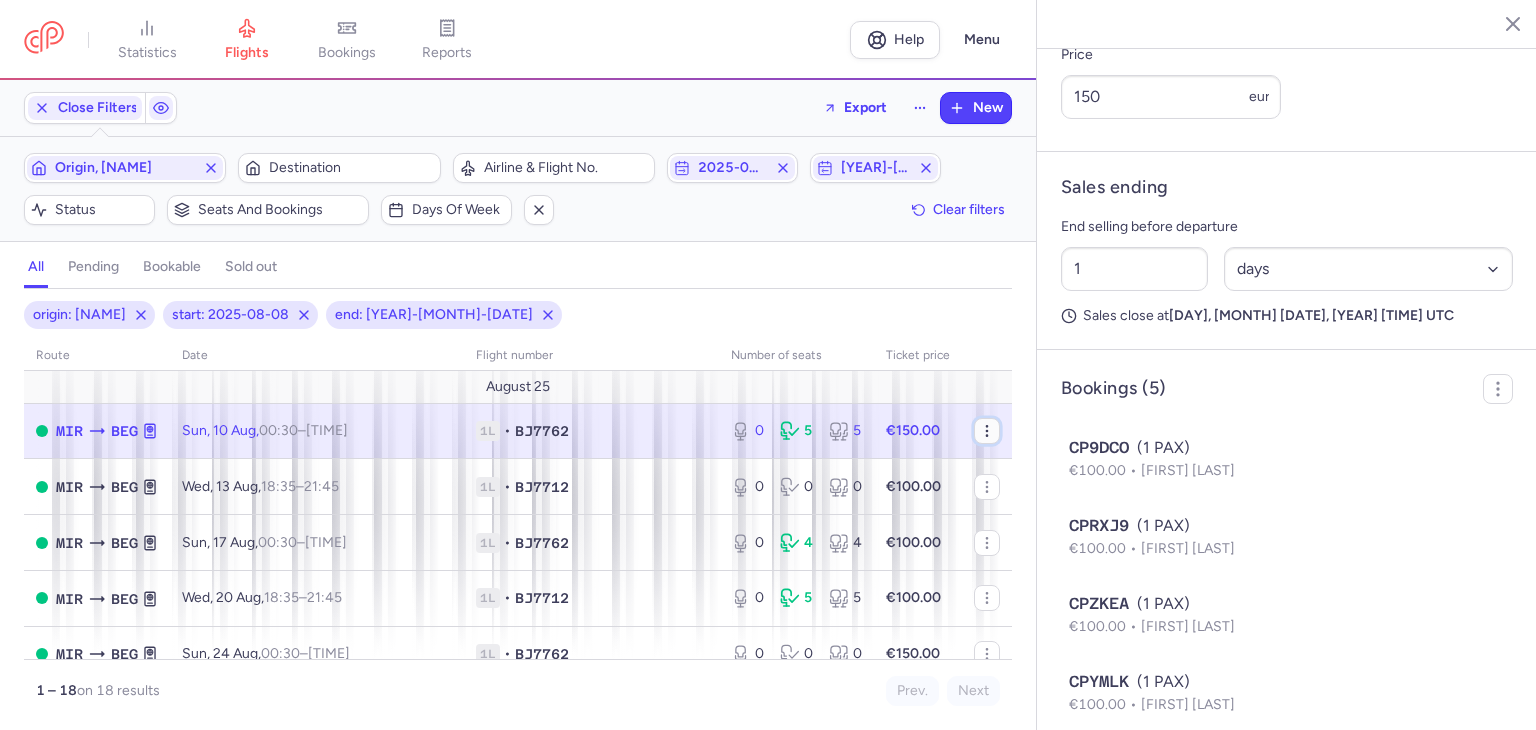 click 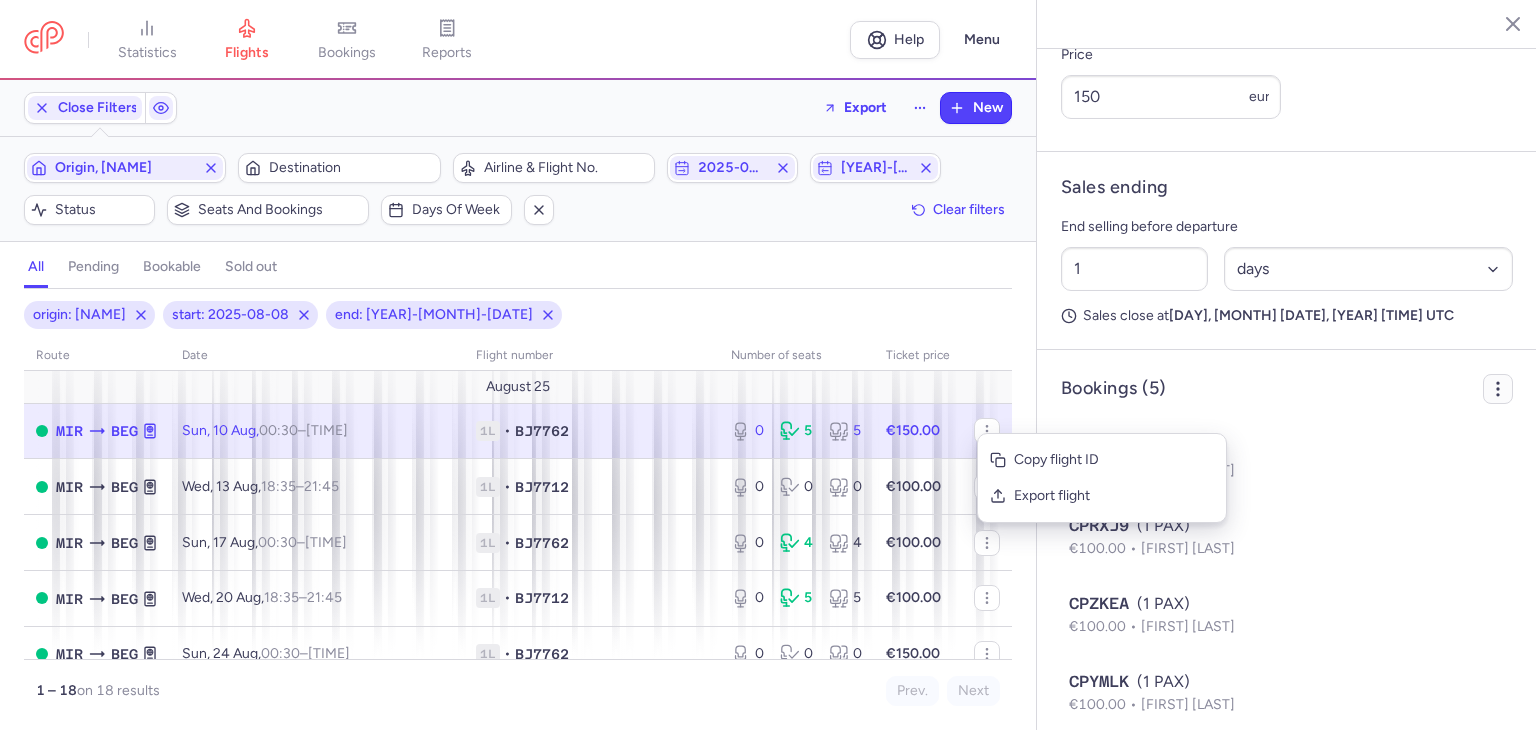 click 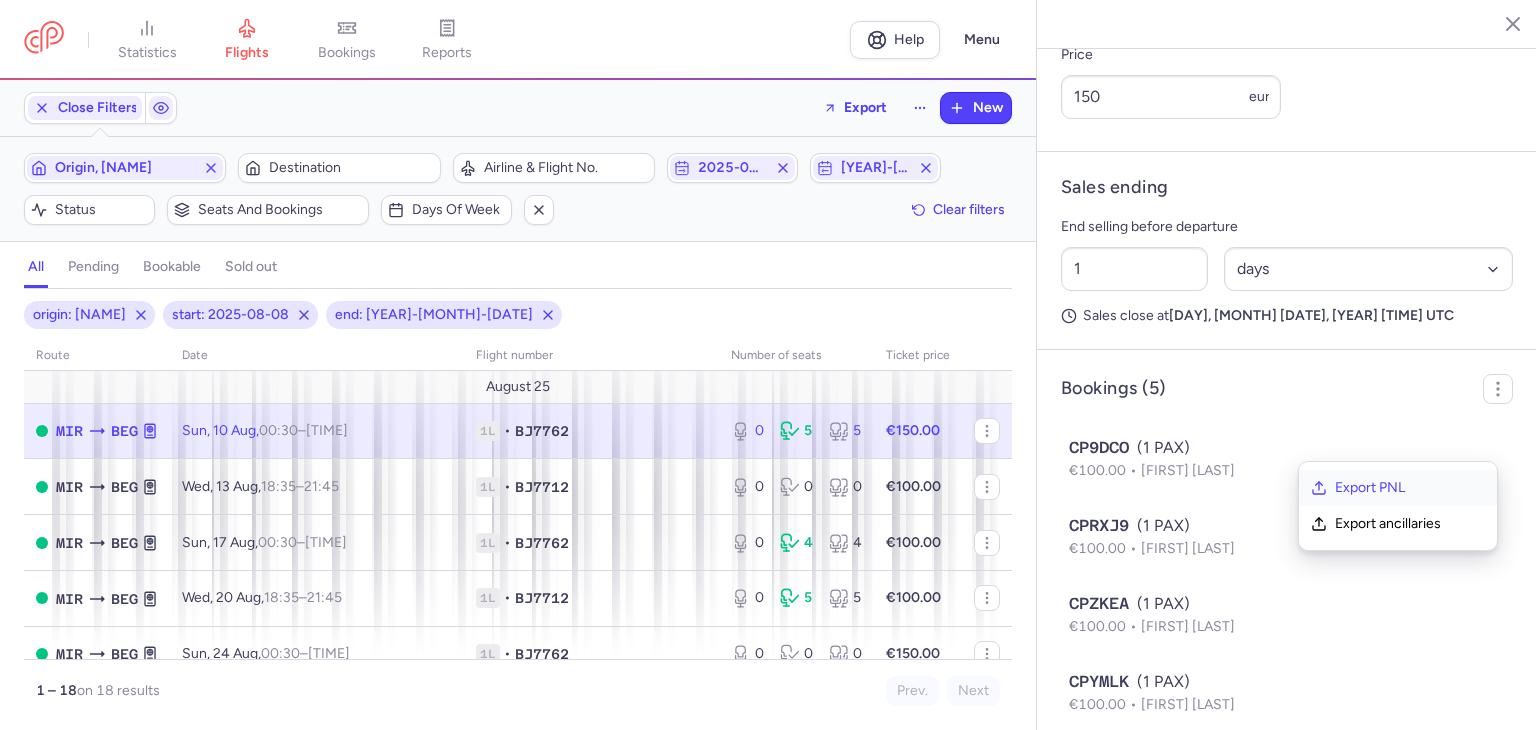 click on "Export PNL" at bounding box center [1410, 488] 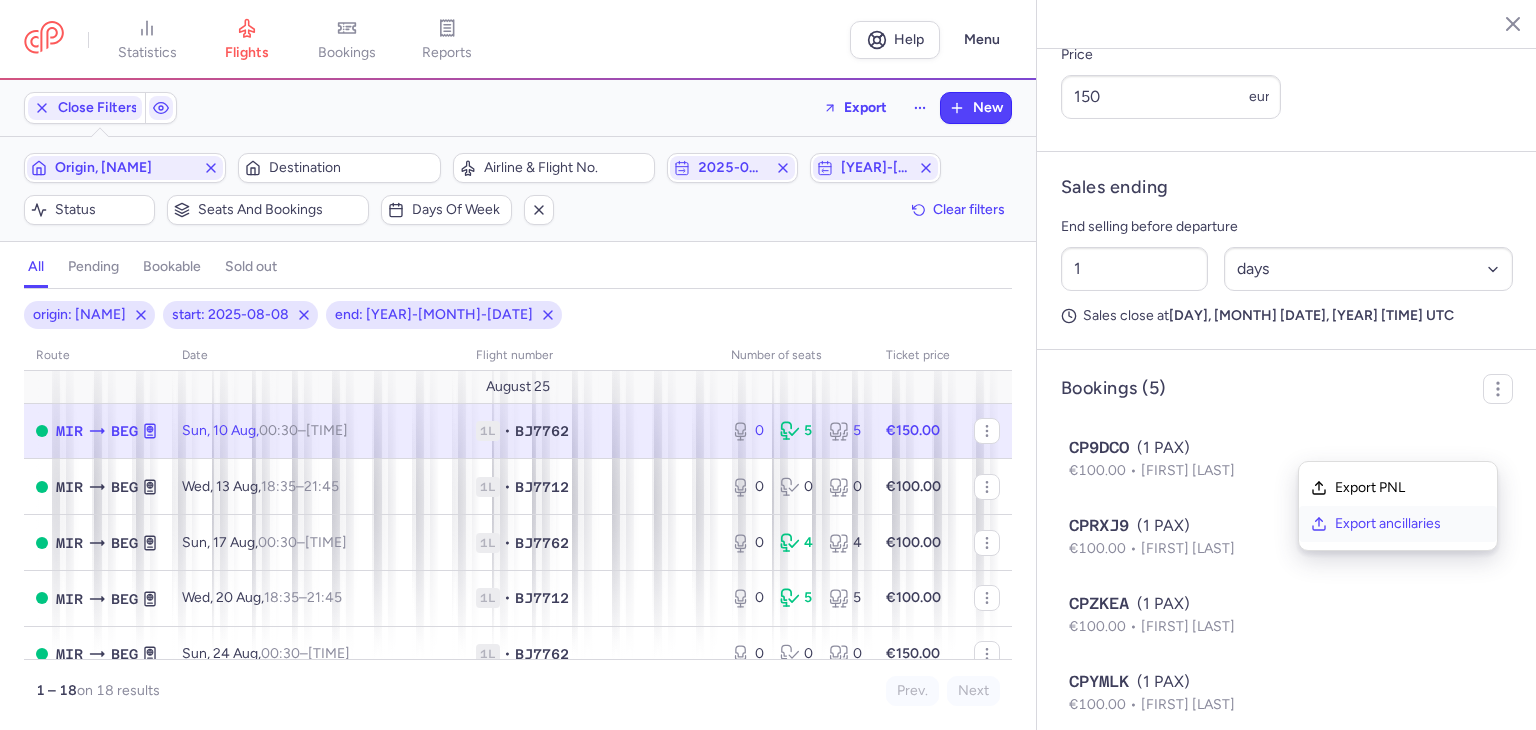 click on "Export ancillaries" at bounding box center [1410, 524] 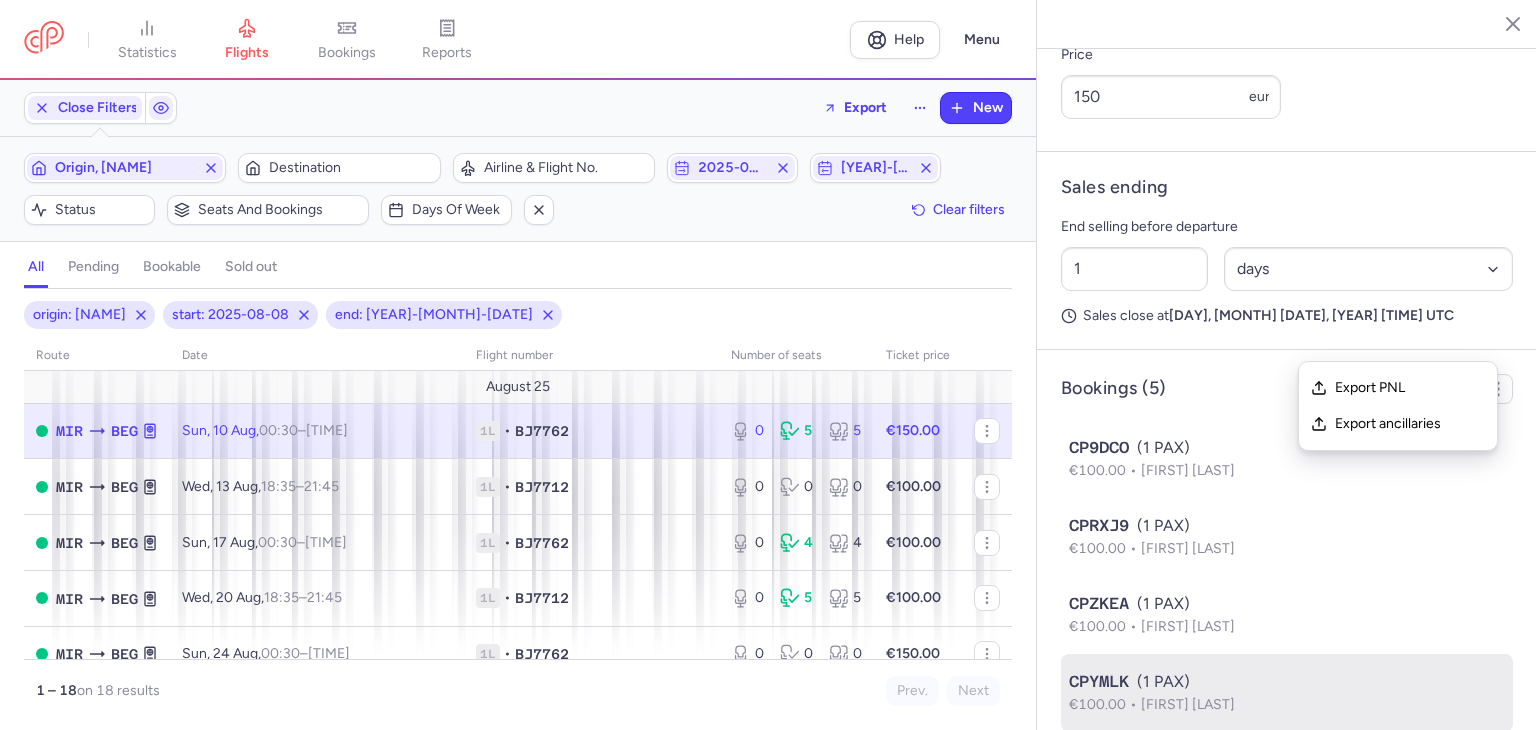 scroll, scrollTop: 1012, scrollLeft: 0, axis: vertical 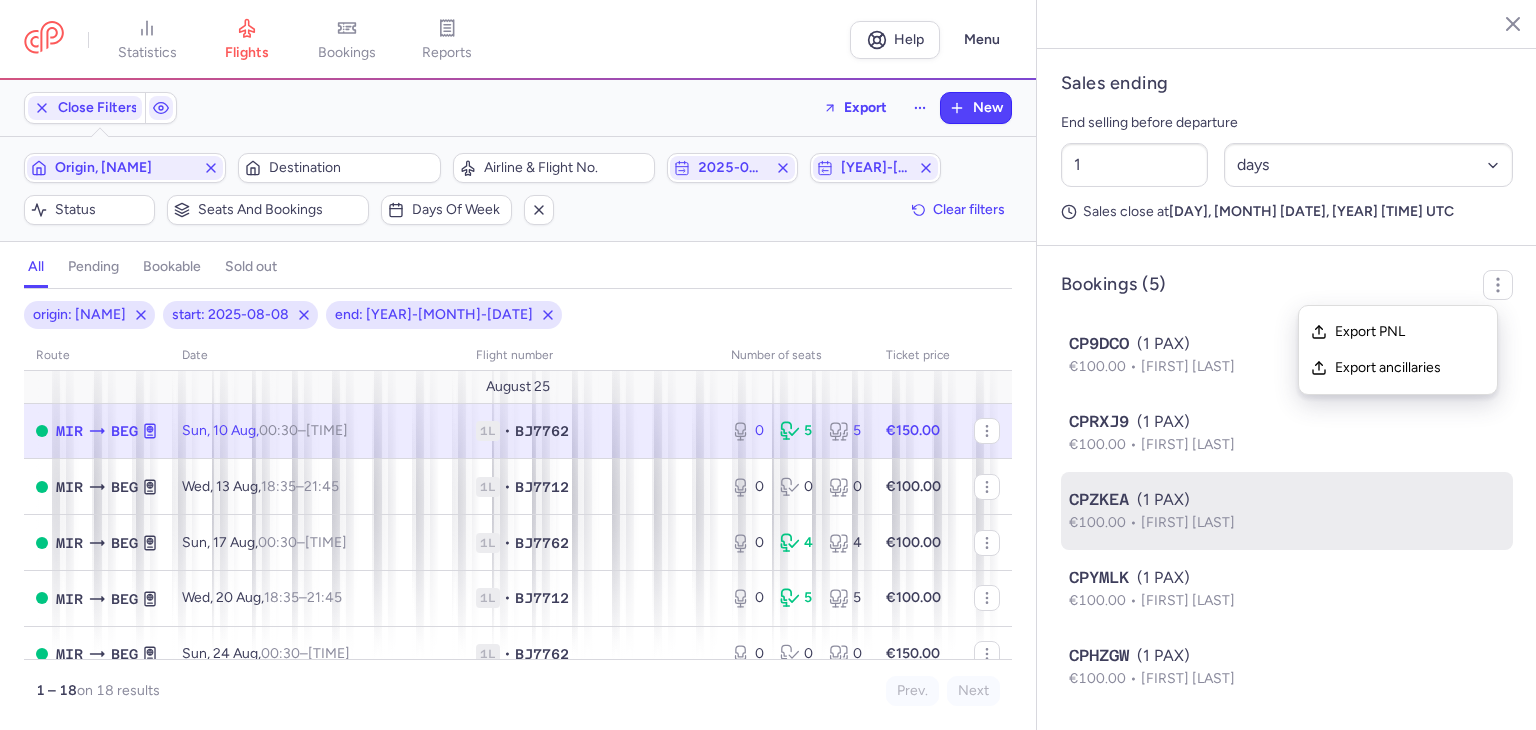 click on "CPZKEA (1 PAX) €100.00 [FIRST] [LAST]" 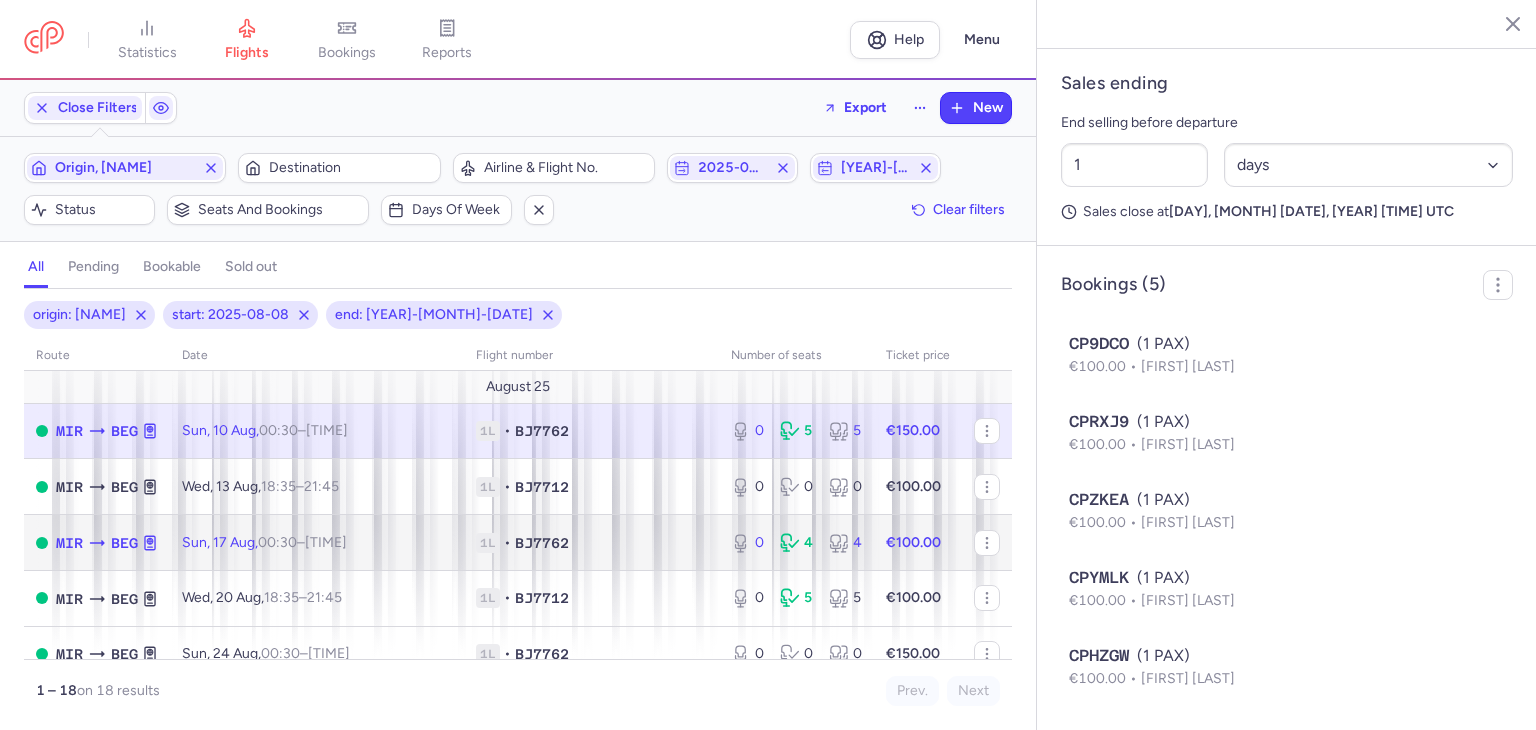 click on "1L • BJ7762" at bounding box center (591, 543) 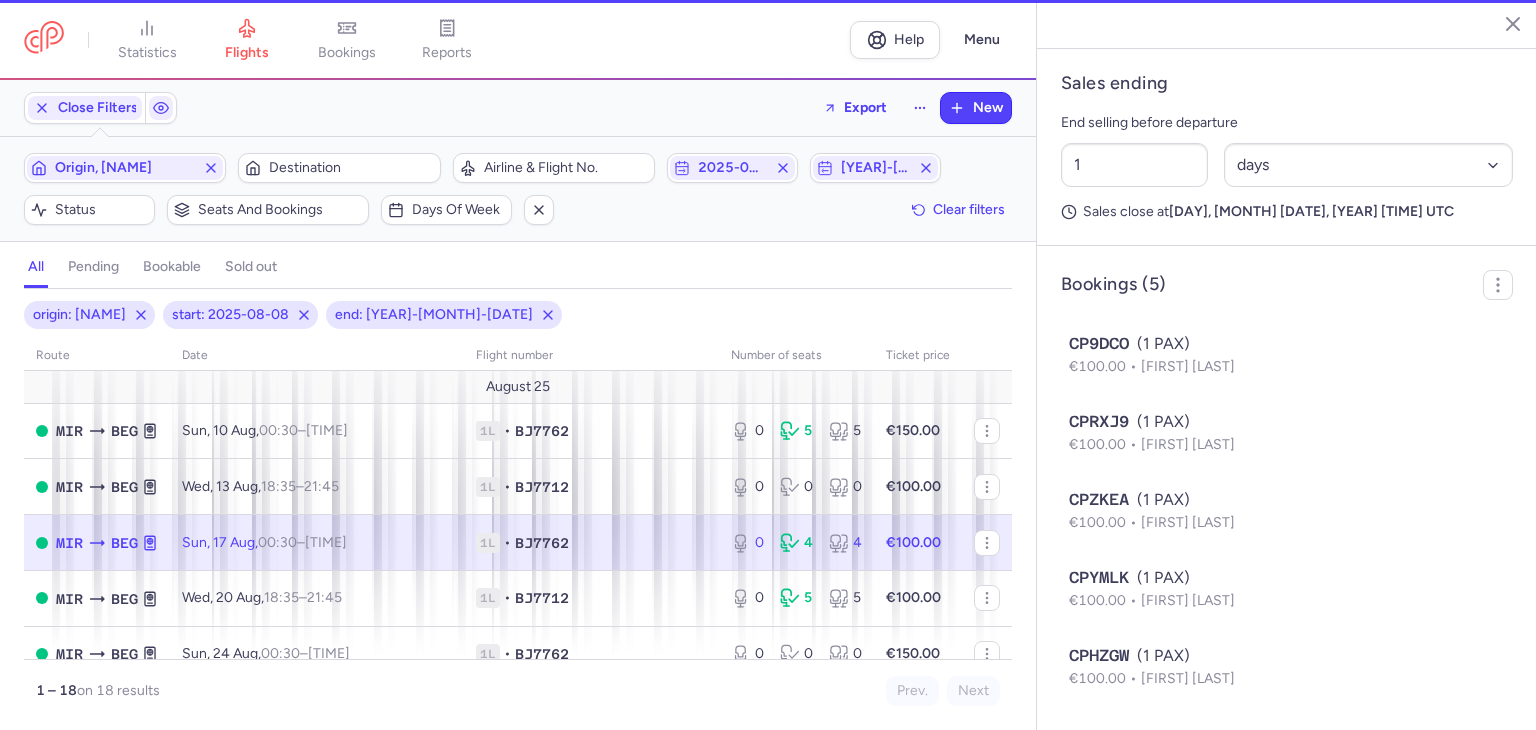 type on "2" 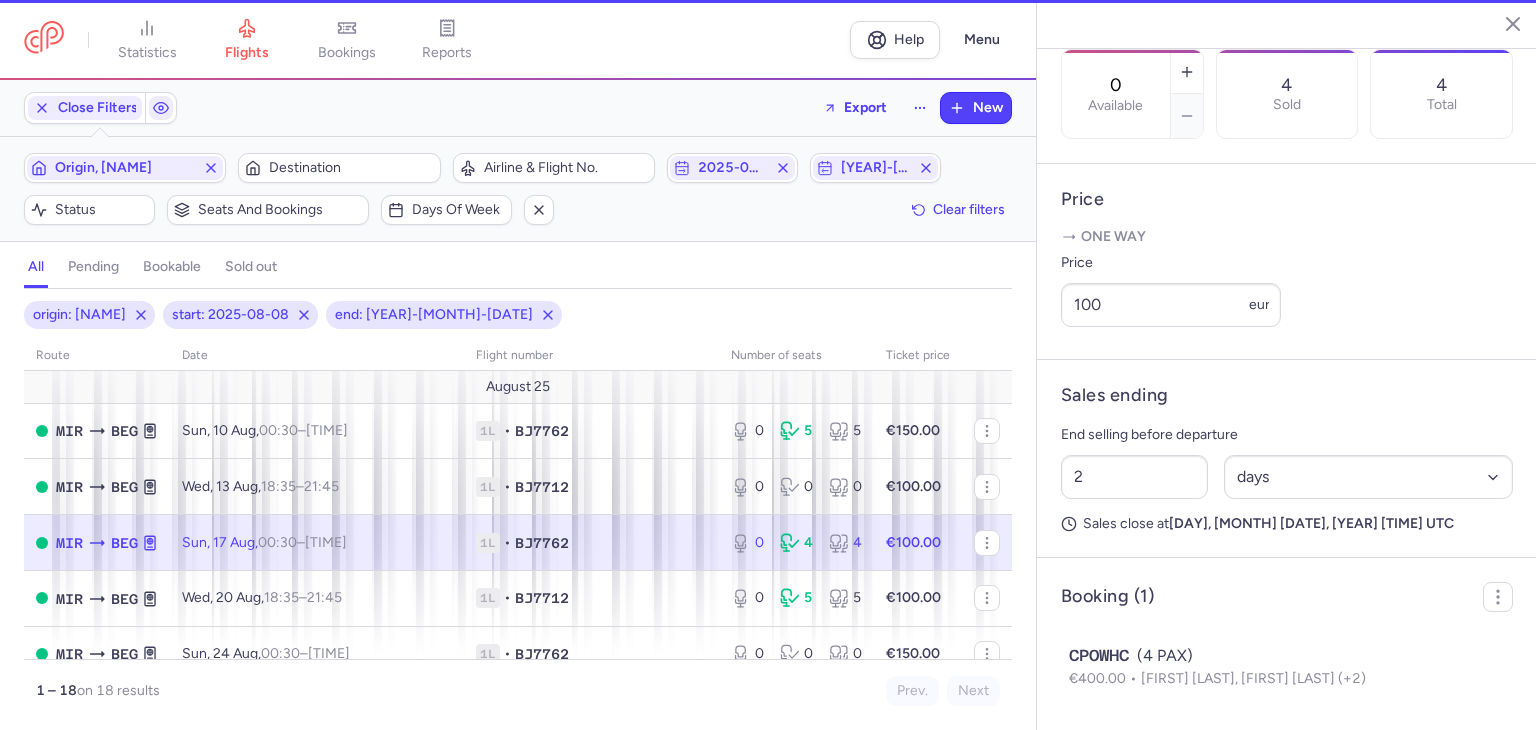 scroll, scrollTop: 700, scrollLeft: 0, axis: vertical 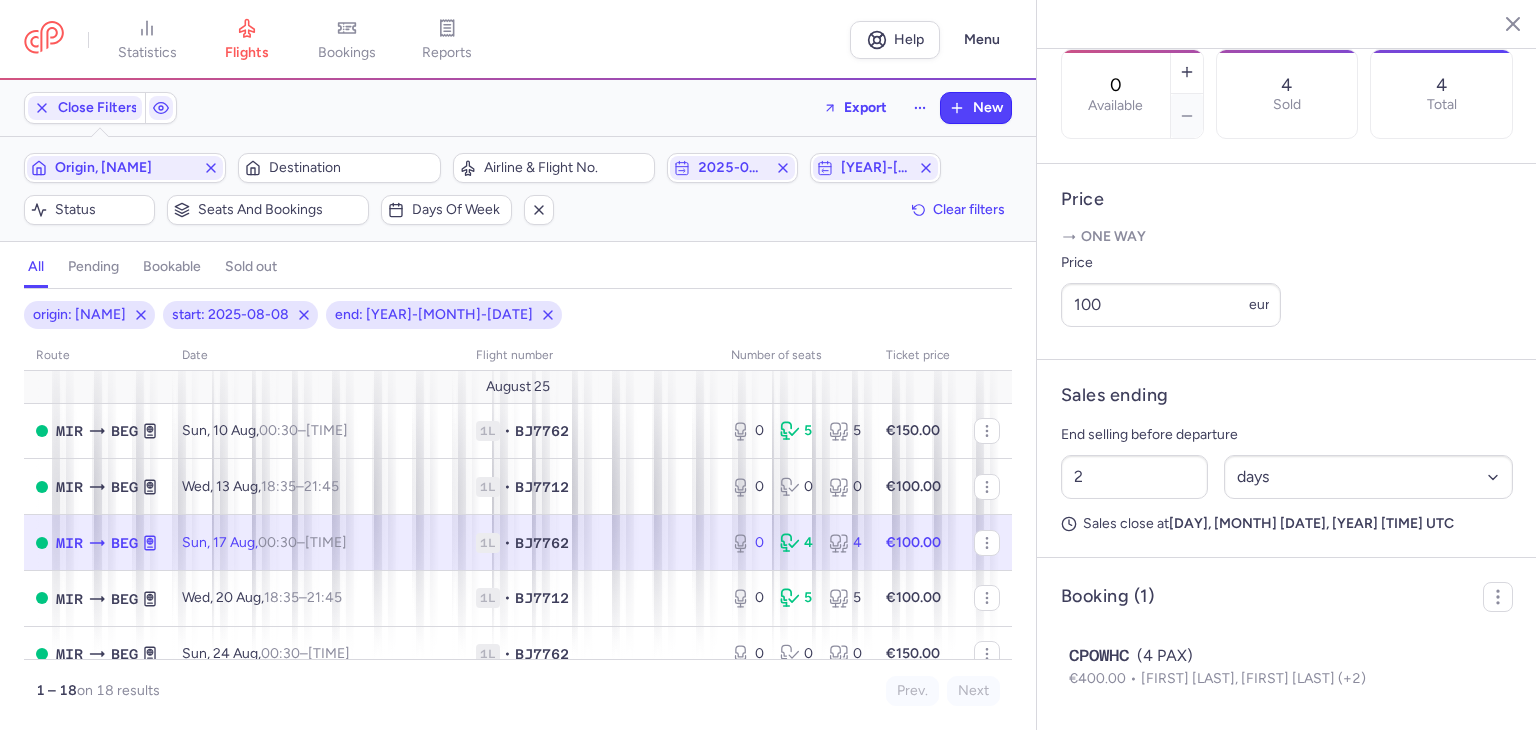 click on "1L • BJ7762" at bounding box center [591, 543] 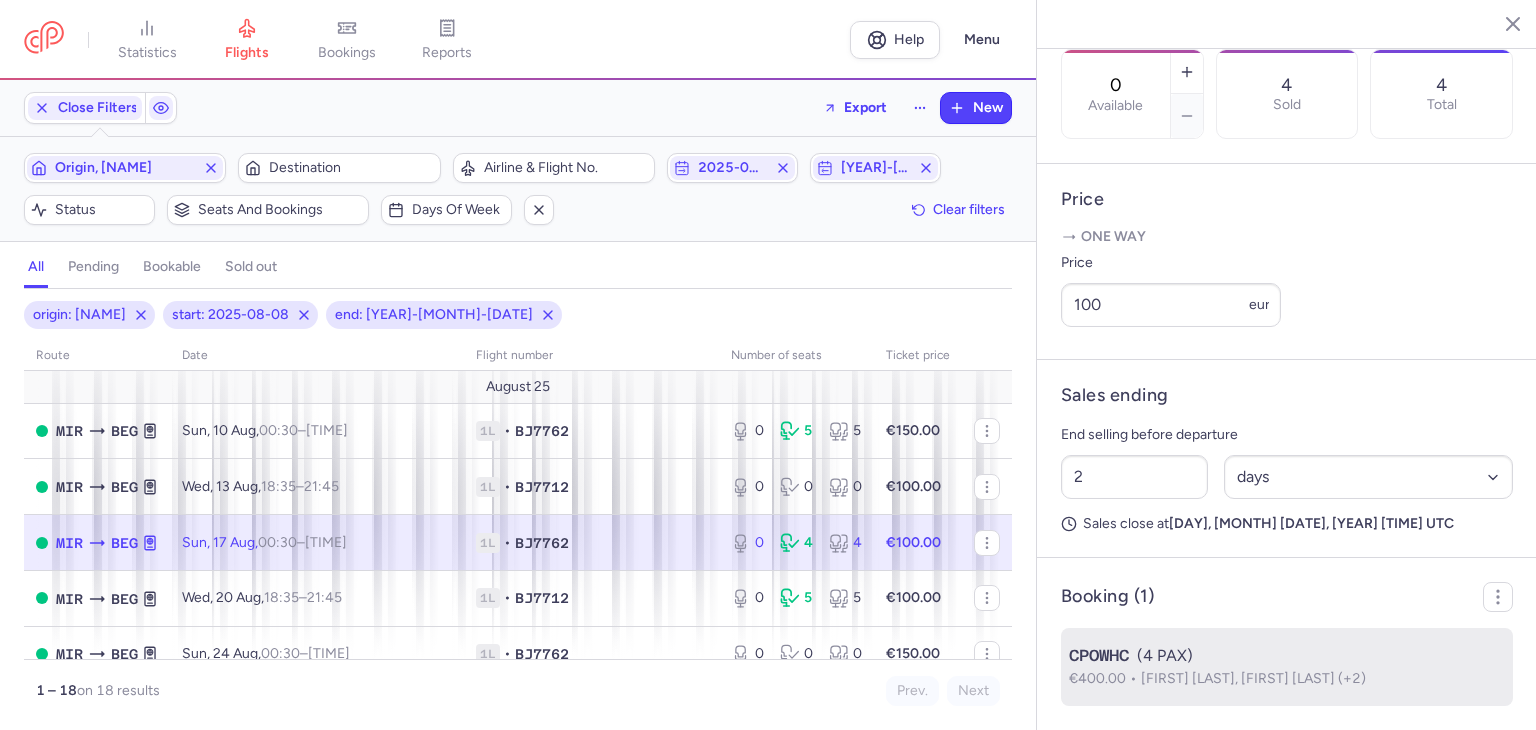 click on "[FIRST] [LAST], [FIRST] [LAST] (+2)" at bounding box center (1253, 678) 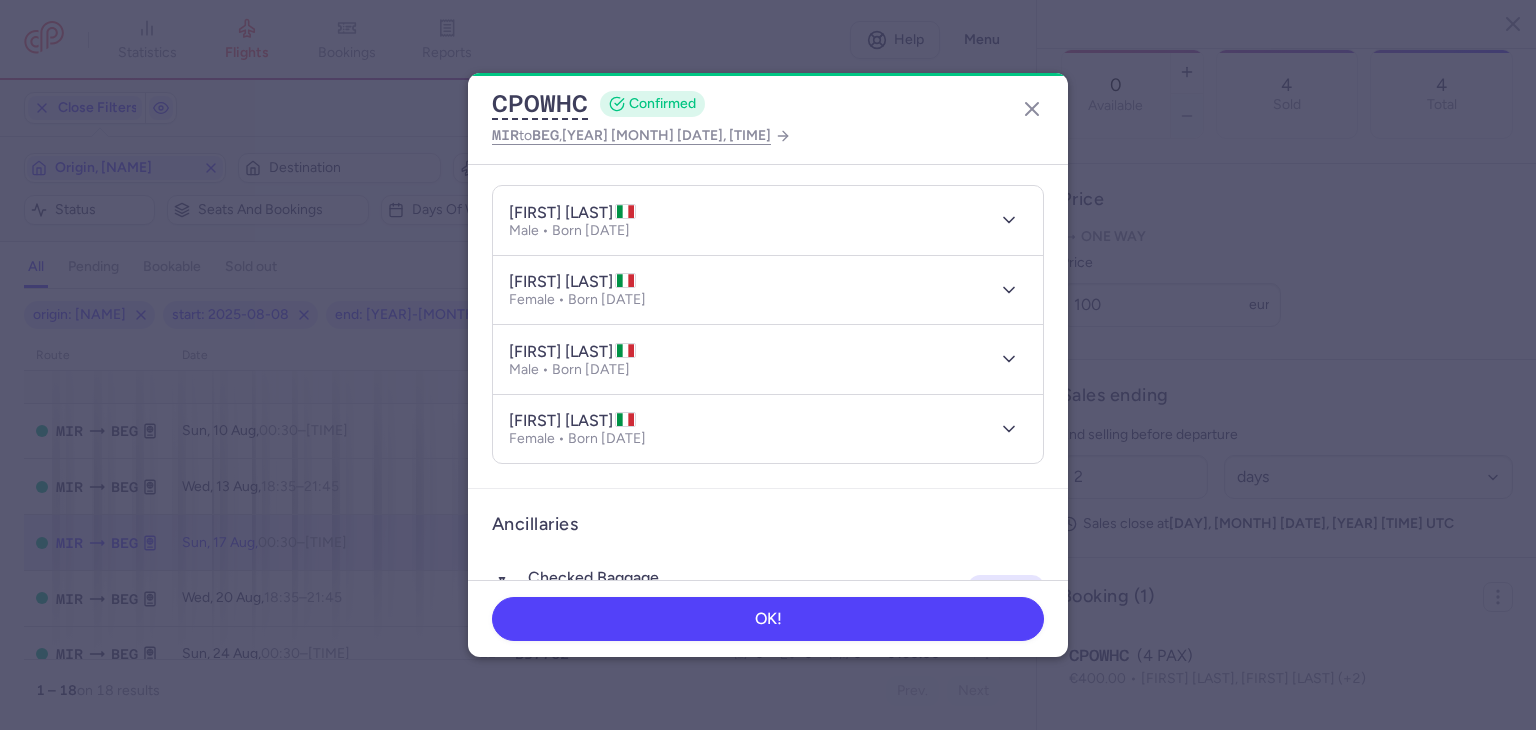 scroll, scrollTop: 100, scrollLeft: 0, axis: vertical 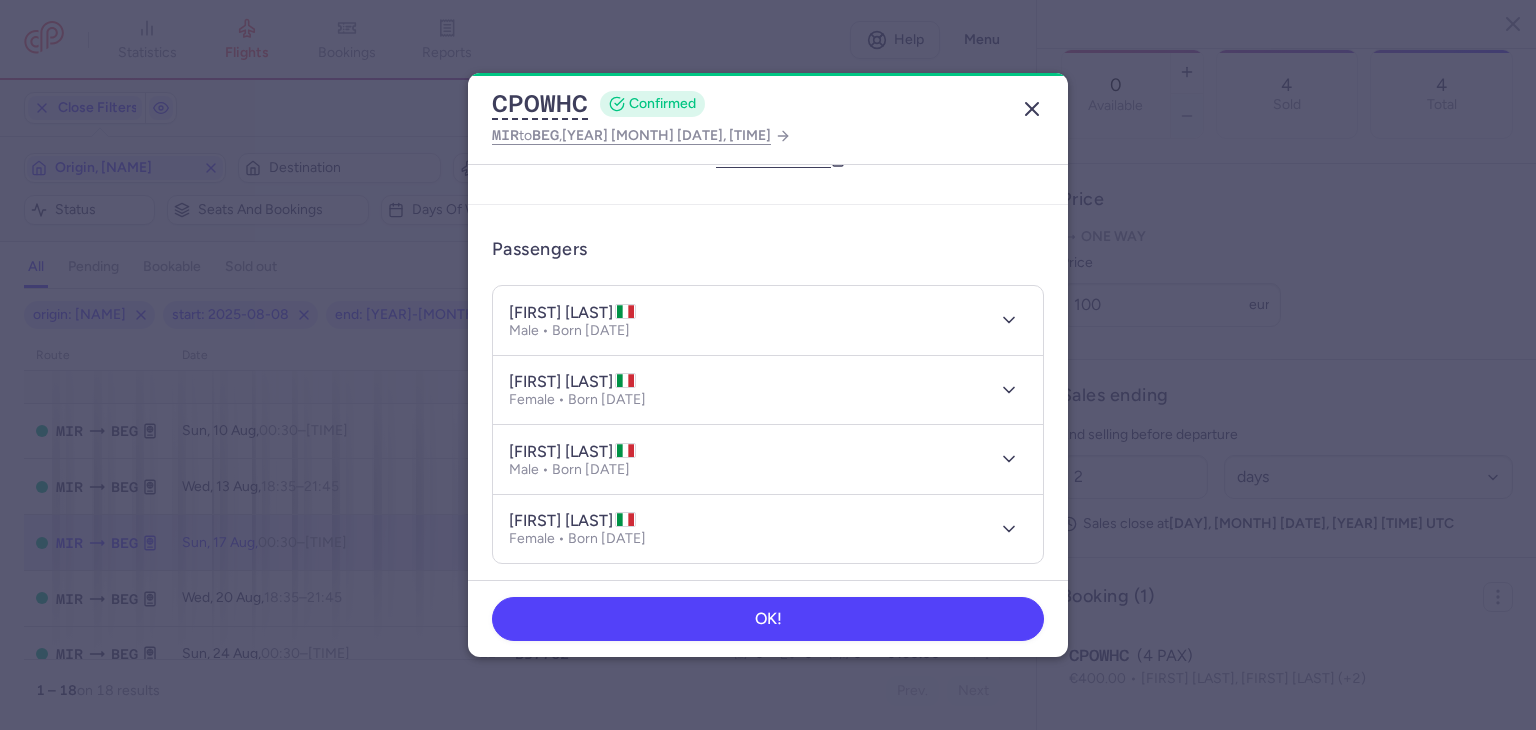 click 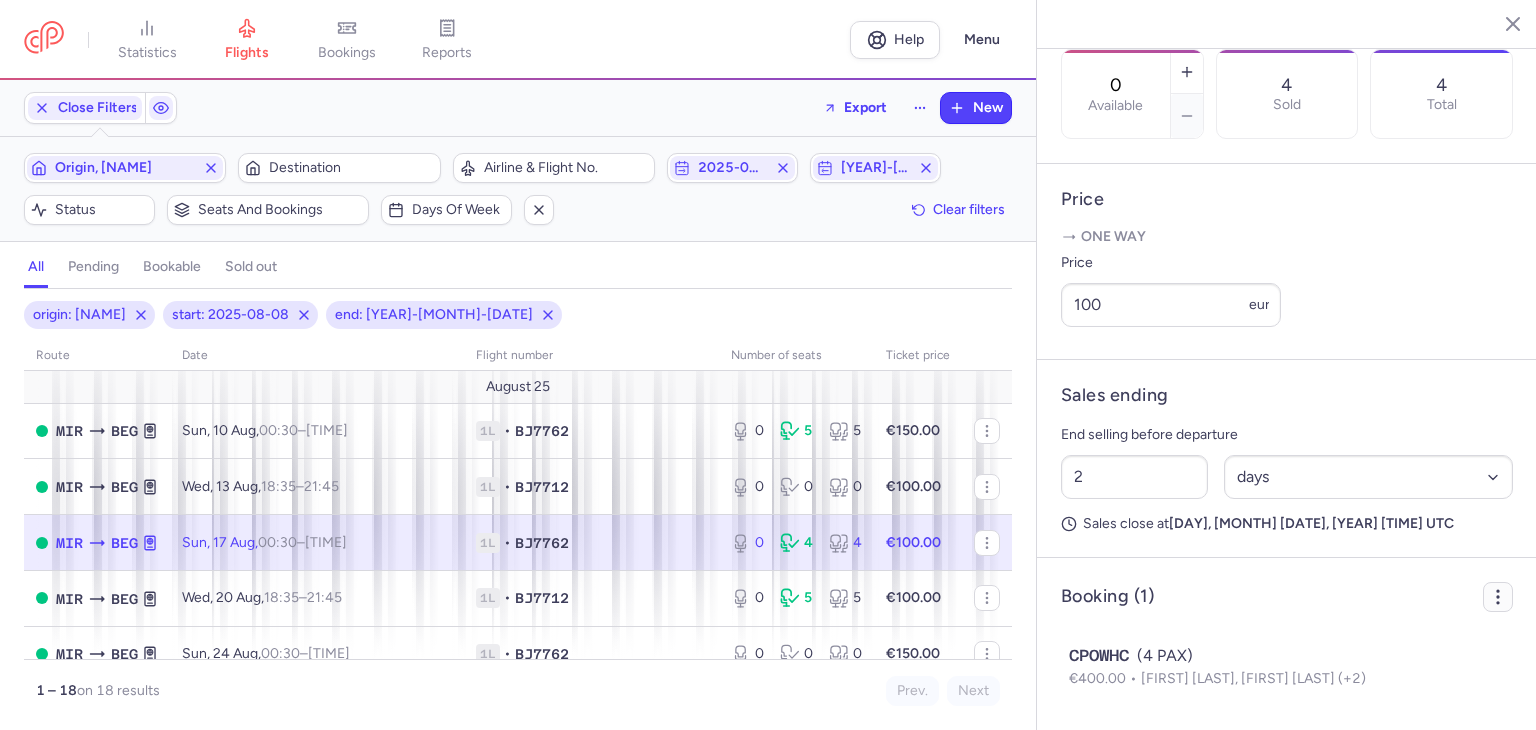 click 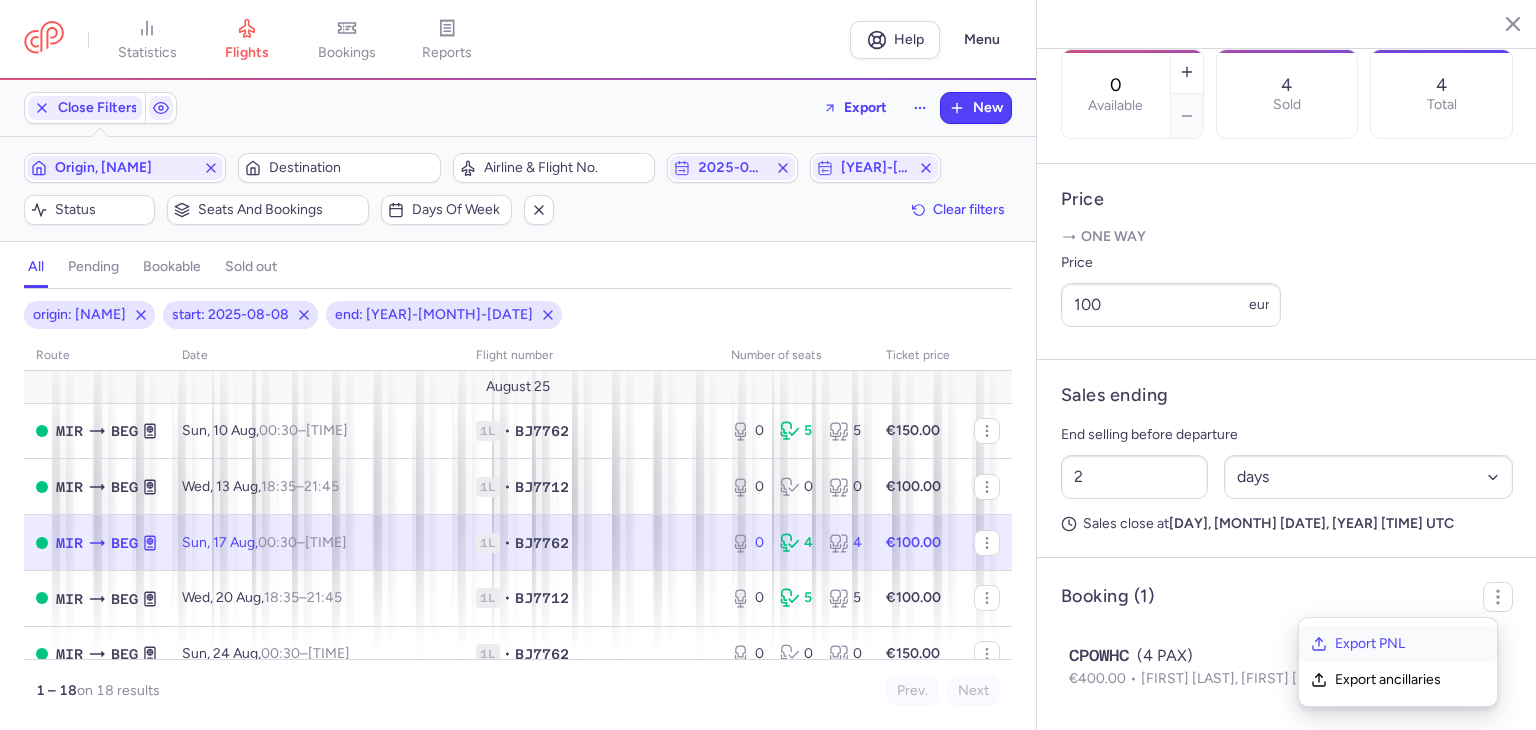 click on "Export PNL" at bounding box center (1410, 644) 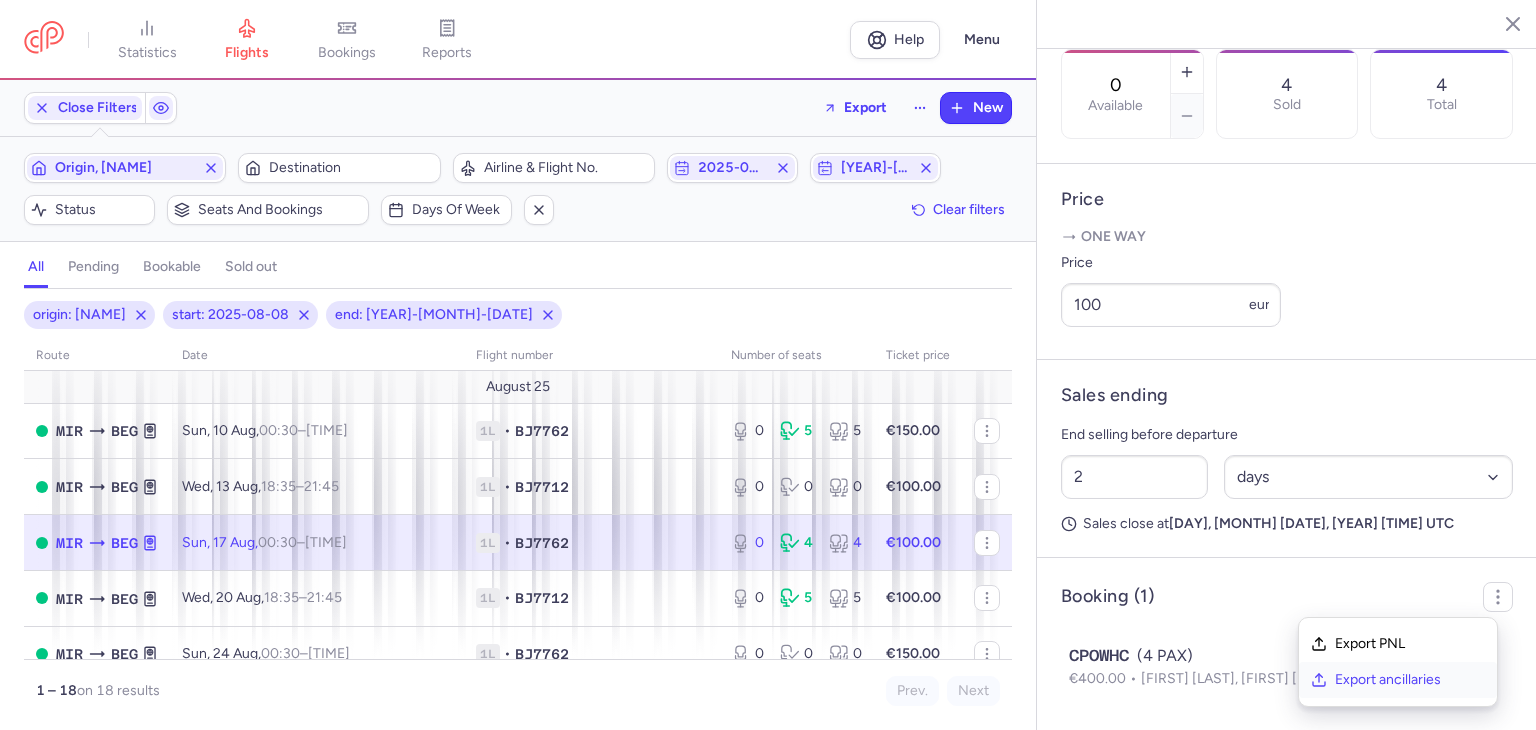 click on "Export ancillaries" 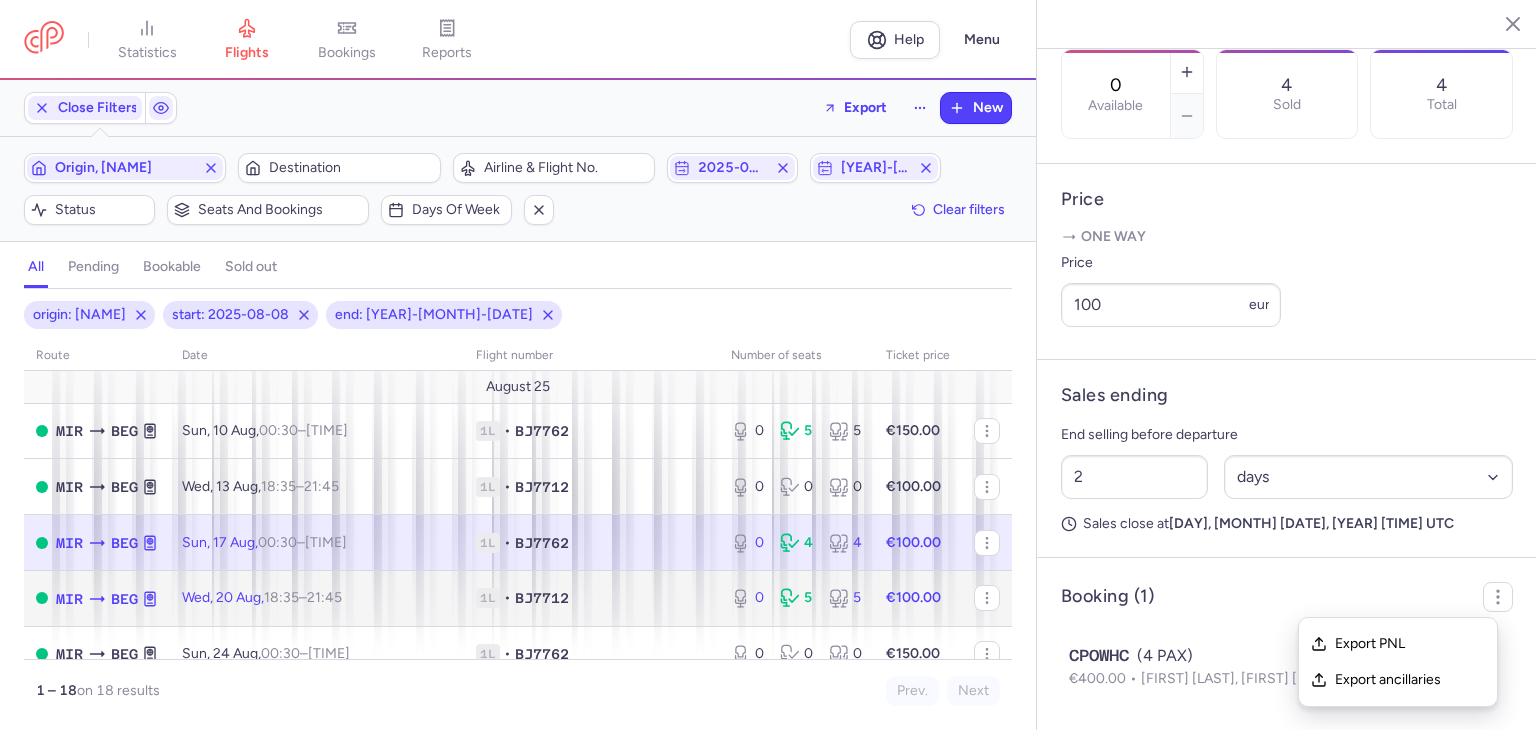click on "1L • BJ7712" 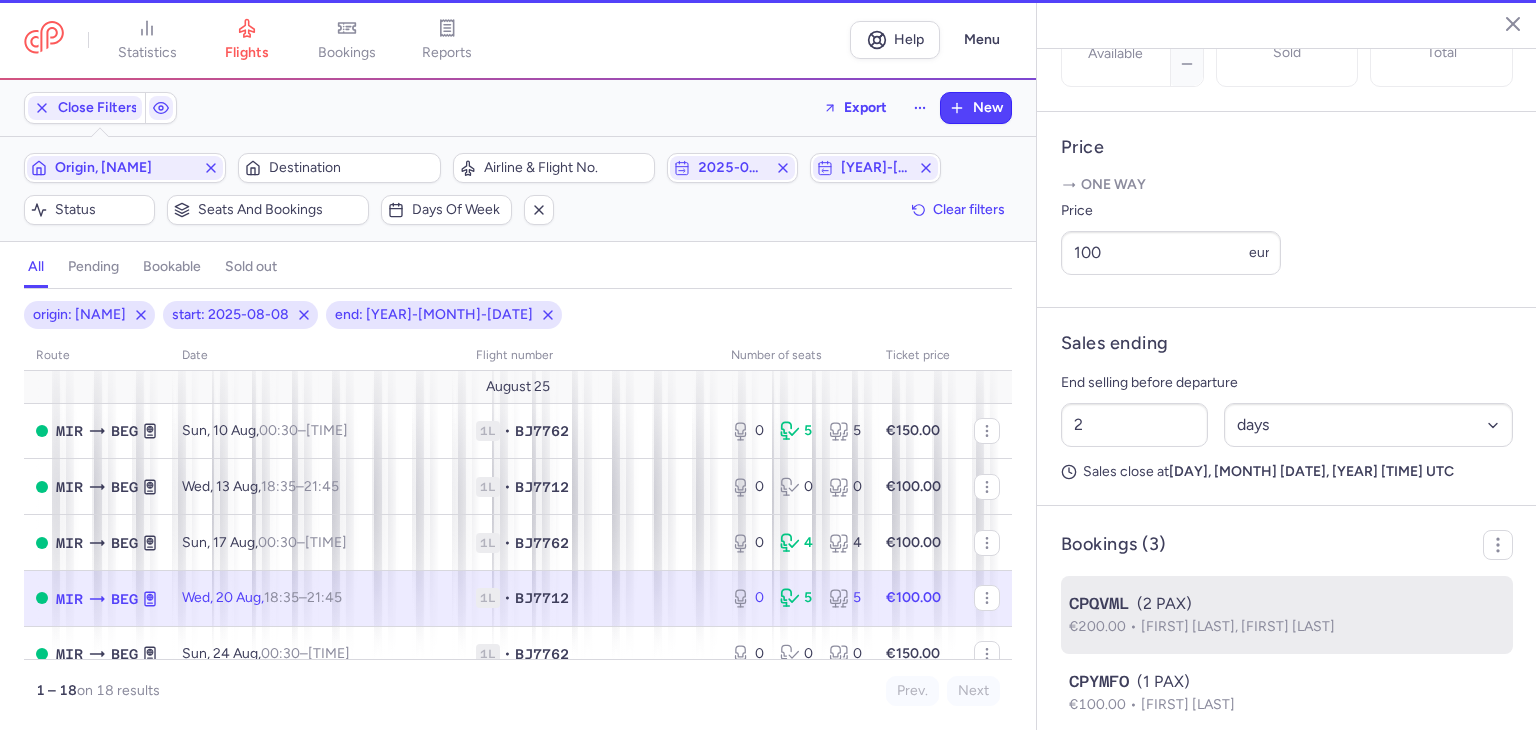 scroll, scrollTop: 856, scrollLeft: 0, axis: vertical 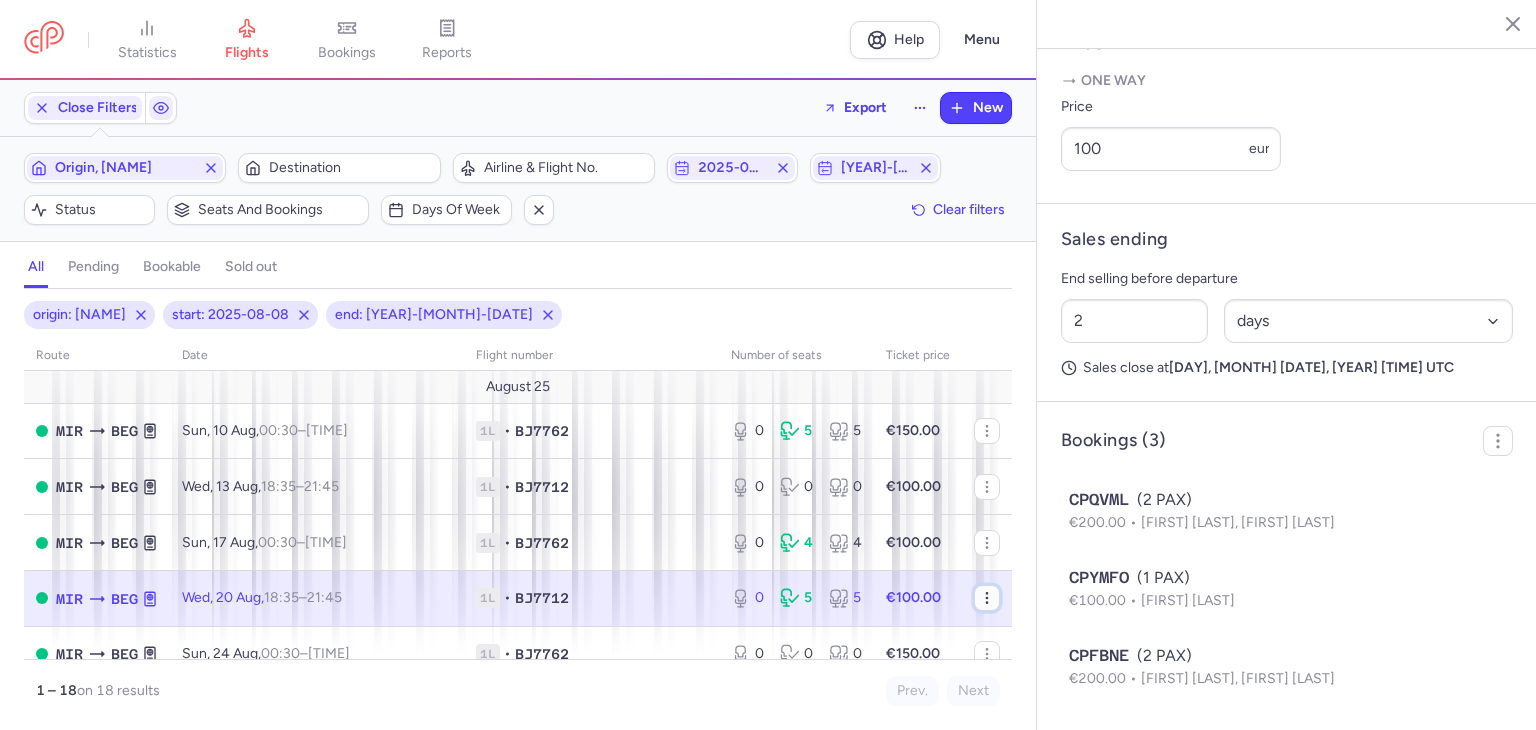 click 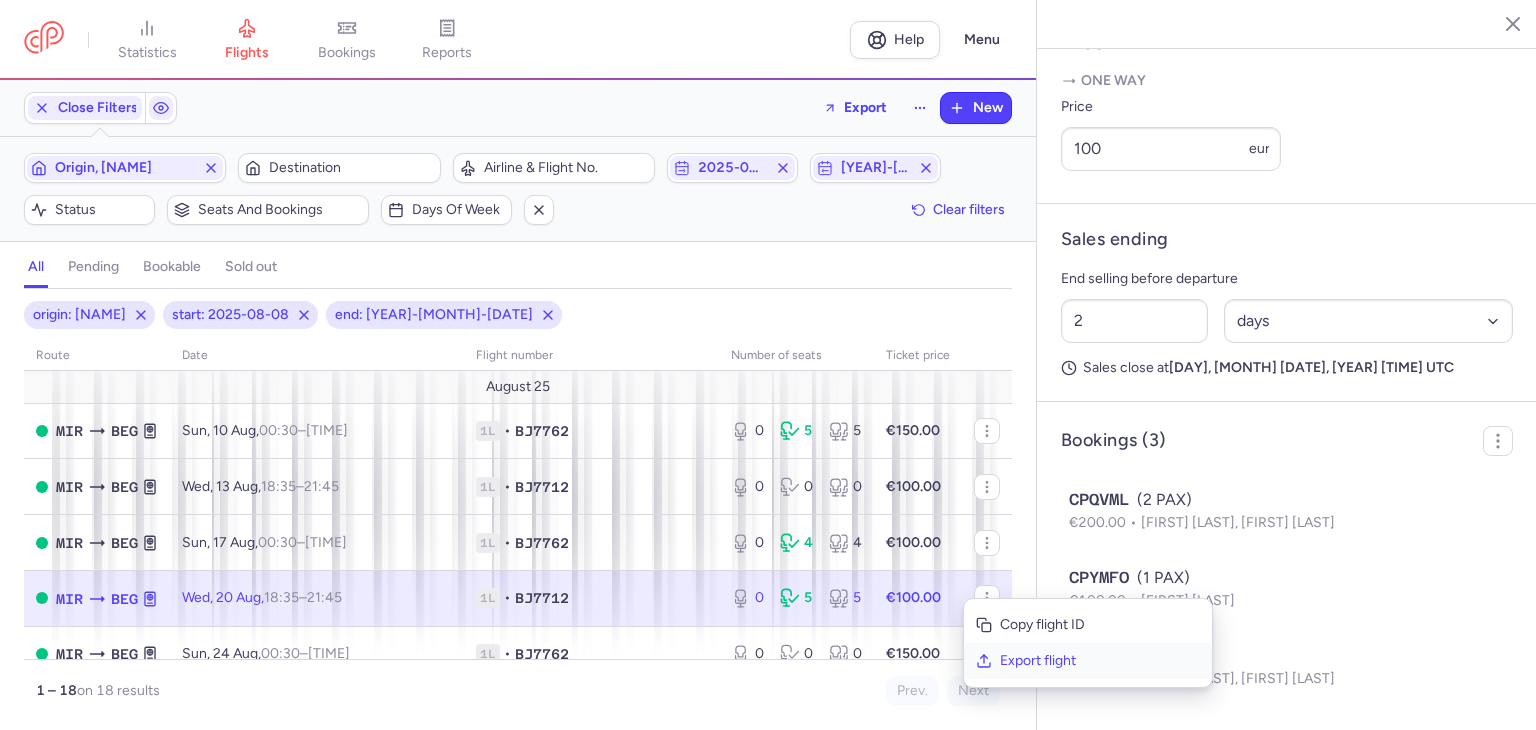 click on "Export flight" at bounding box center (1100, 661) 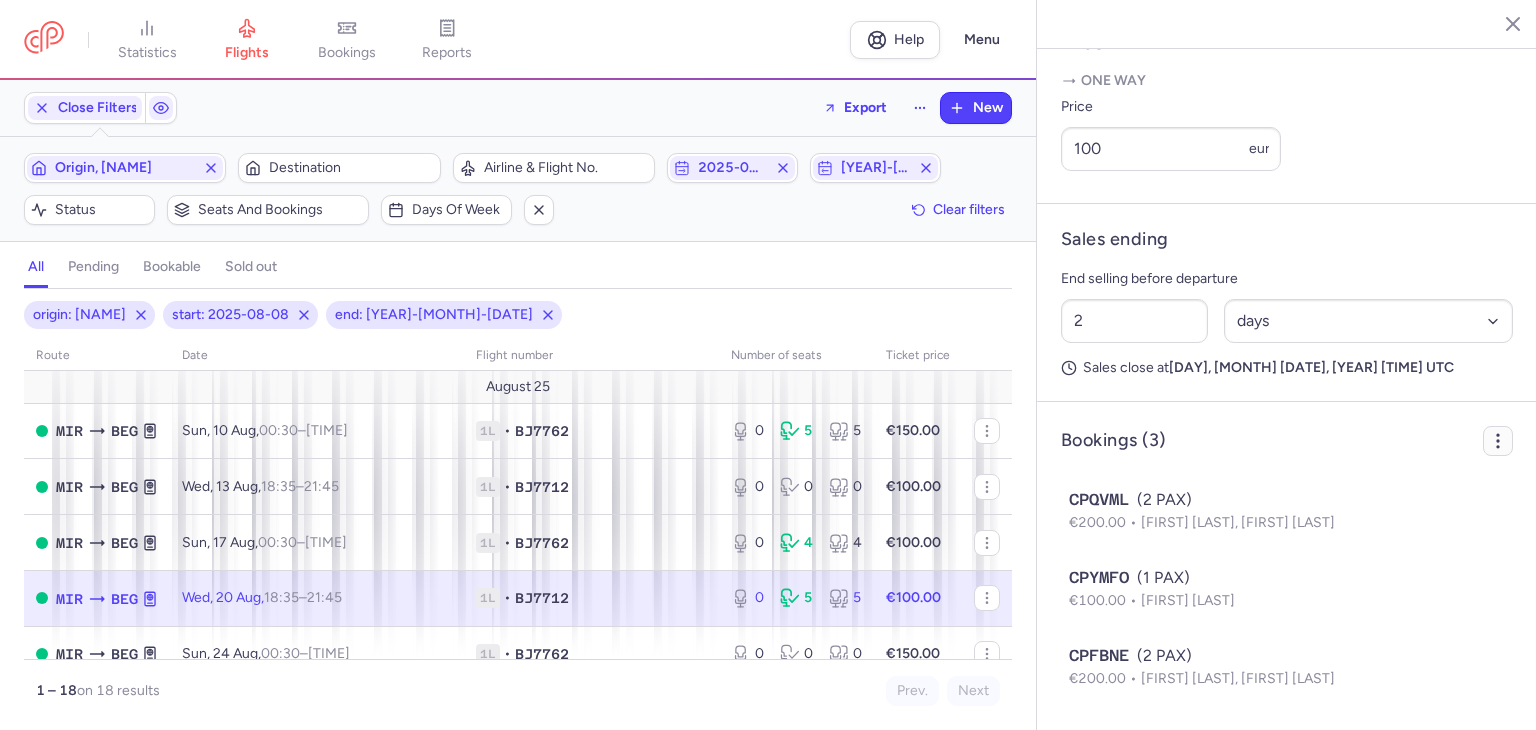 click 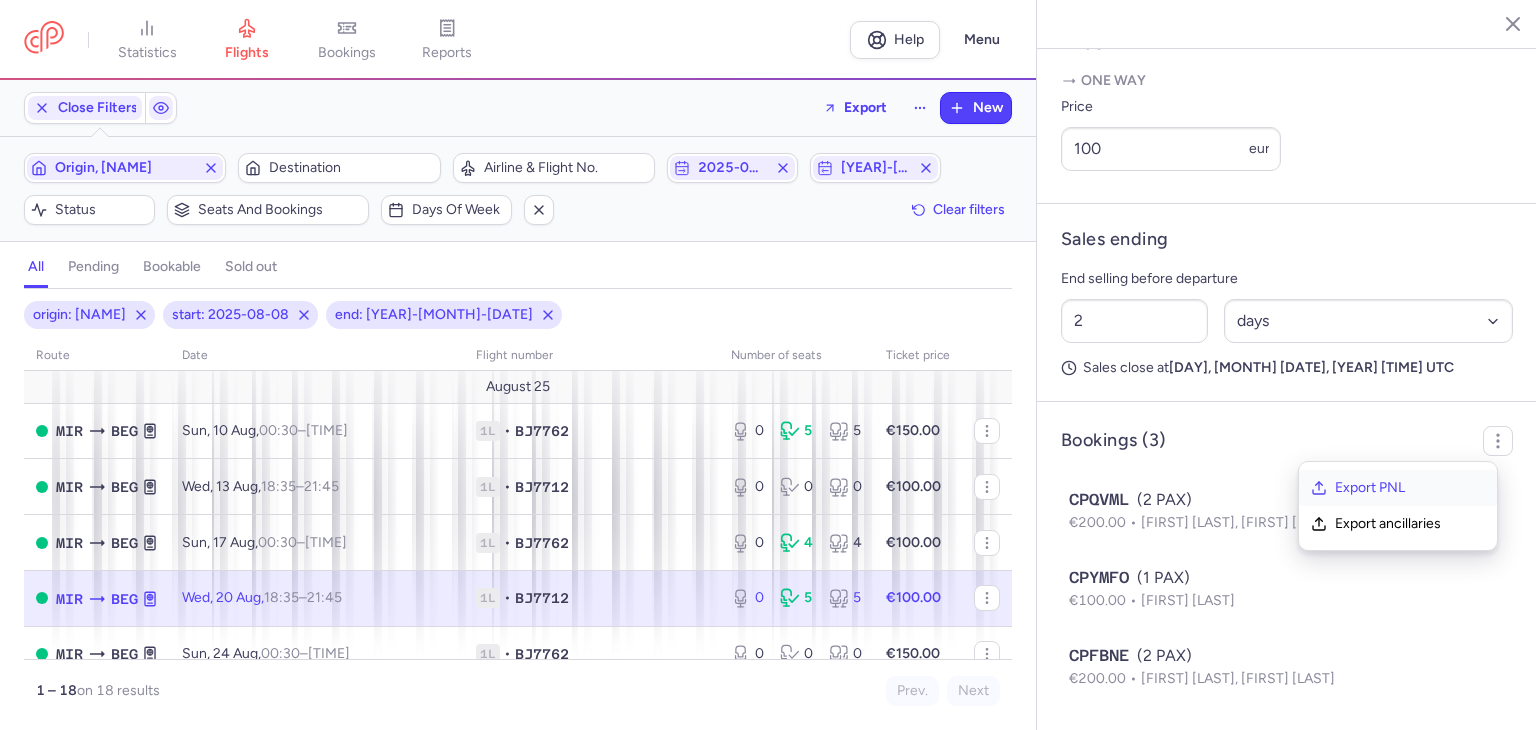 click on "Export PNL" at bounding box center (1410, 488) 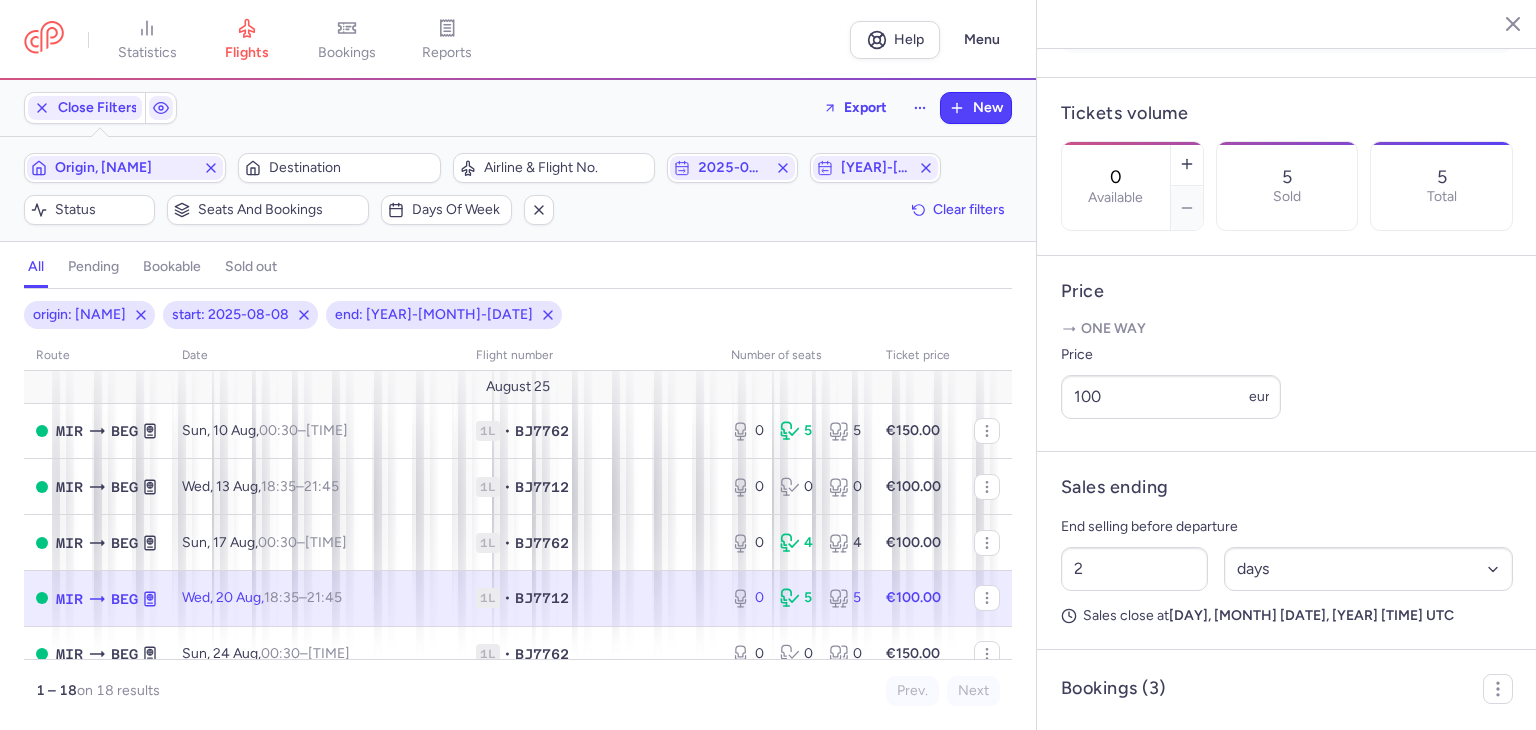 scroll, scrollTop: 256, scrollLeft: 0, axis: vertical 